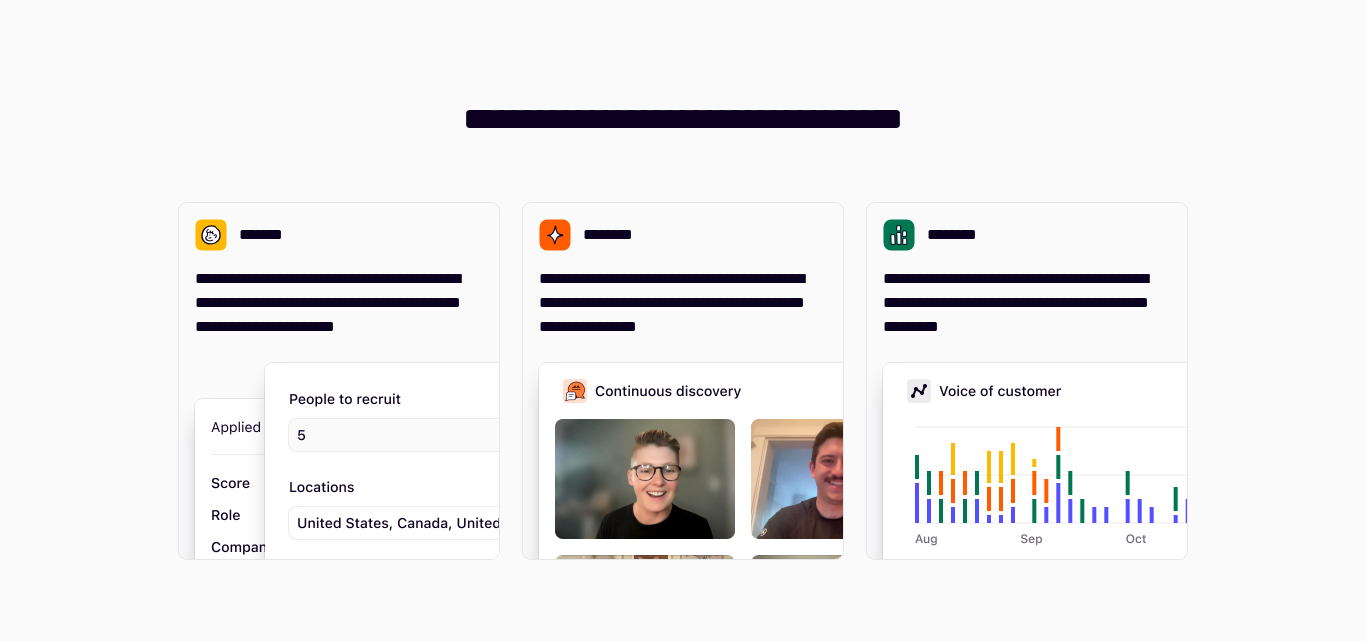 scroll, scrollTop: 0, scrollLeft: 0, axis: both 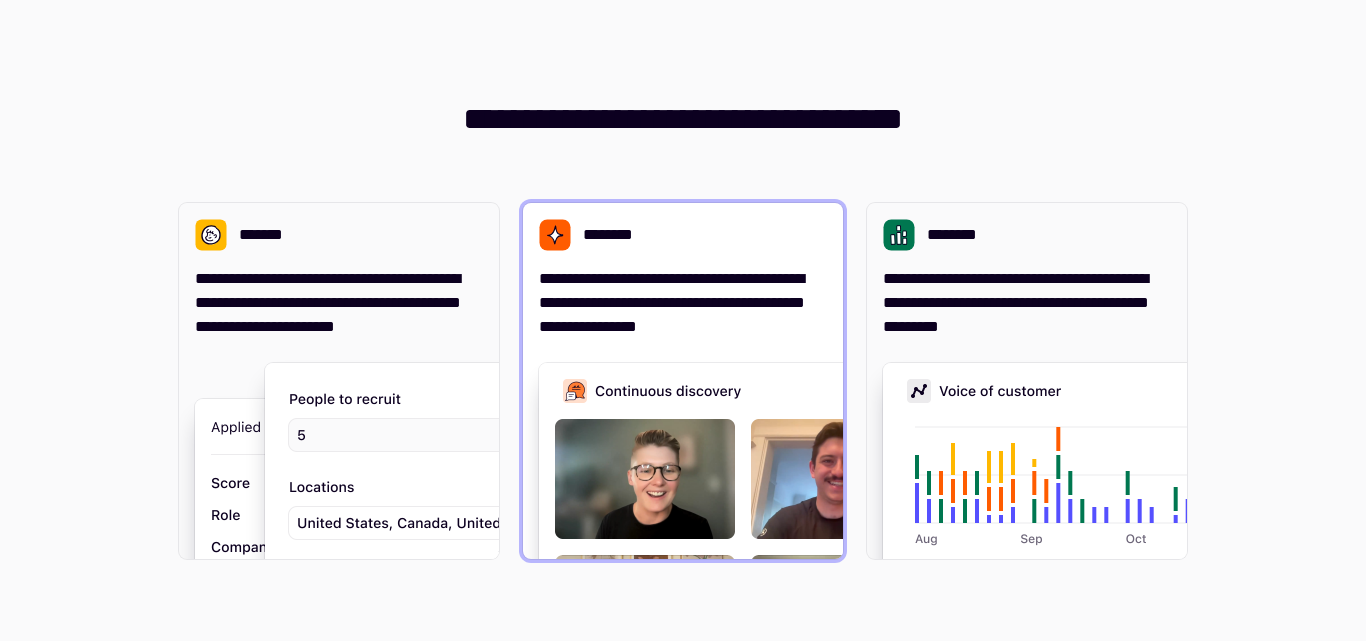 click on "**********" at bounding box center (683, 381) 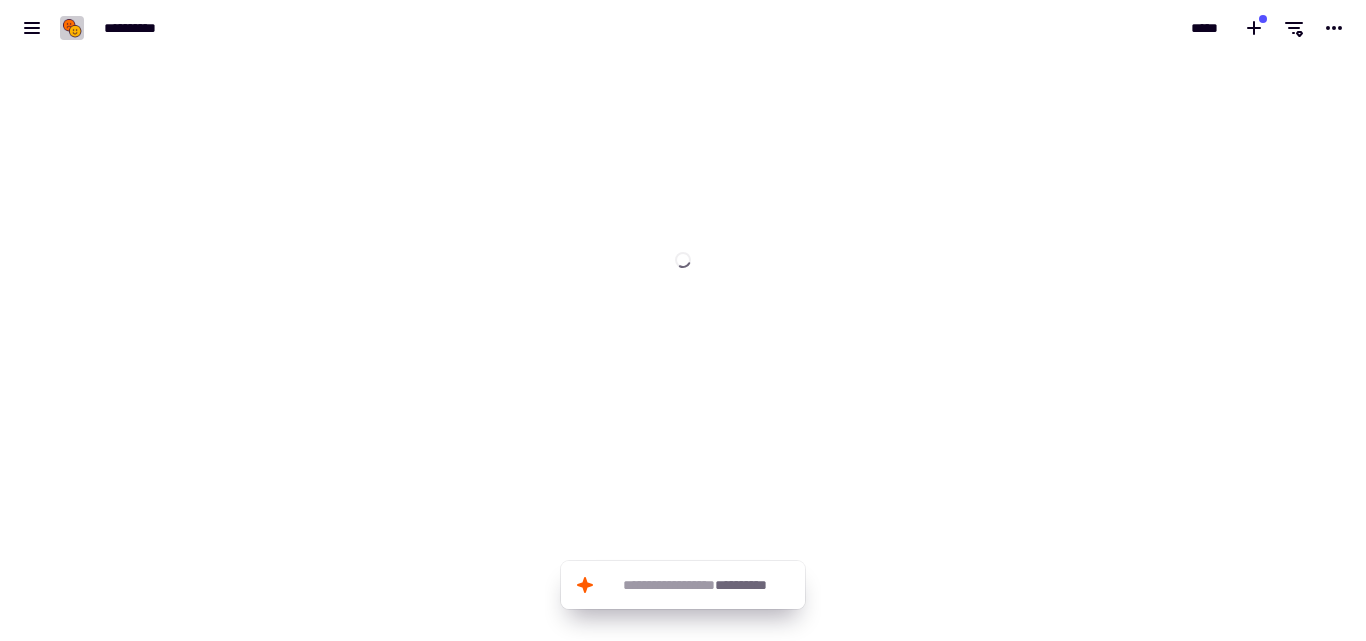 click 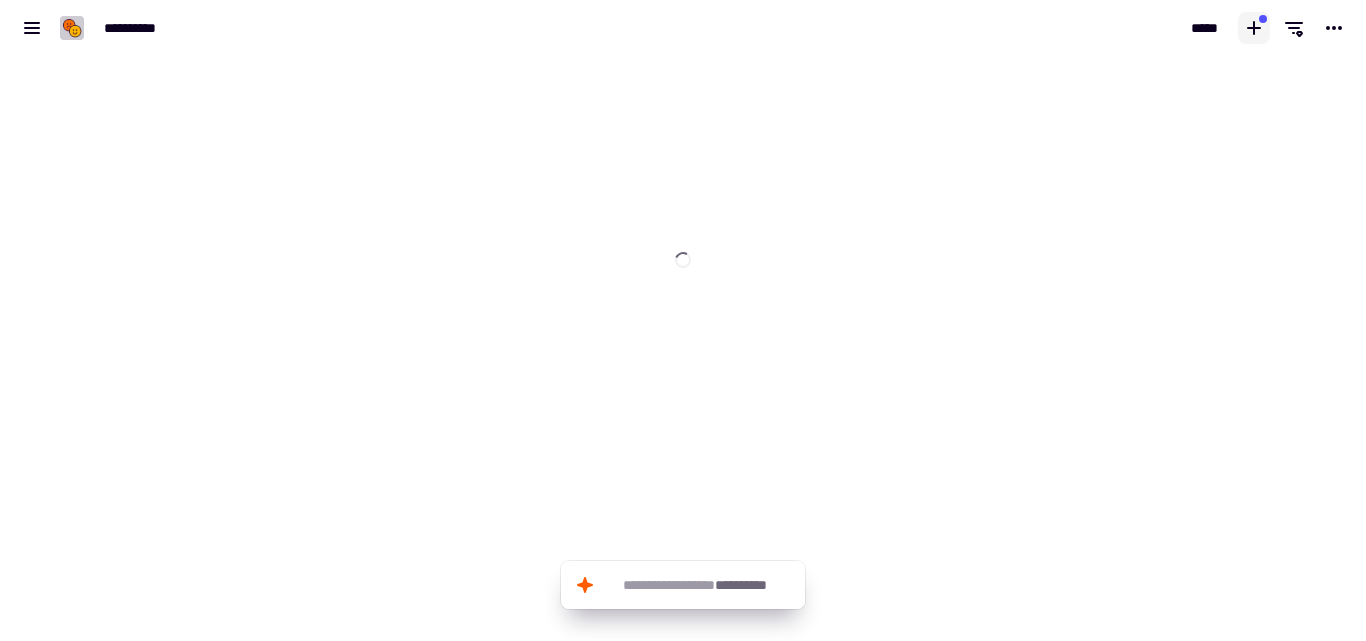 click 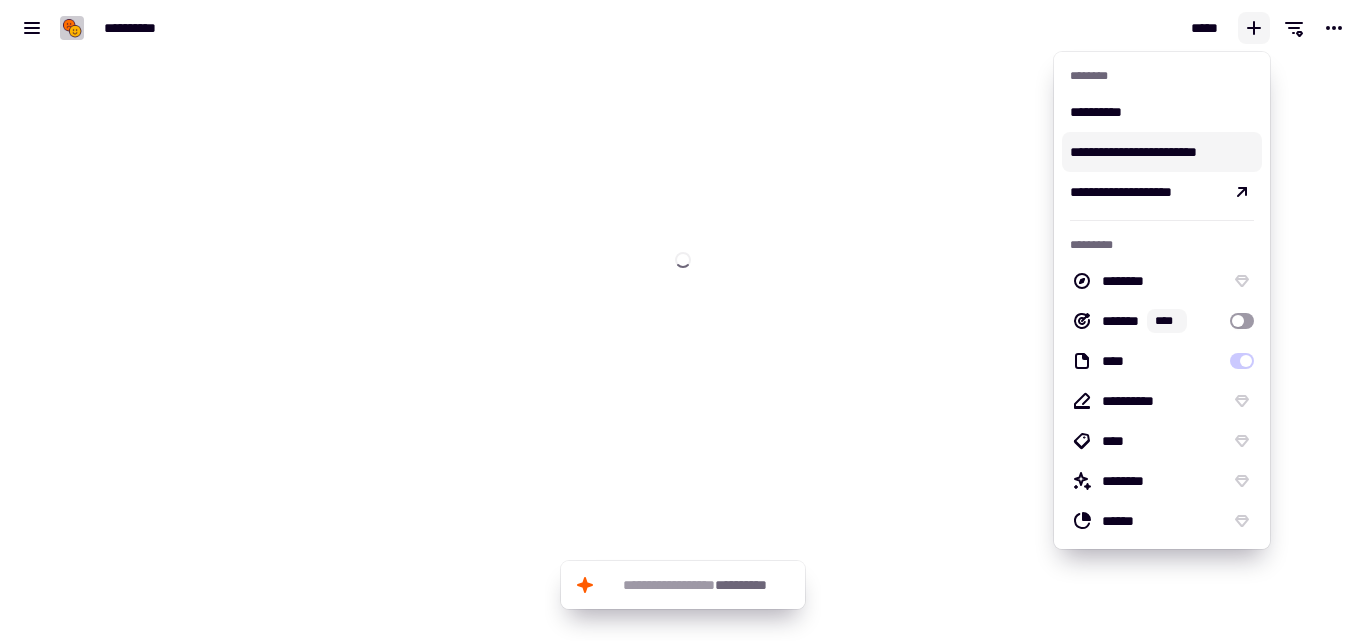 click on "**********" at bounding box center (1162, 152) 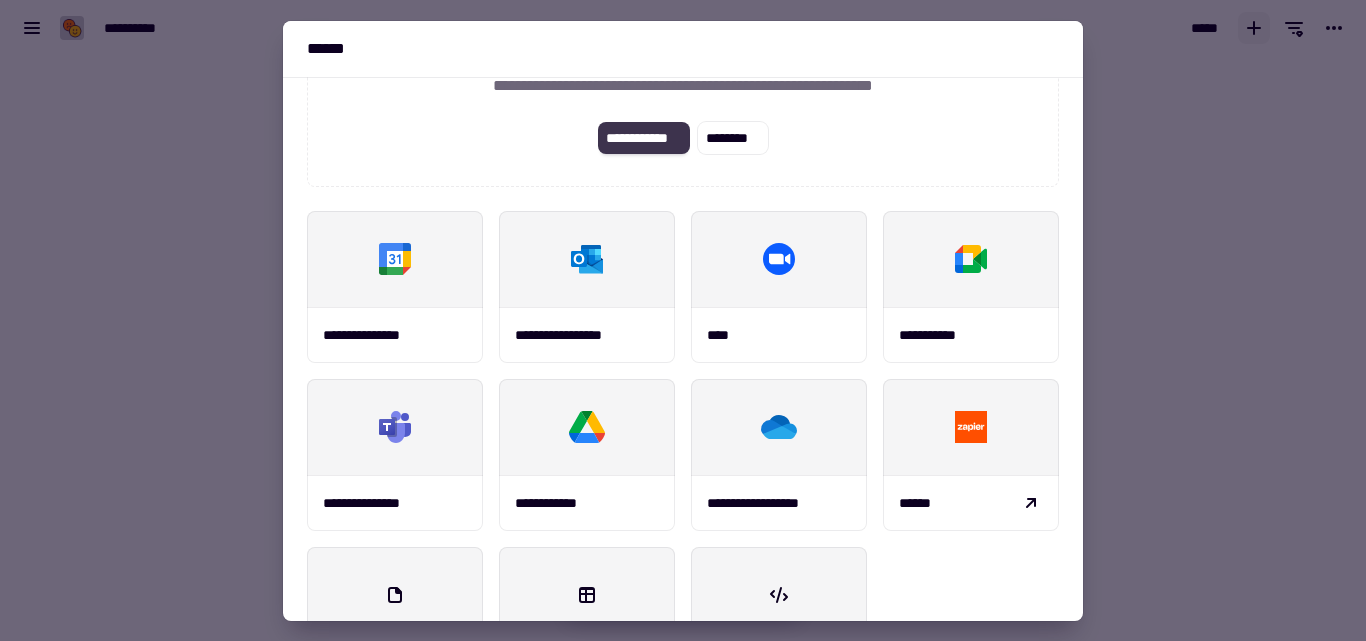 scroll, scrollTop: 0, scrollLeft: 0, axis: both 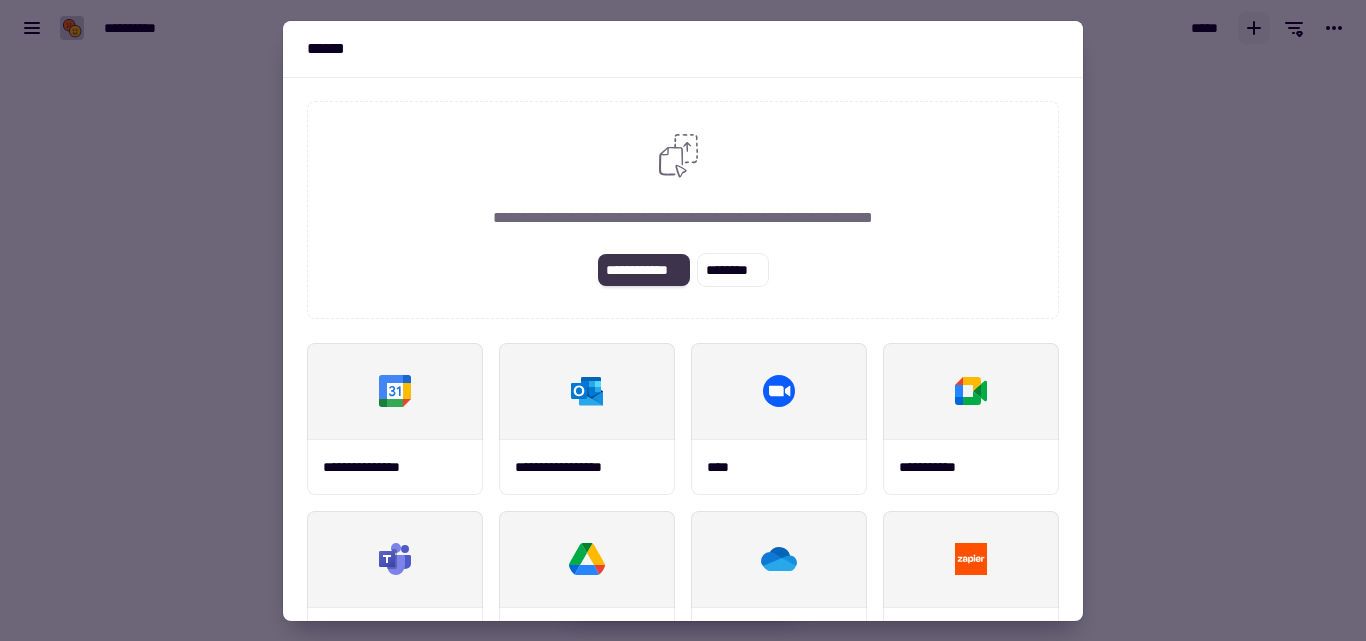 click on "**********" 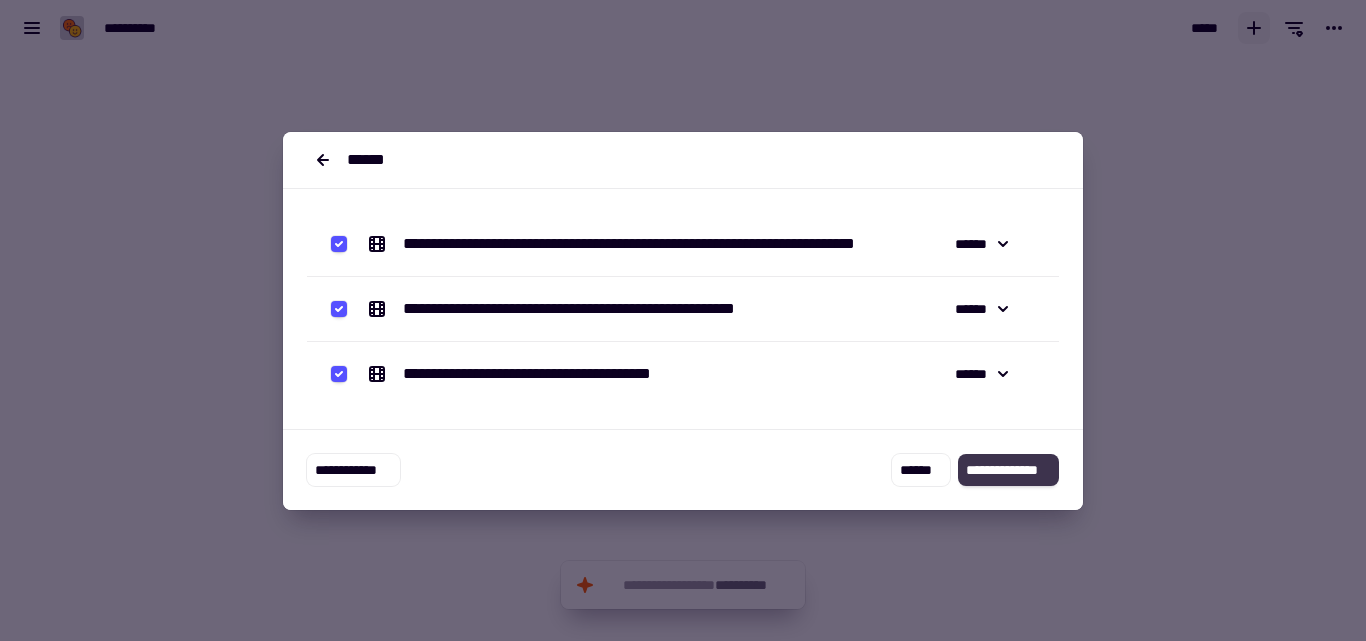 click on "**********" 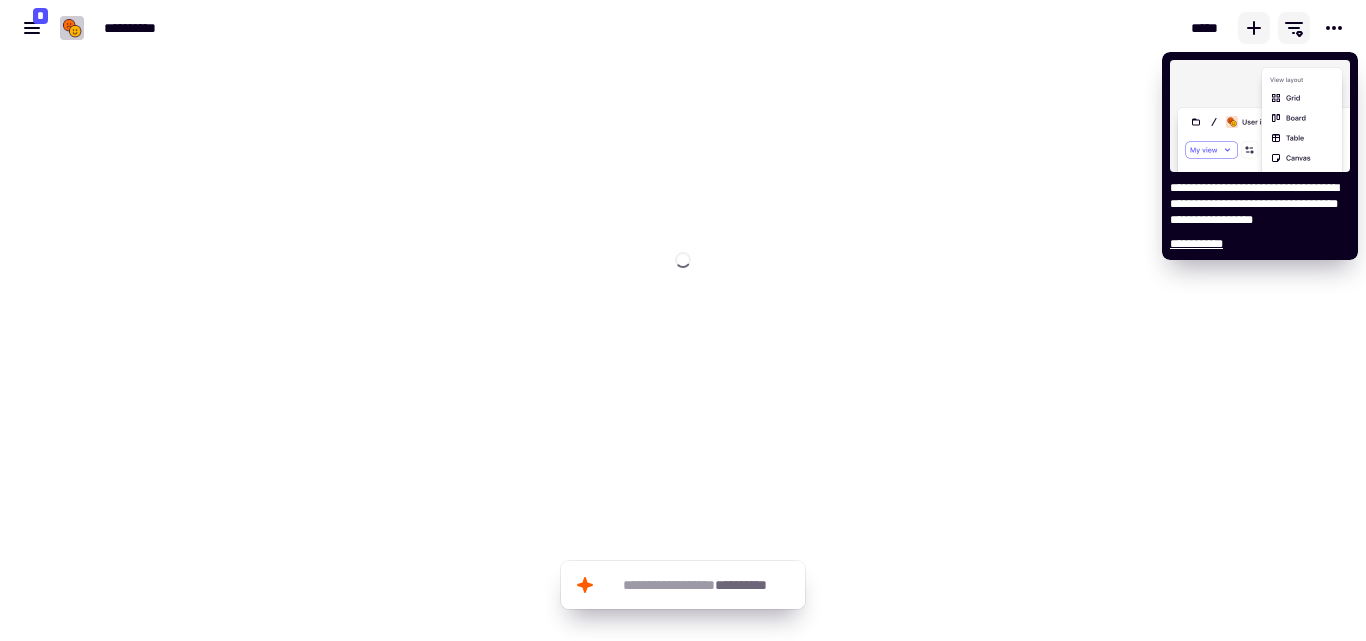 click 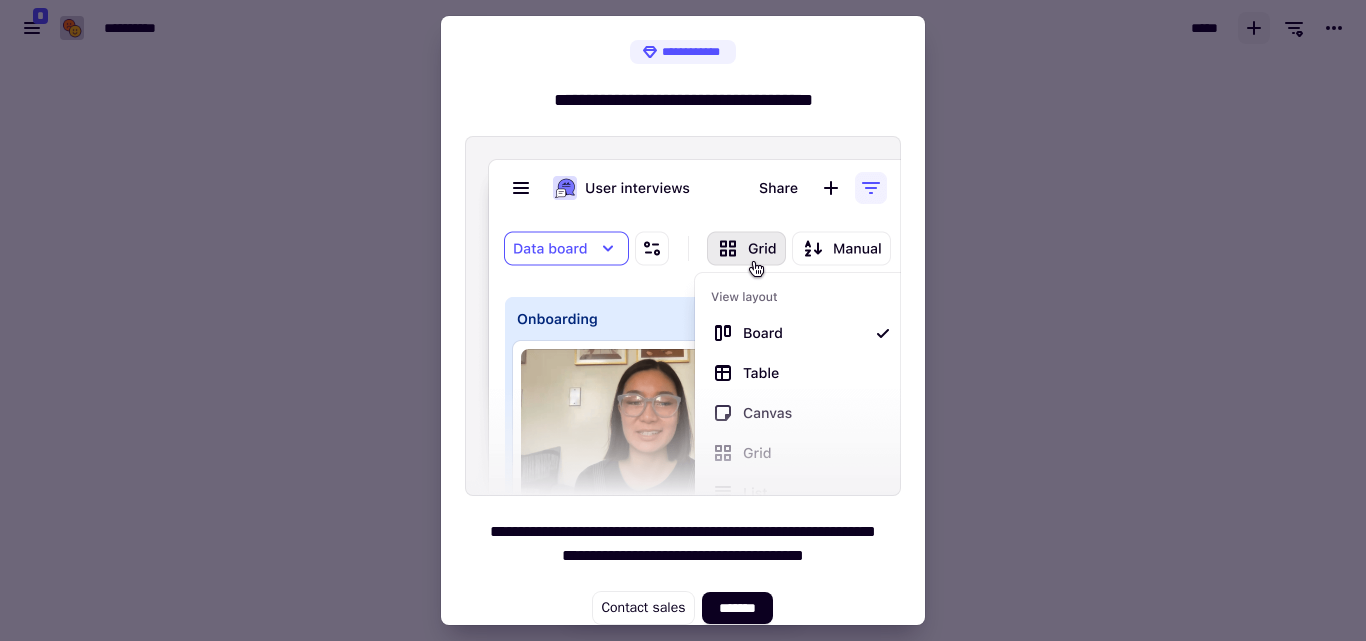 click at bounding box center [683, 320] 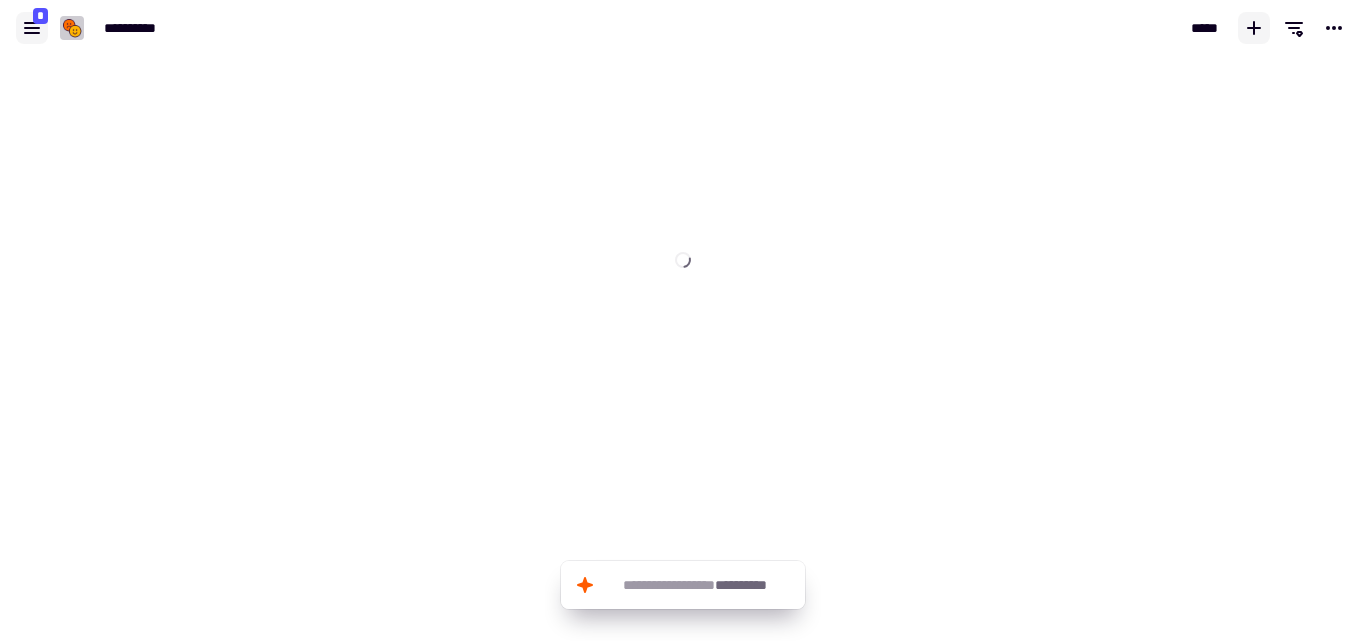 click 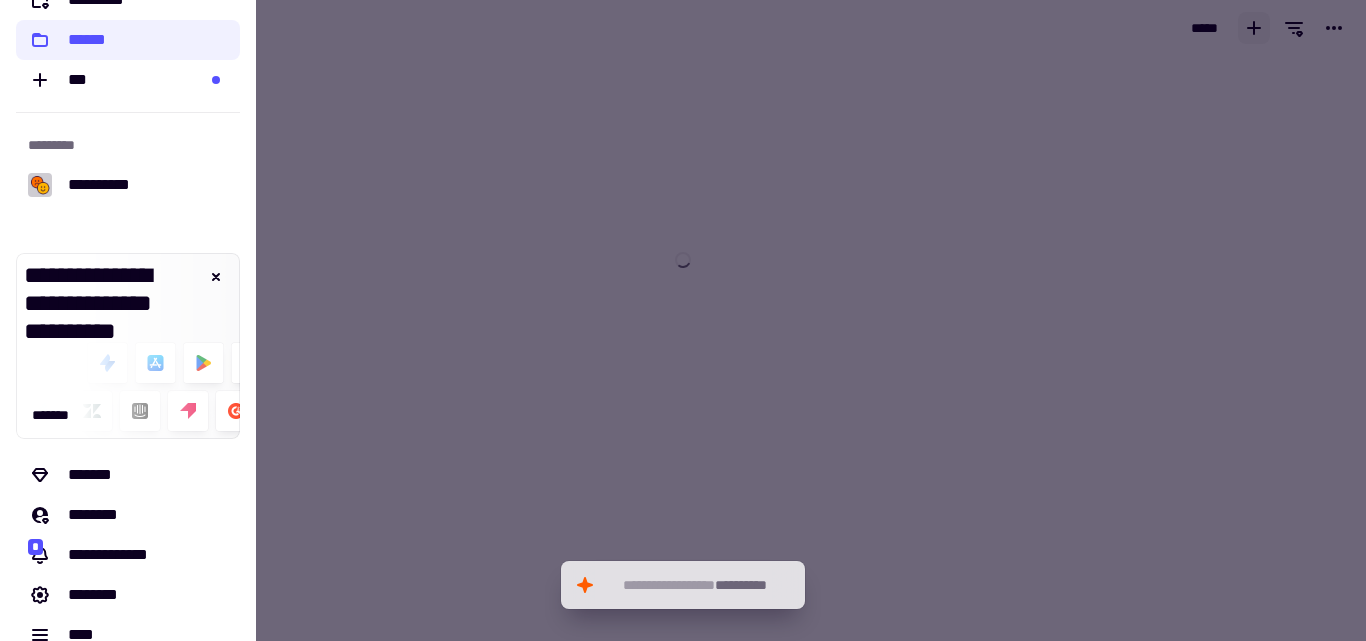 scroll, scrollTop: 186, scrollLeft: 0, axis: vertical 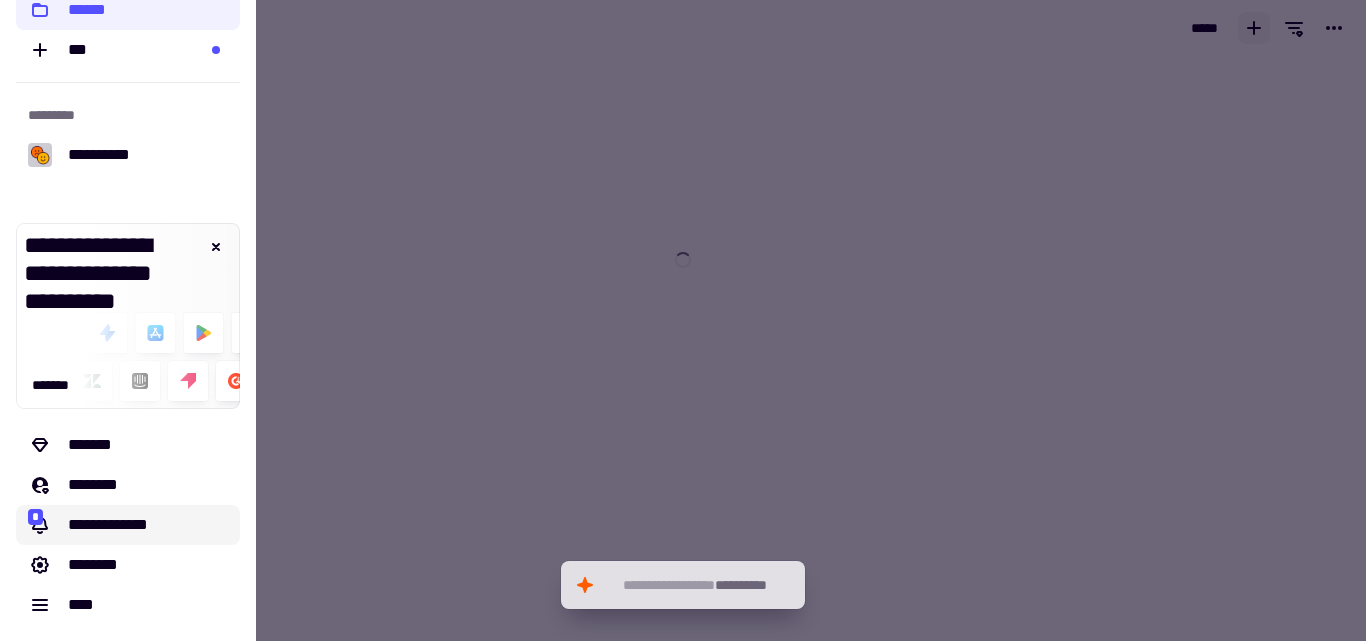 click on "**********" 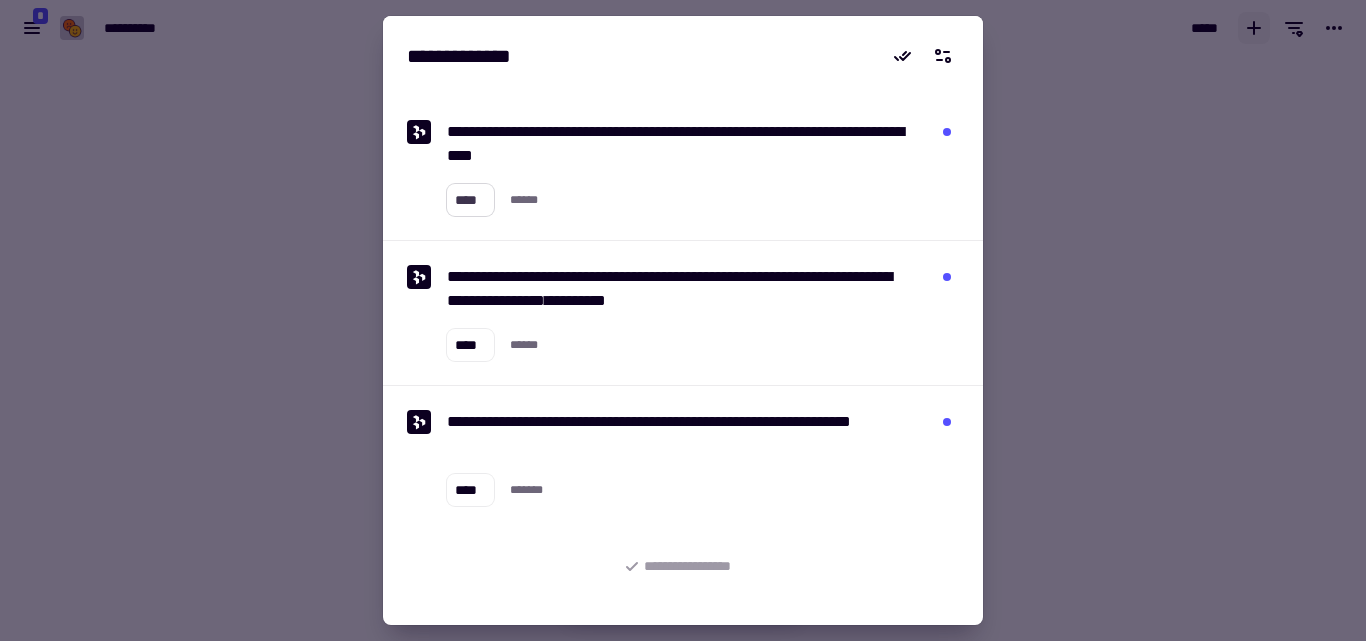 click on "****" at bounding box center [470, 200] 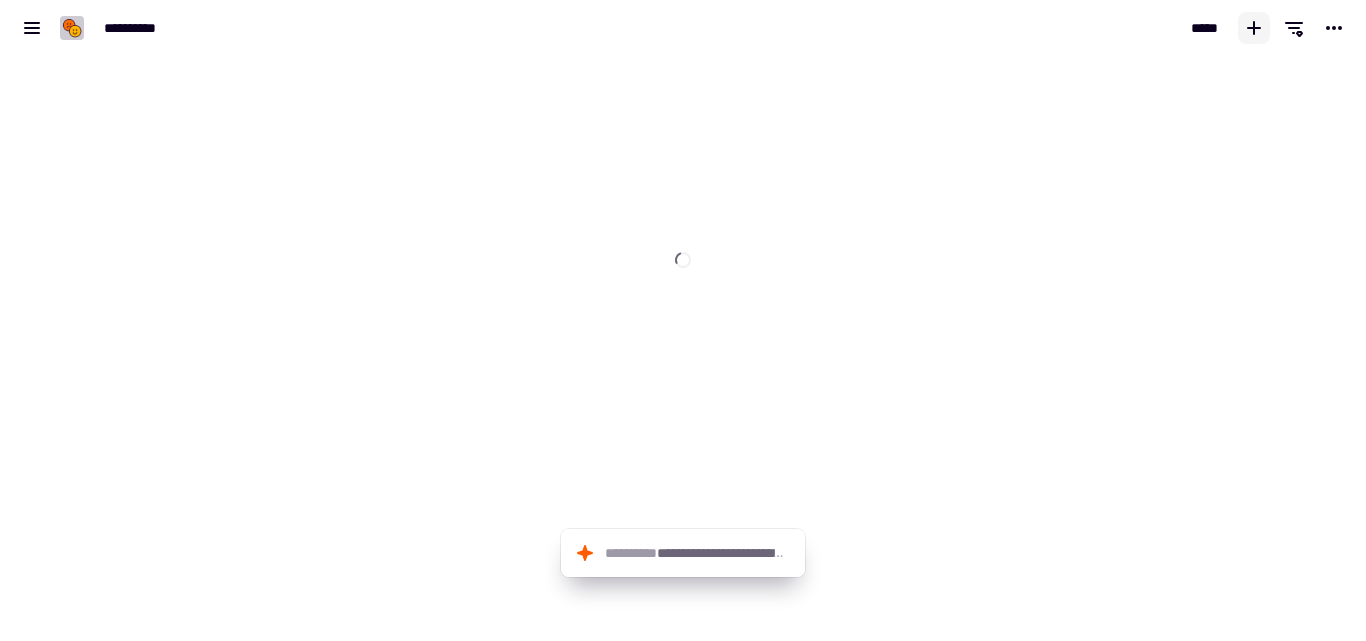 scroll, scrollTop: 146, scrollLeft: 0, axis: vertical 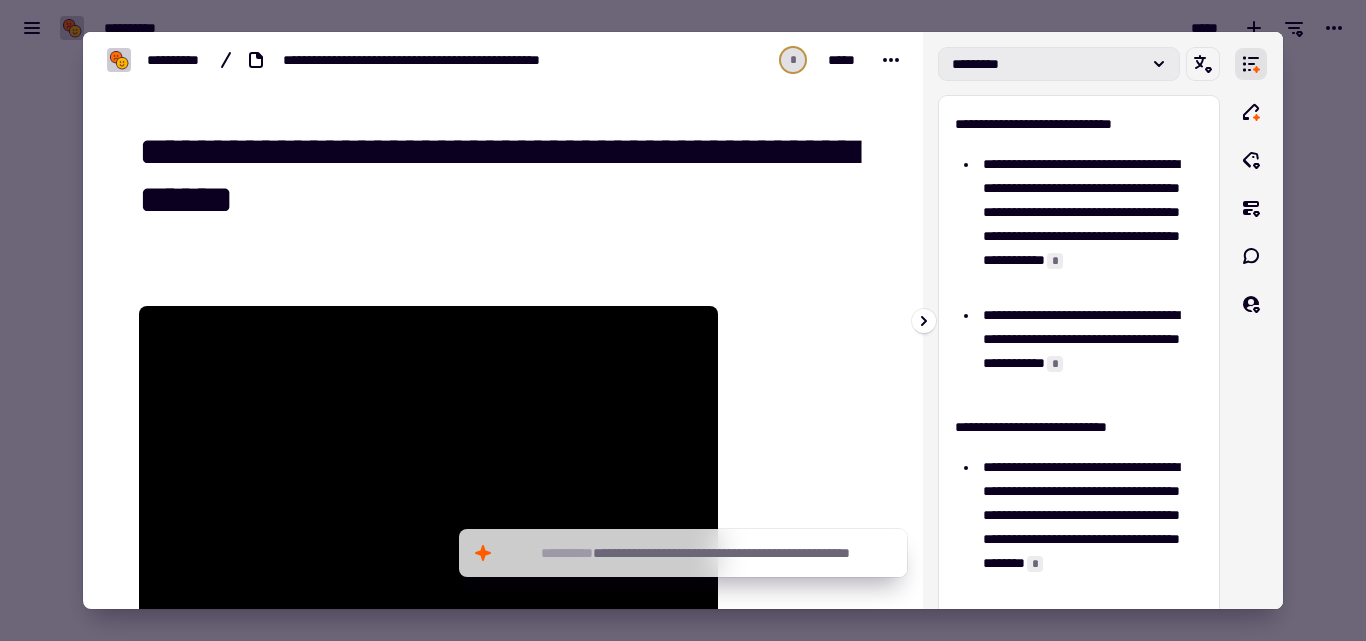 click 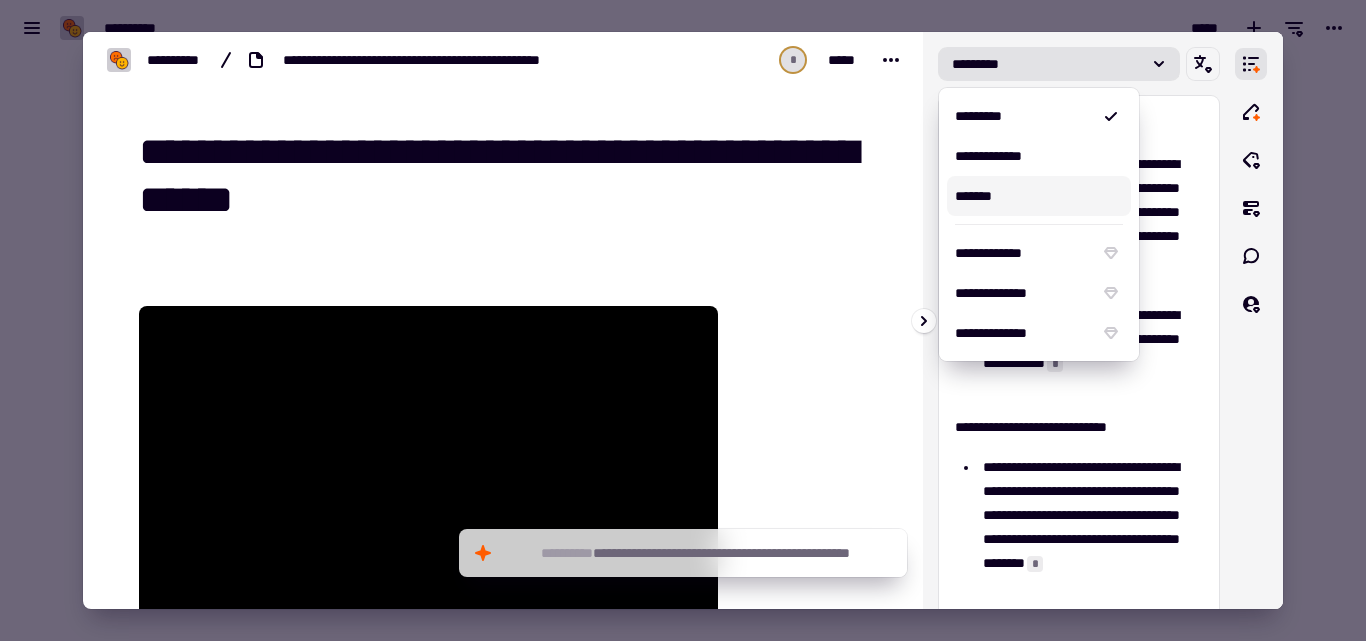 click on "*******" at bounding box center (1039, 196) 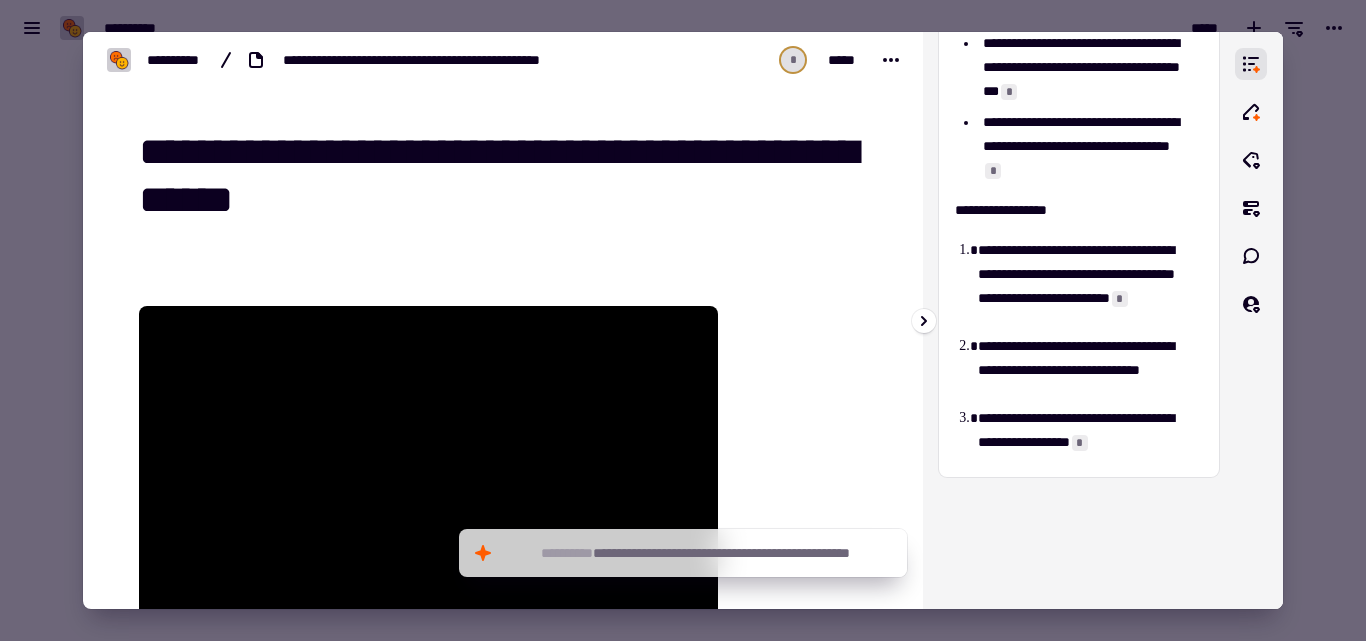 scroll, scrollTop: 624, scrollLeft: 0, axis: vertical 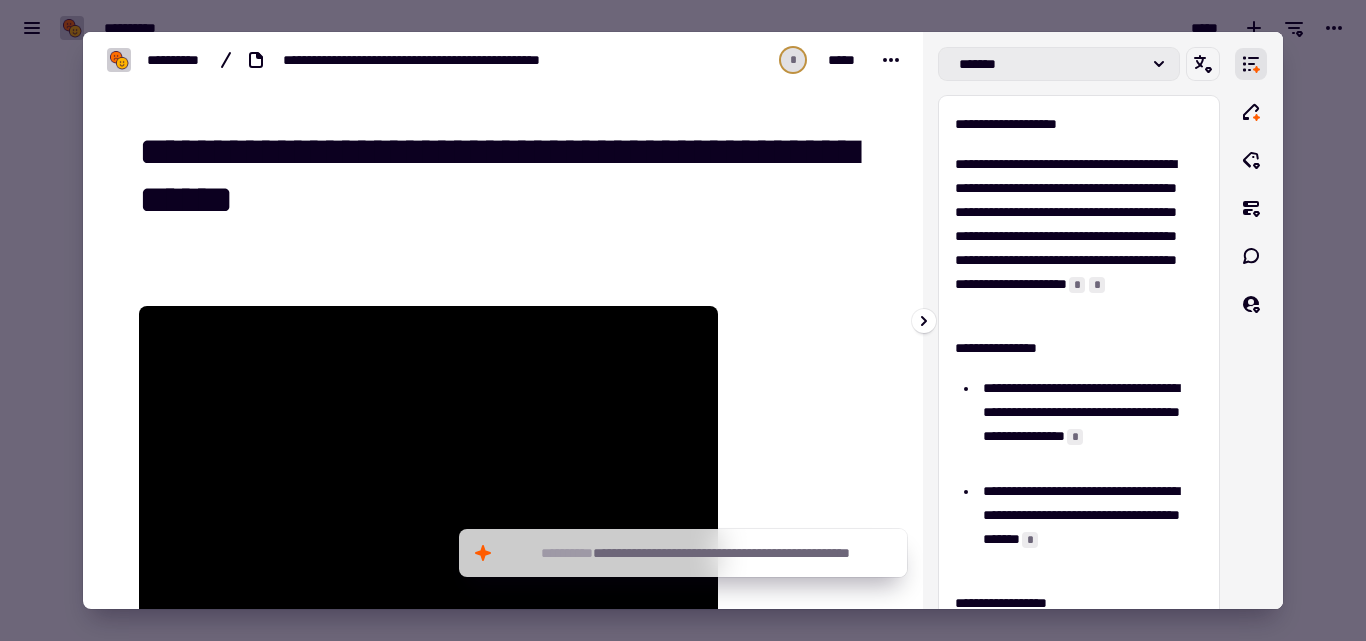 click 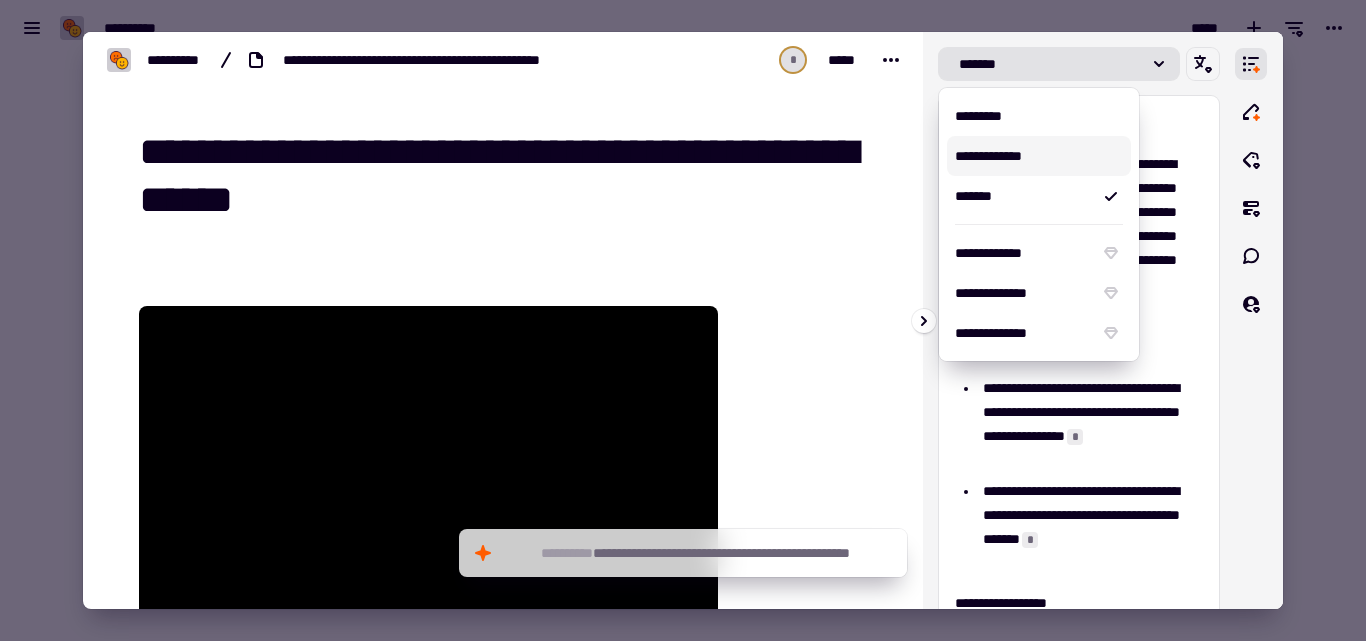 click on "**********" at bounding box center (1039, 156) 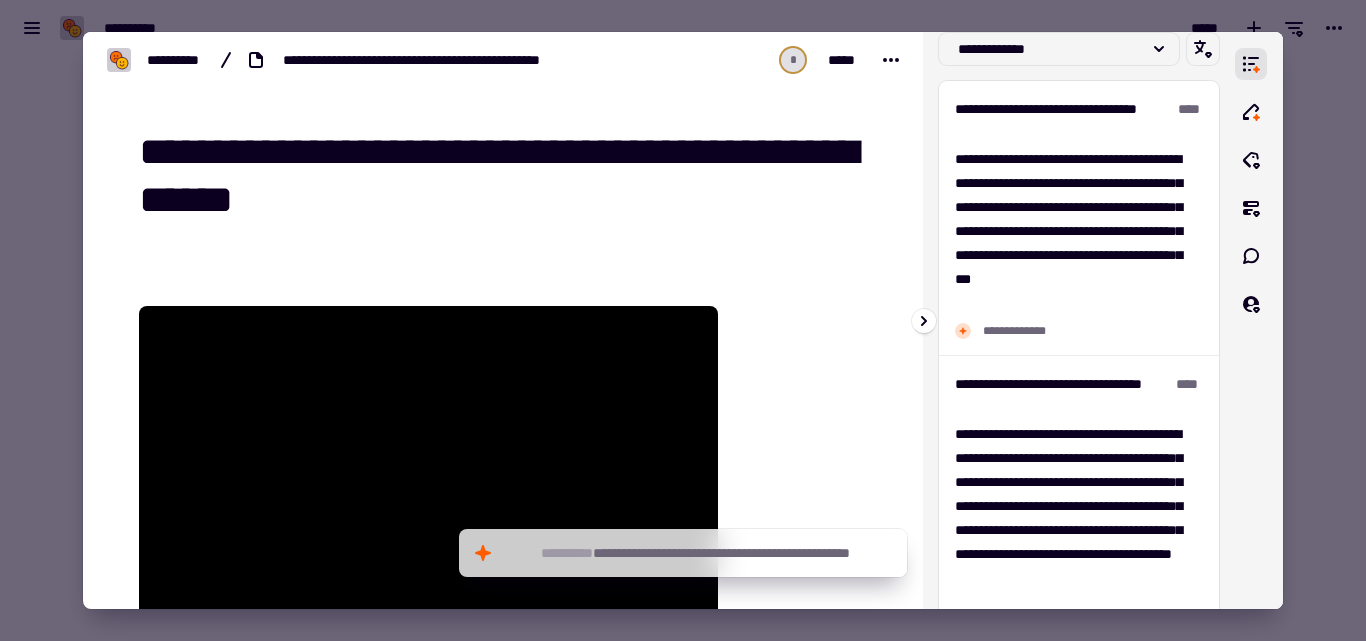 scroll, scrollTop: 0, scrollLeft: 0, axis: both 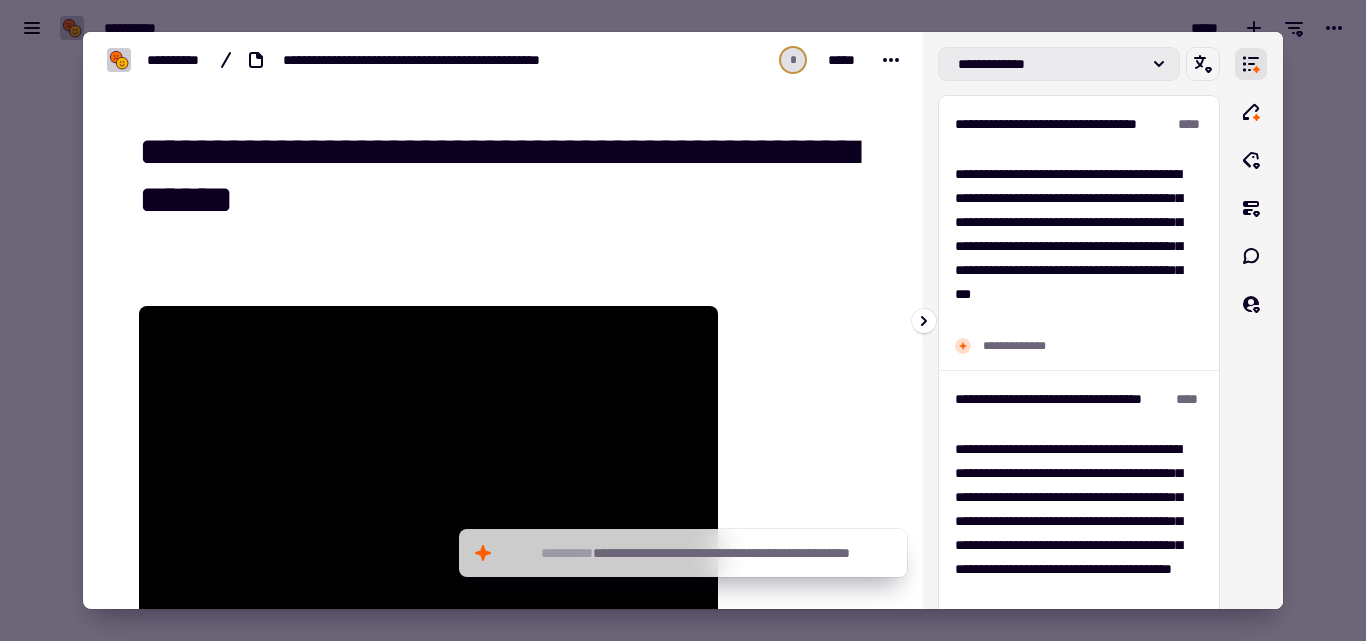 click 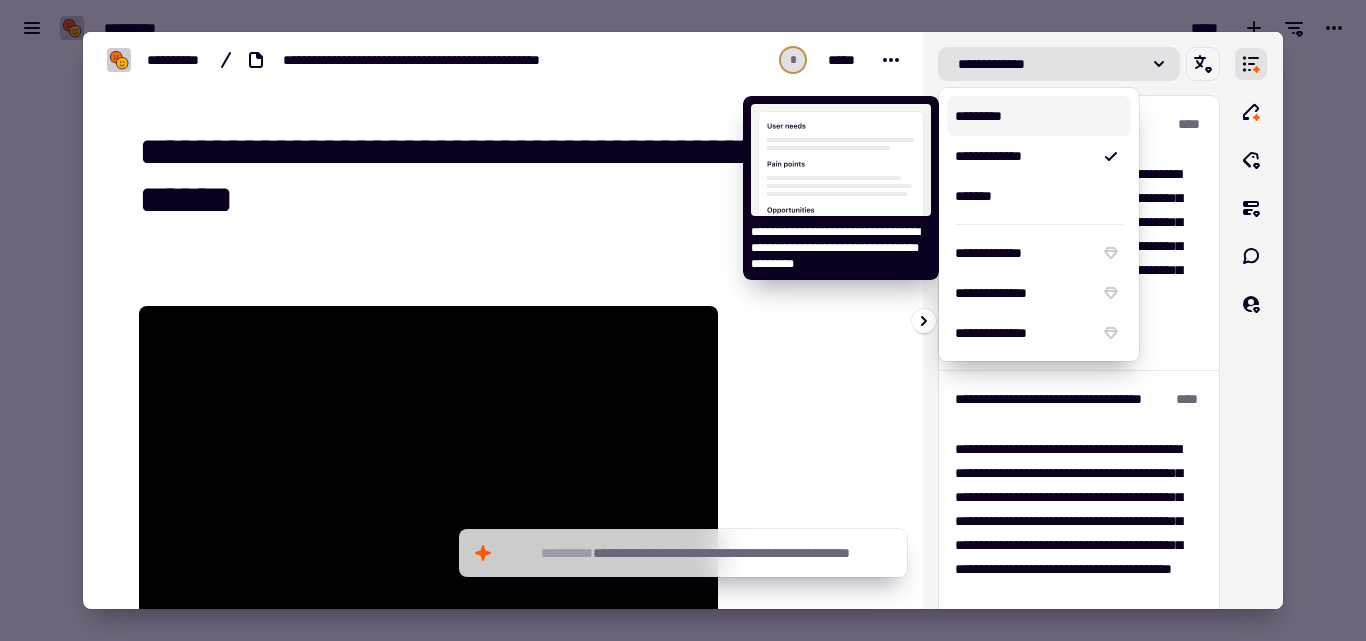 click on "*********" at bounding box center (1039, 116) 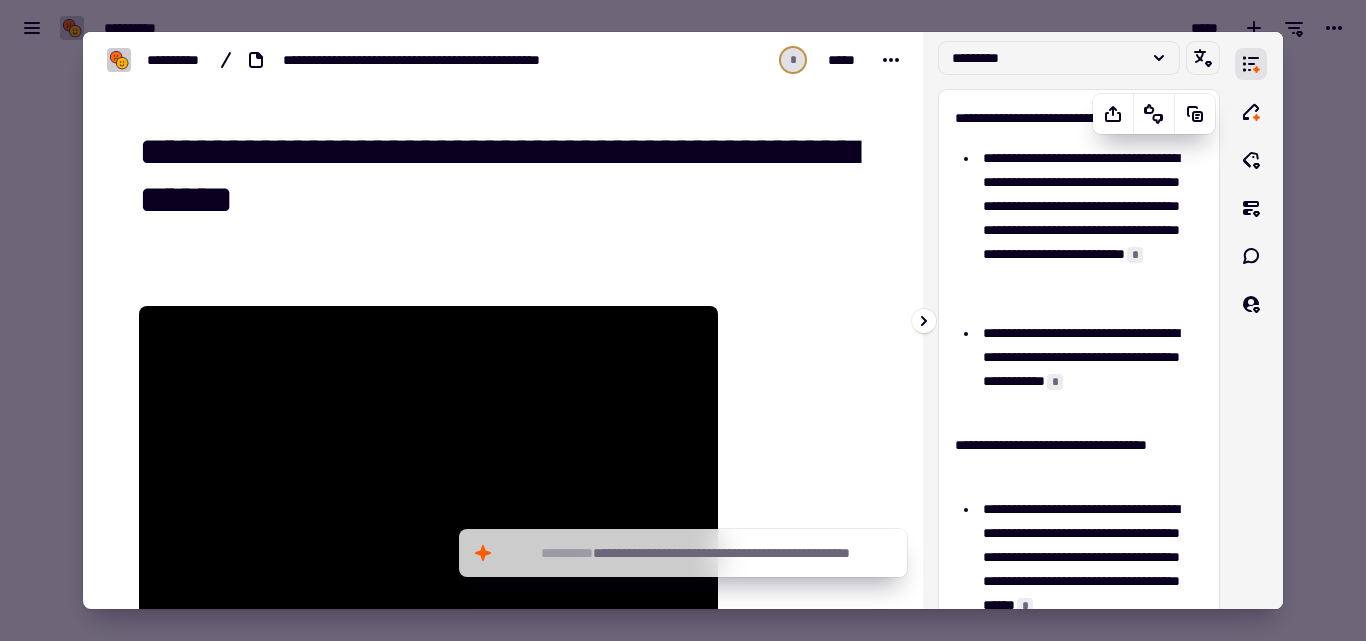 scroll, scrollTop: 0, scrollLeft: 0, axis: both 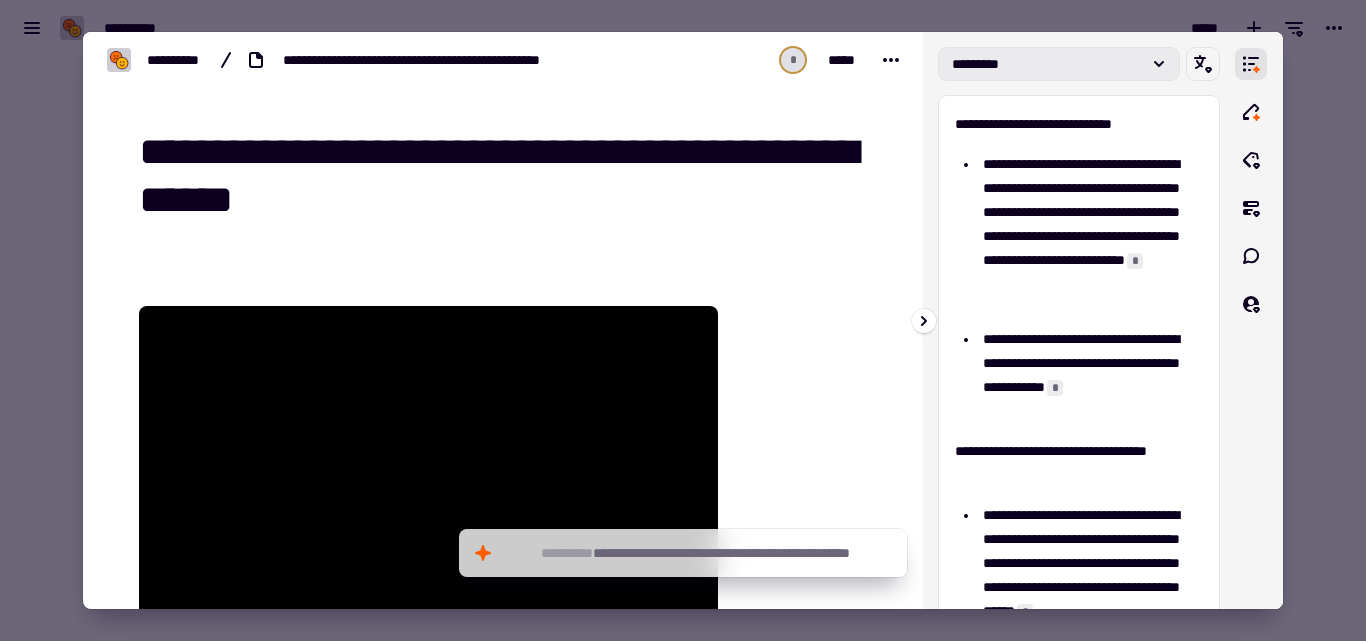 click on "*********" 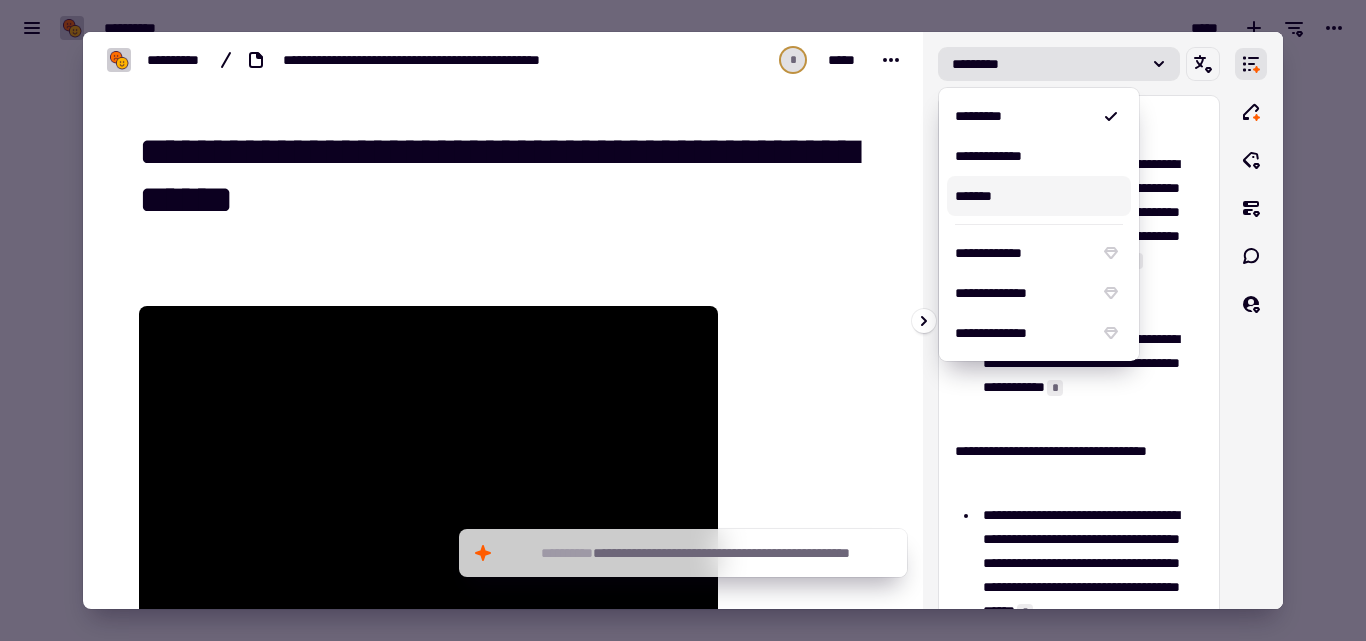 click on "*******" at bounding box center [1039, 196] 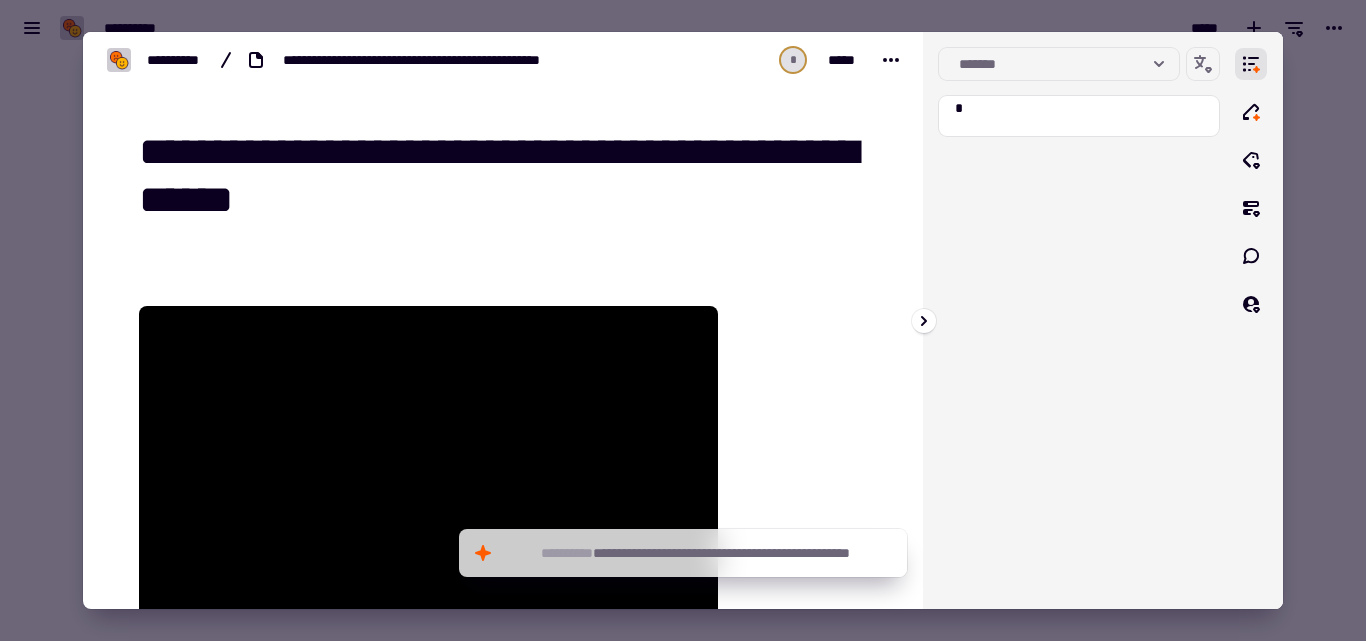 click on "******* *" at bounding box center [1079, 320] 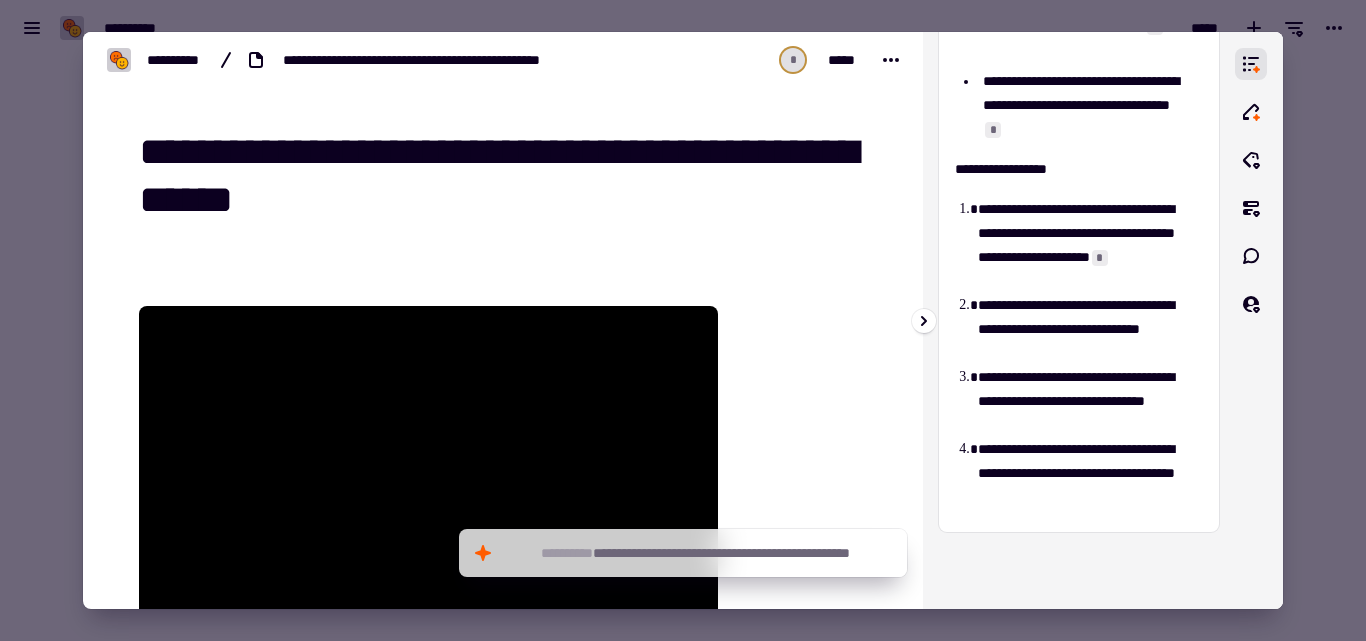 scroll, scrollTop: 748, scrollLeft: 0, axis: vertical 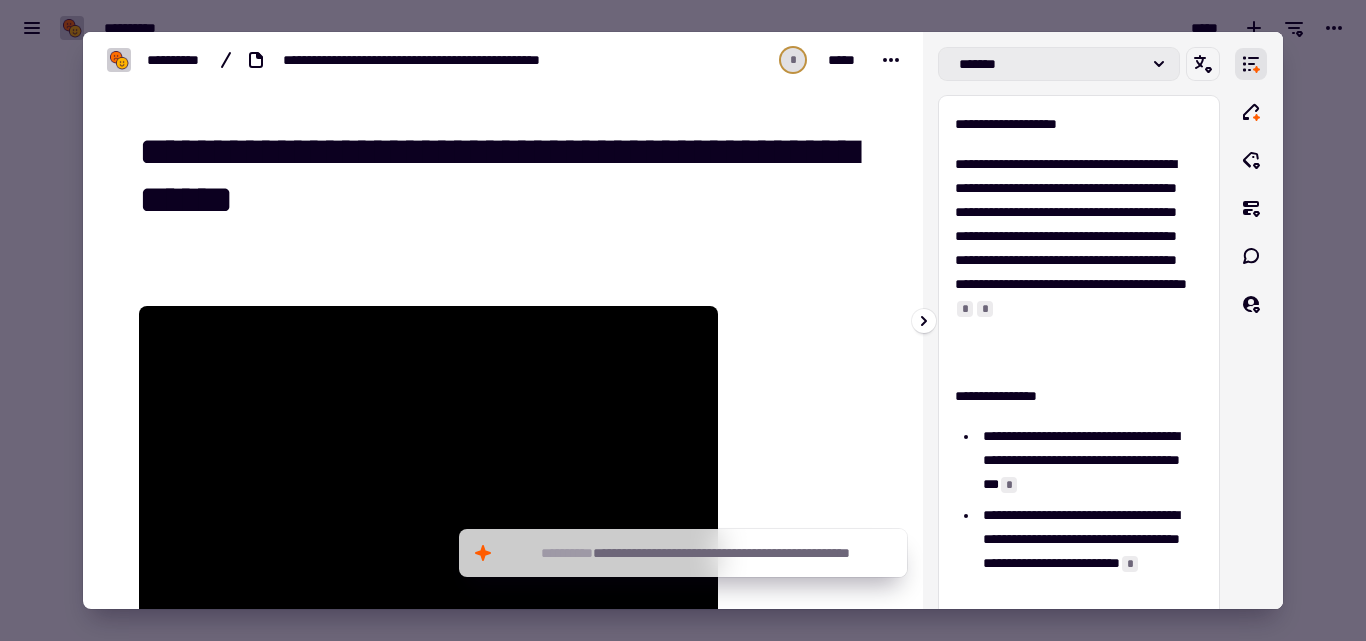 click on "*******" 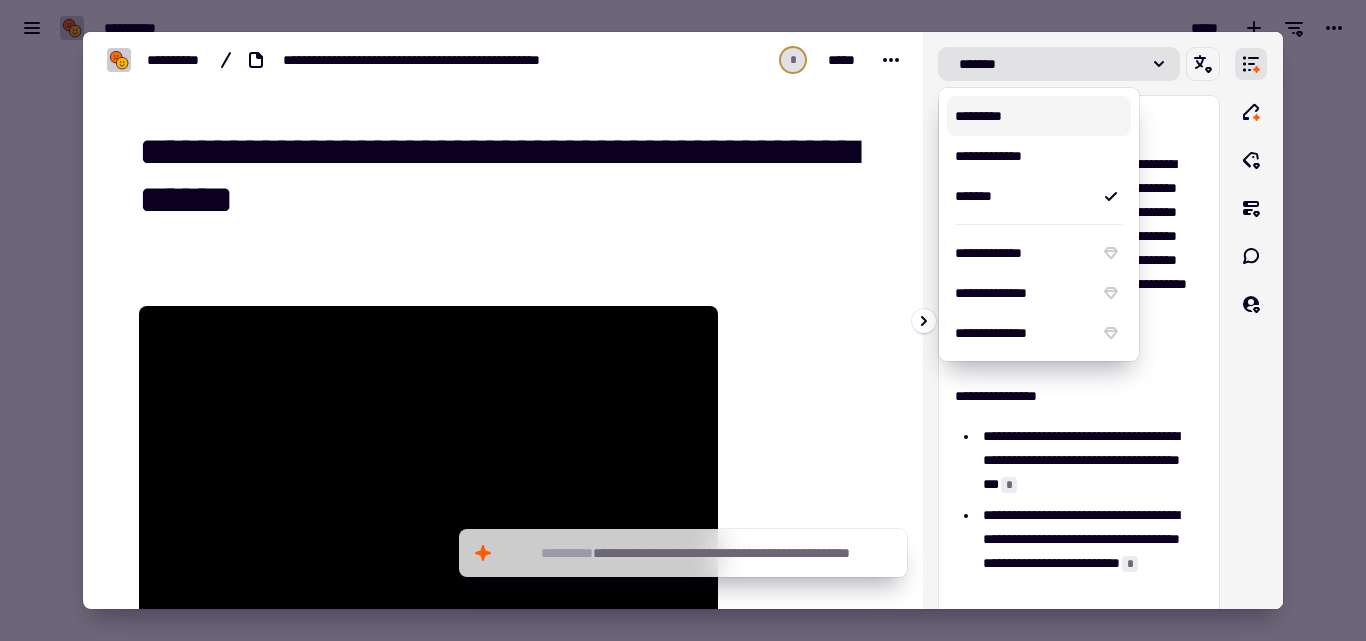 click on "*********" at bounding box center (1039, 116) 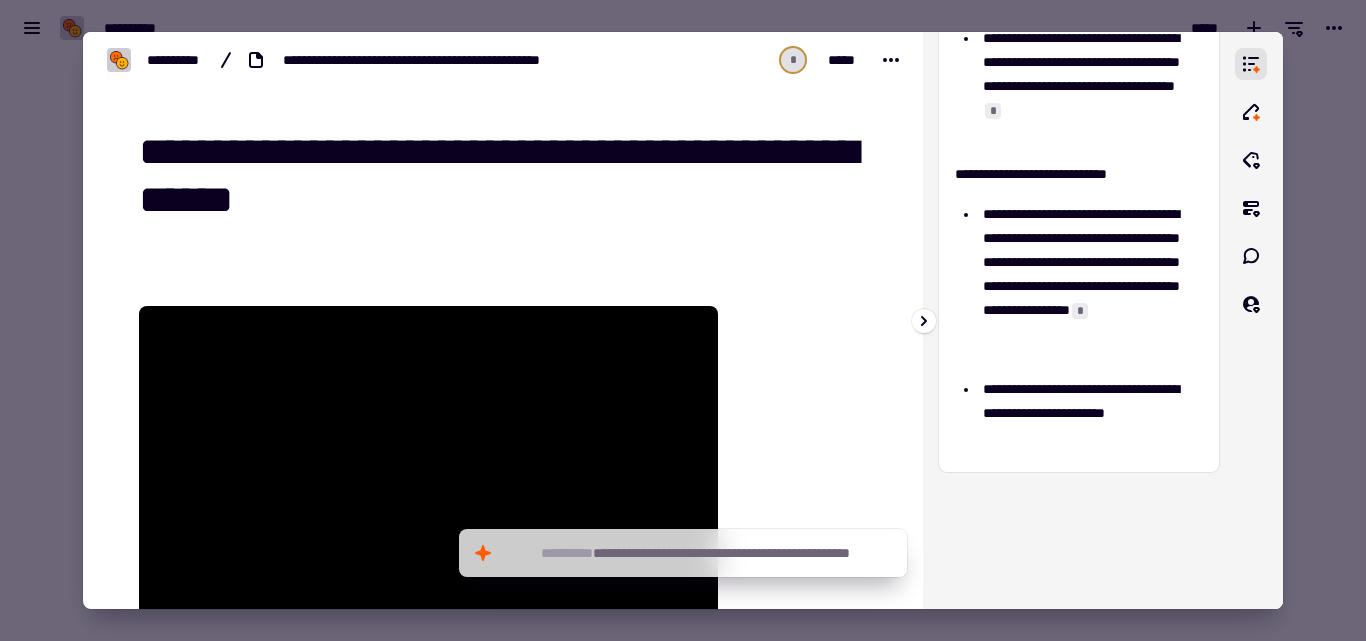 scroll, scrollTop: 278, scrollLeft: 0, axis: vertical 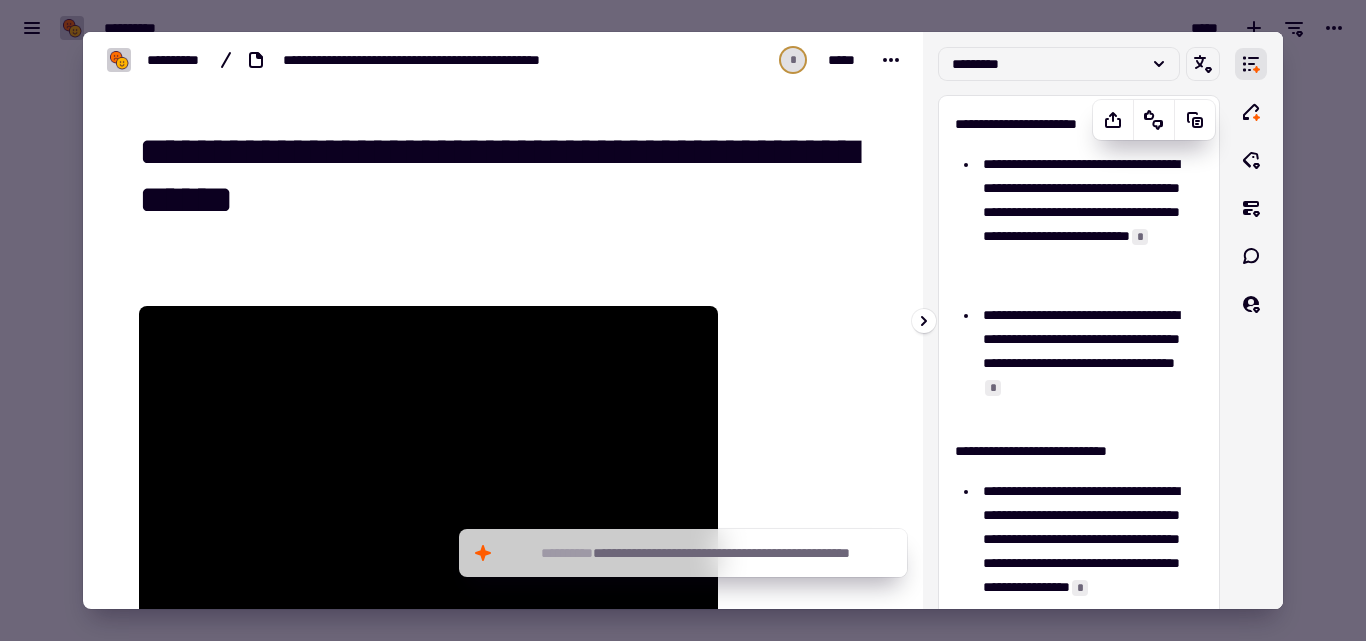 click on "**********" at bounding box center (1083, 224) 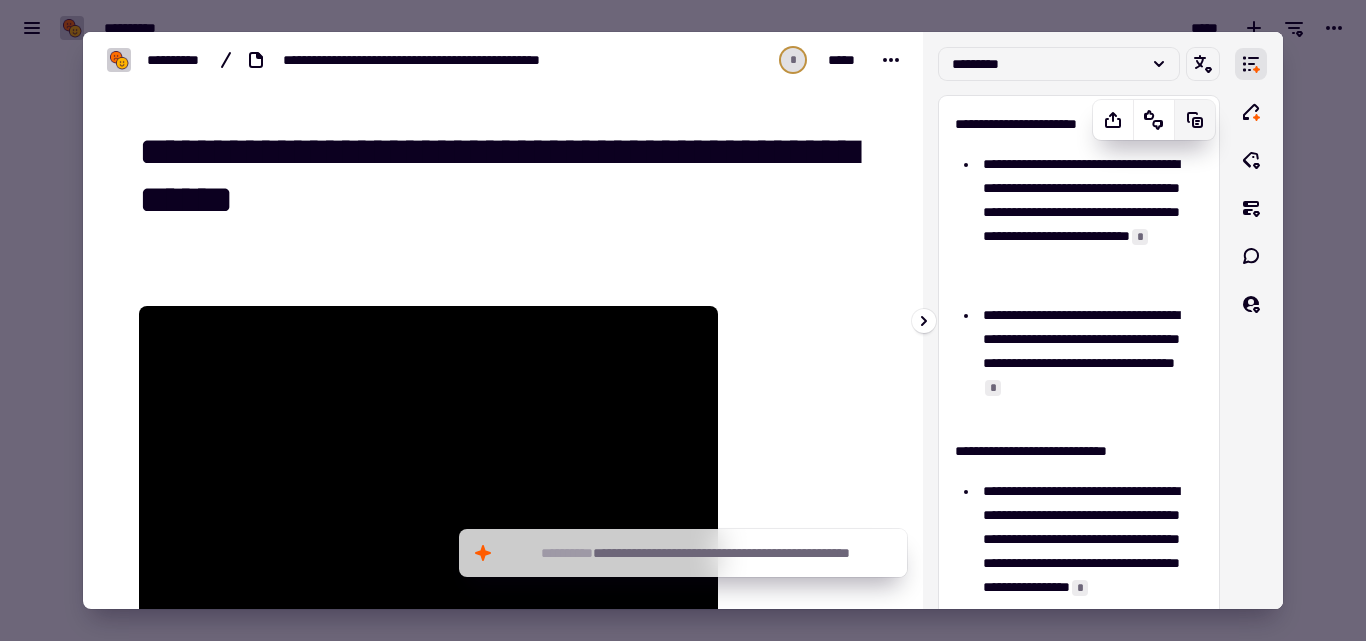 click 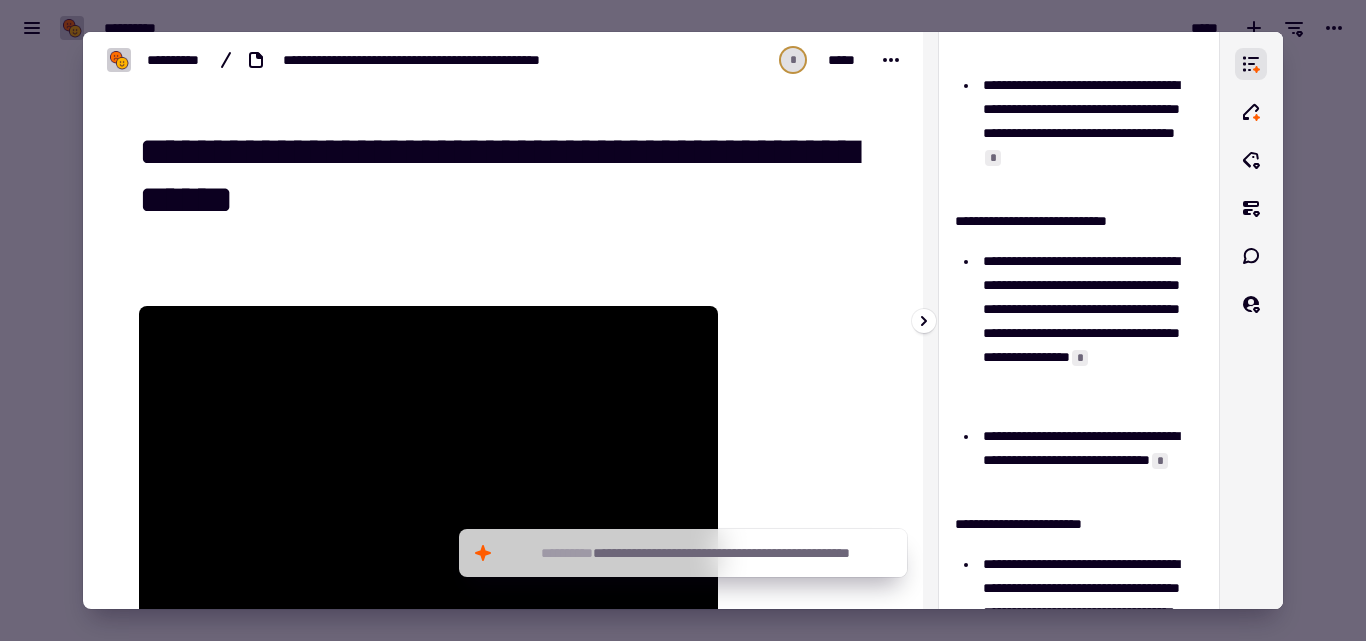 scroll, scrollTop: 0, scrollLeft: 0, axis: both 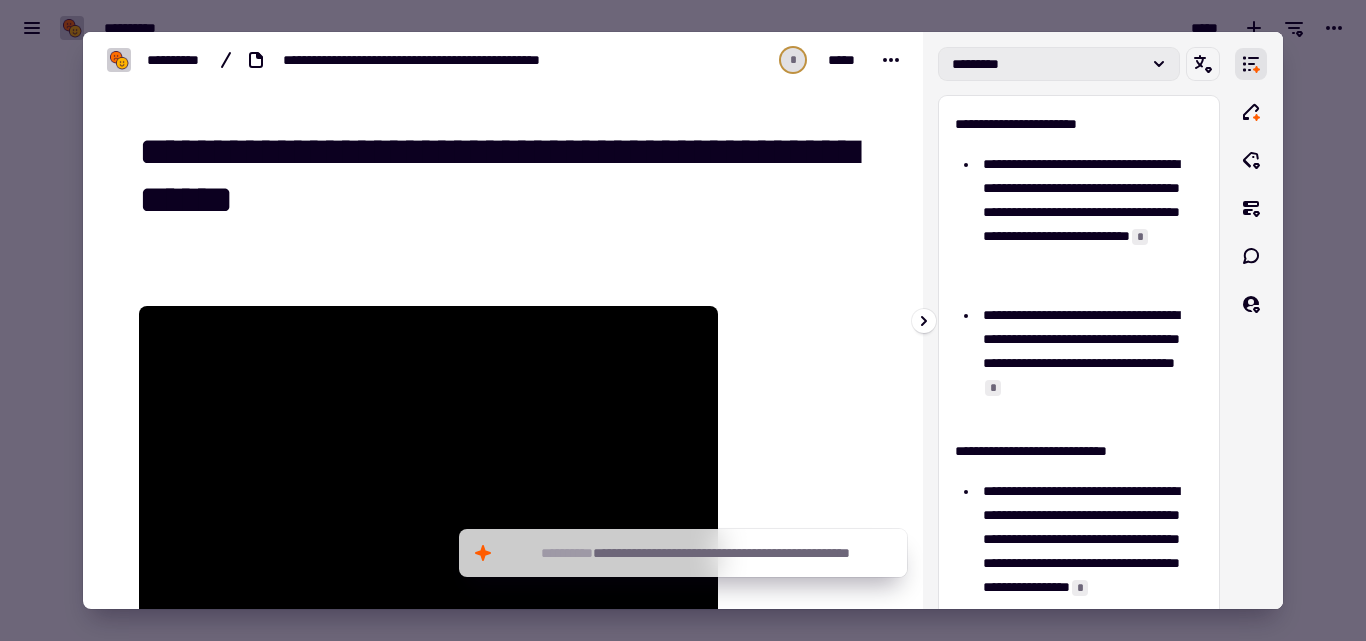 click on "*********" 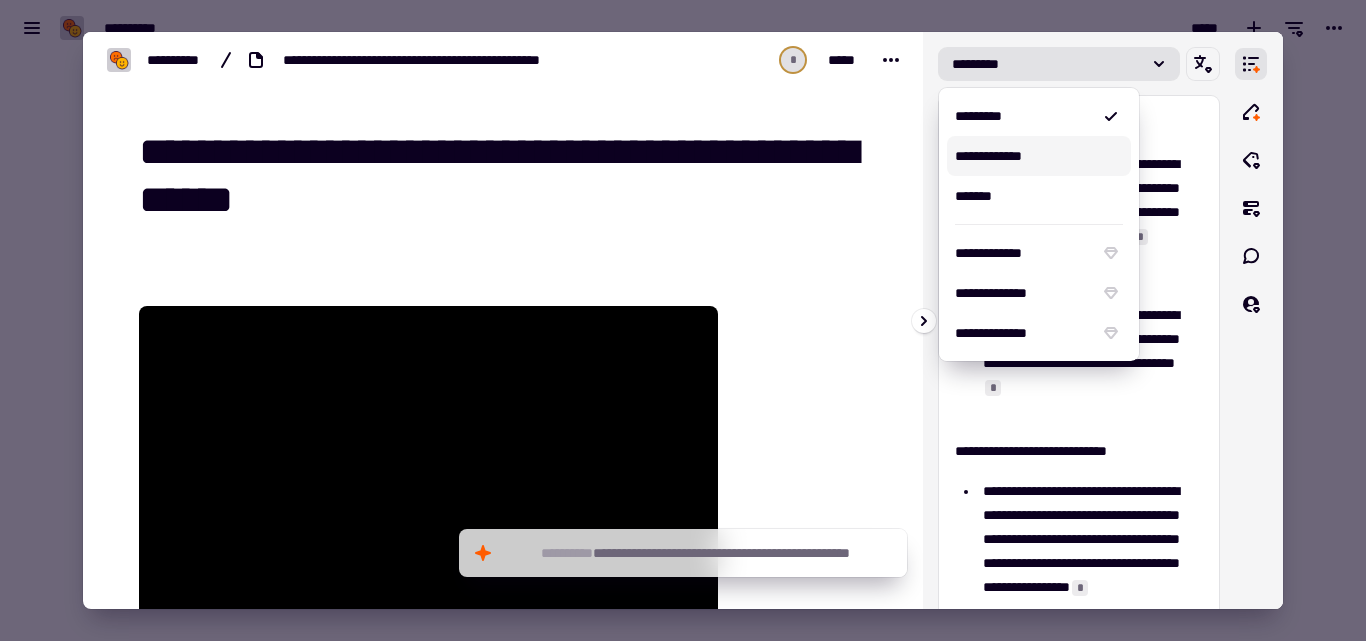 click on "**********" at bounding box center [1039, 156] 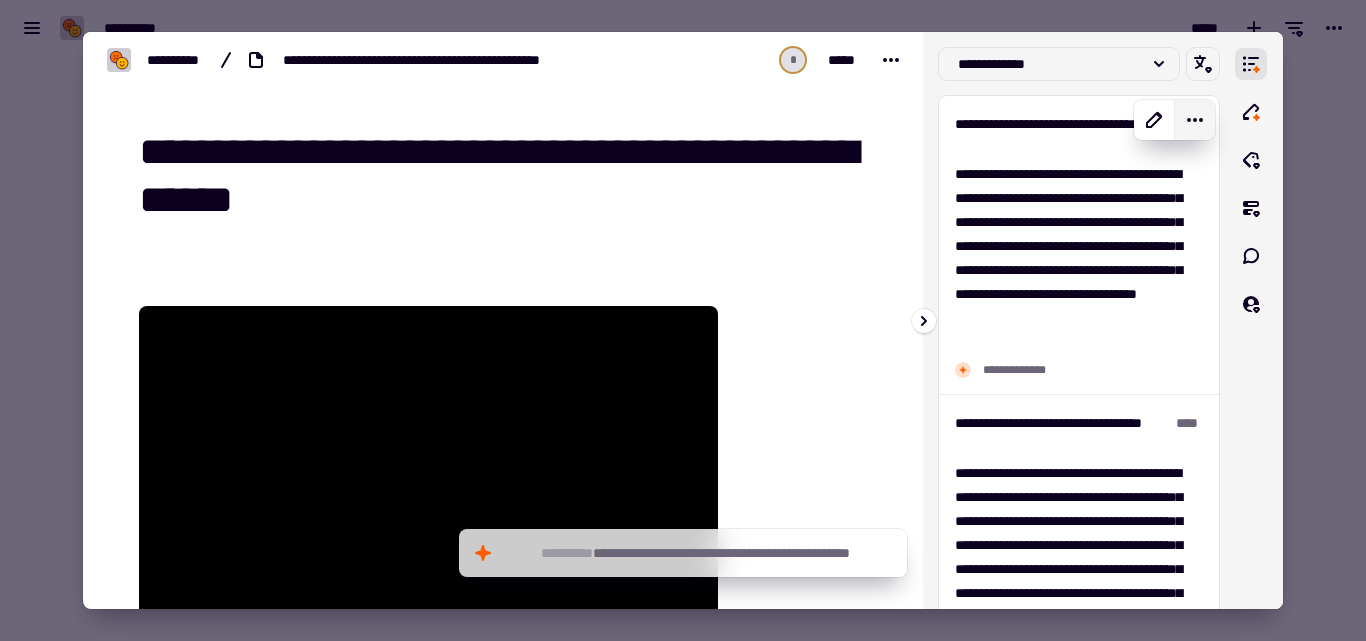 click 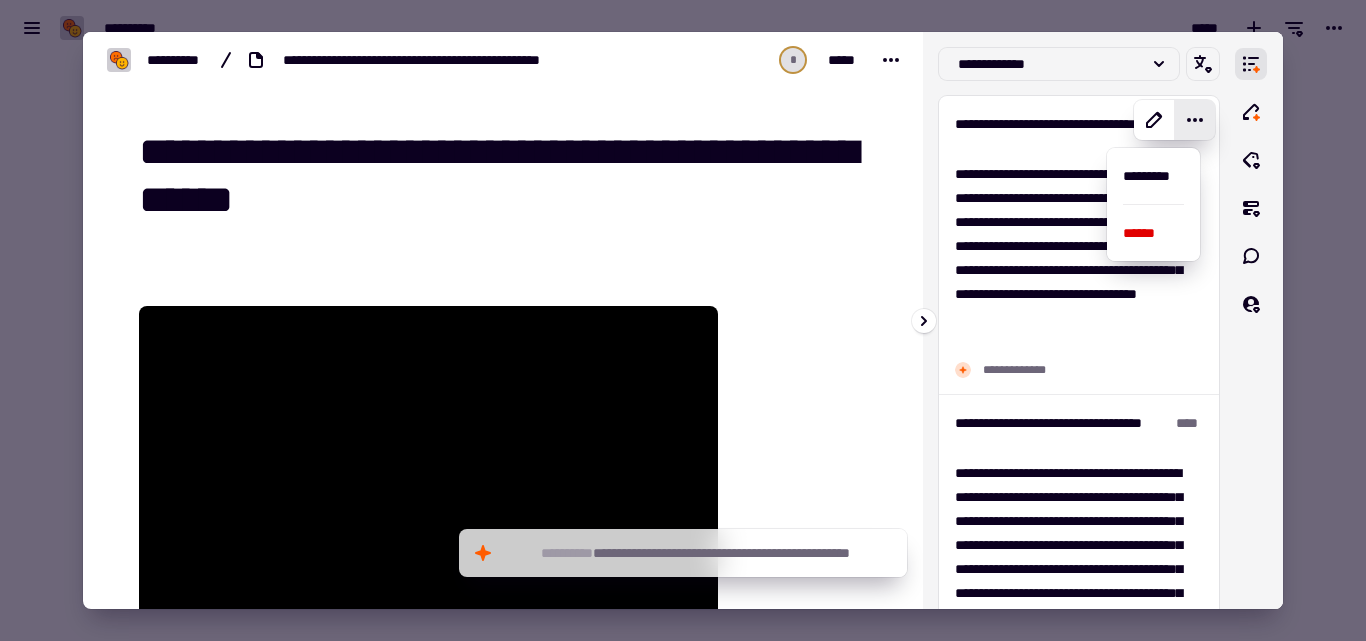 click 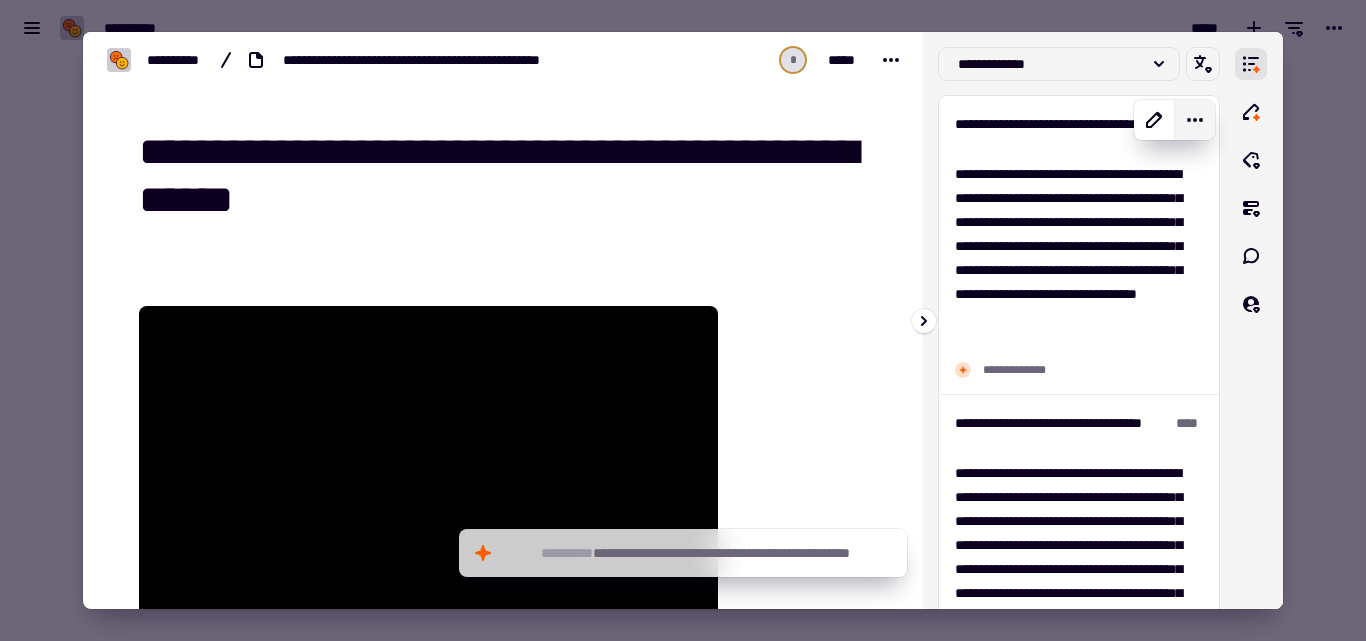 click 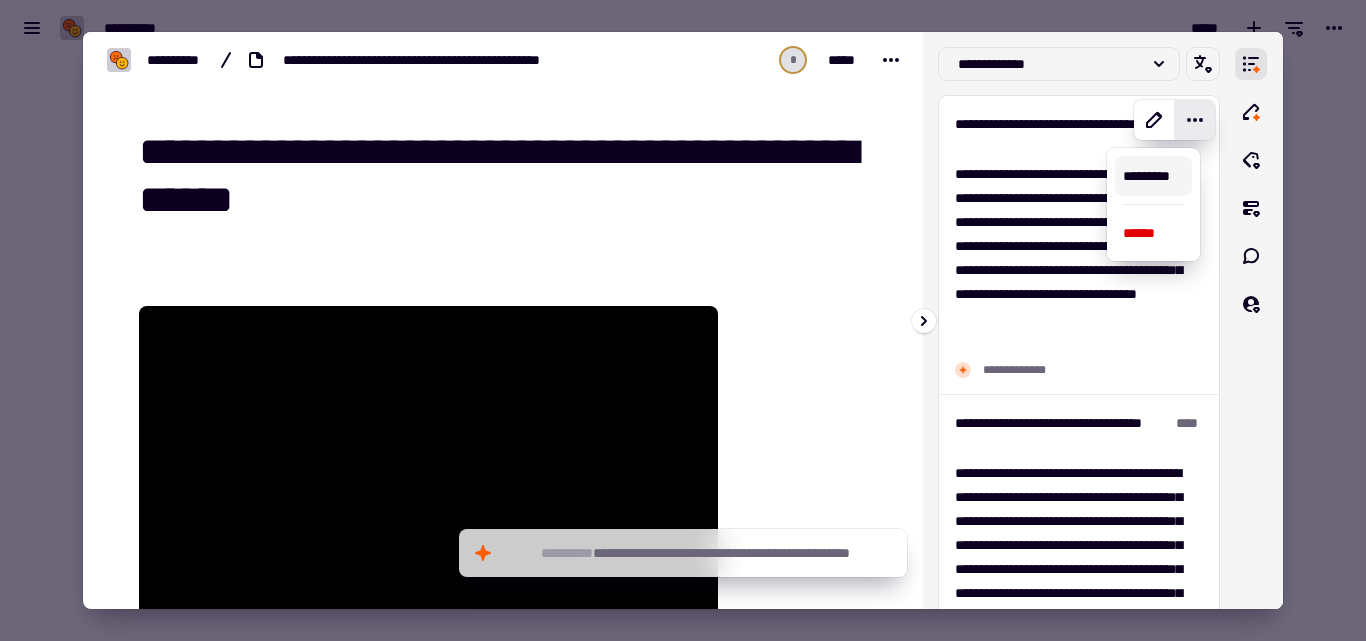 click on "*********" at bounding box center [1153, 176] 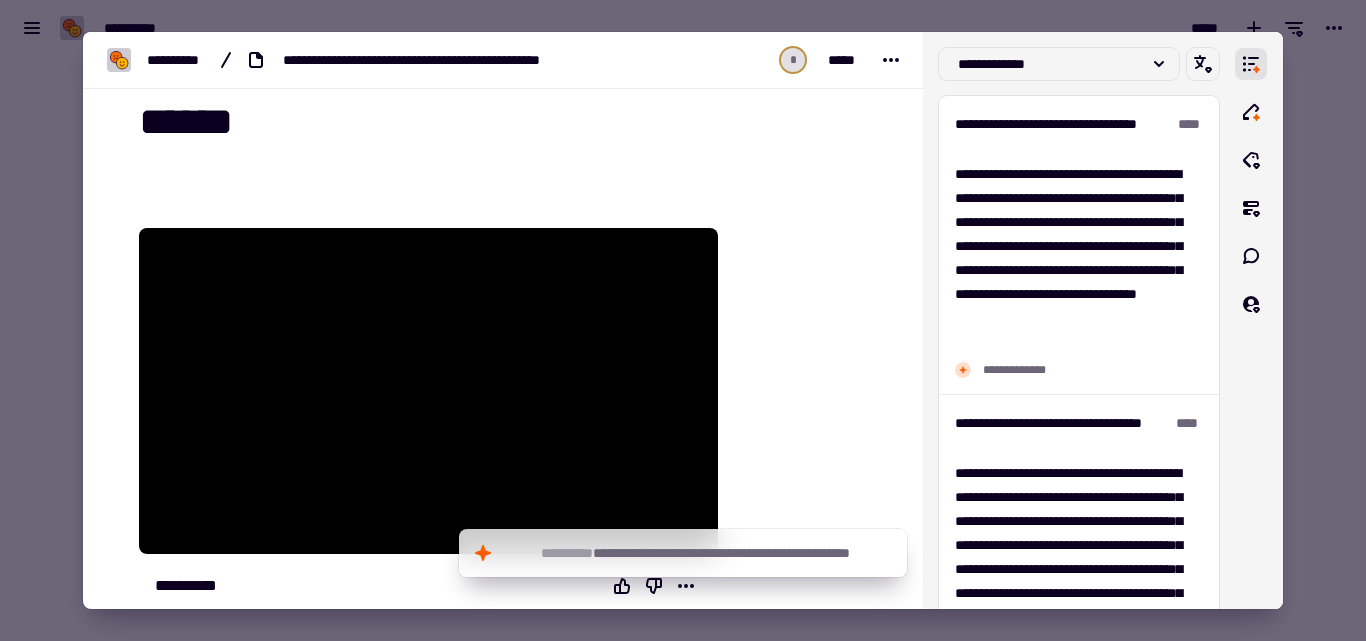 scroll, scrollTop: 100, scrollLeft: 0, axis: vertical 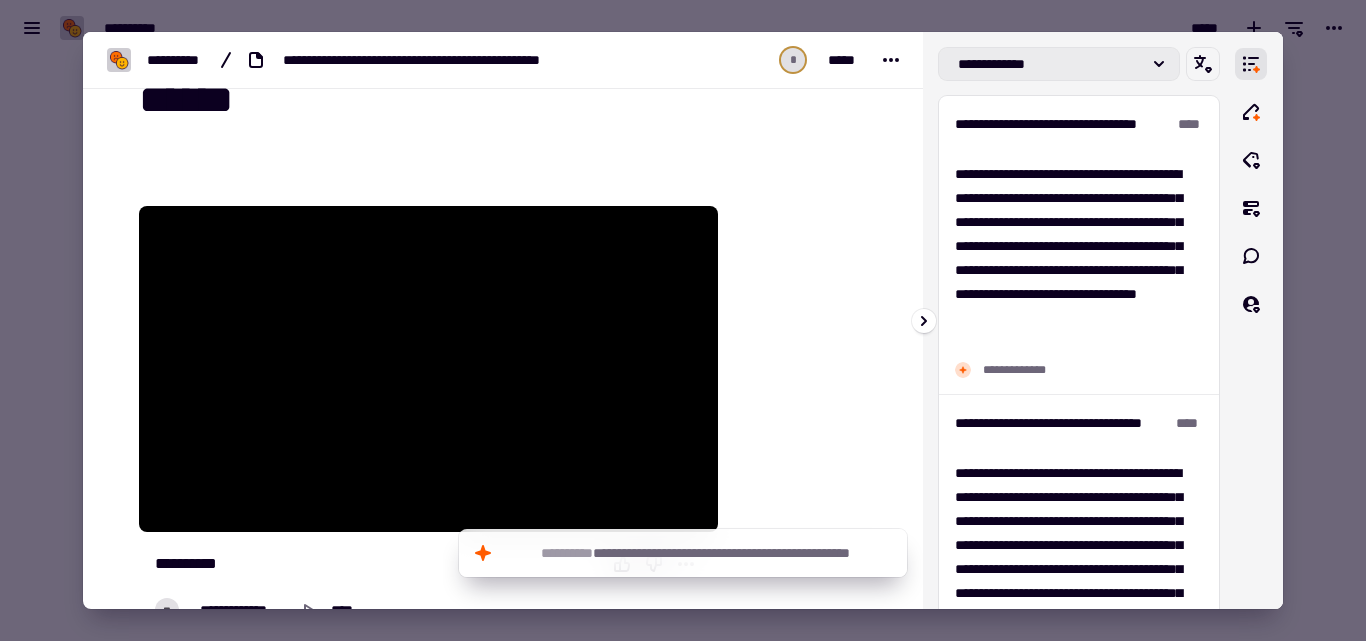 click 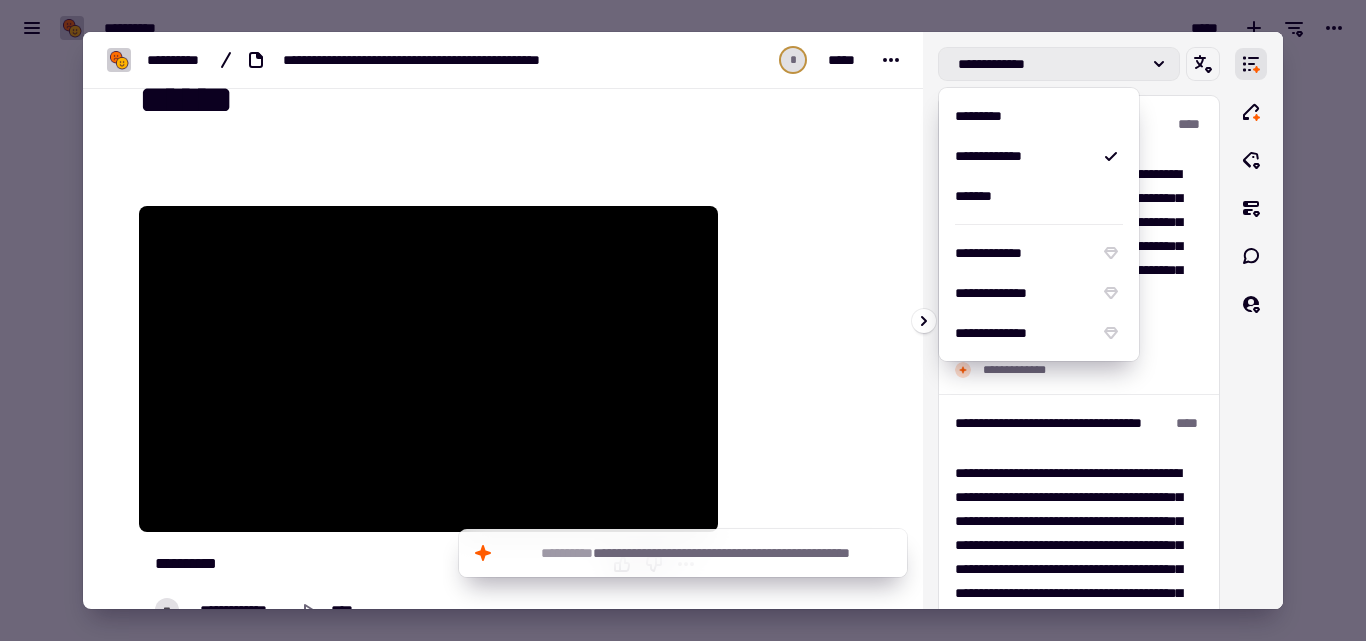 click 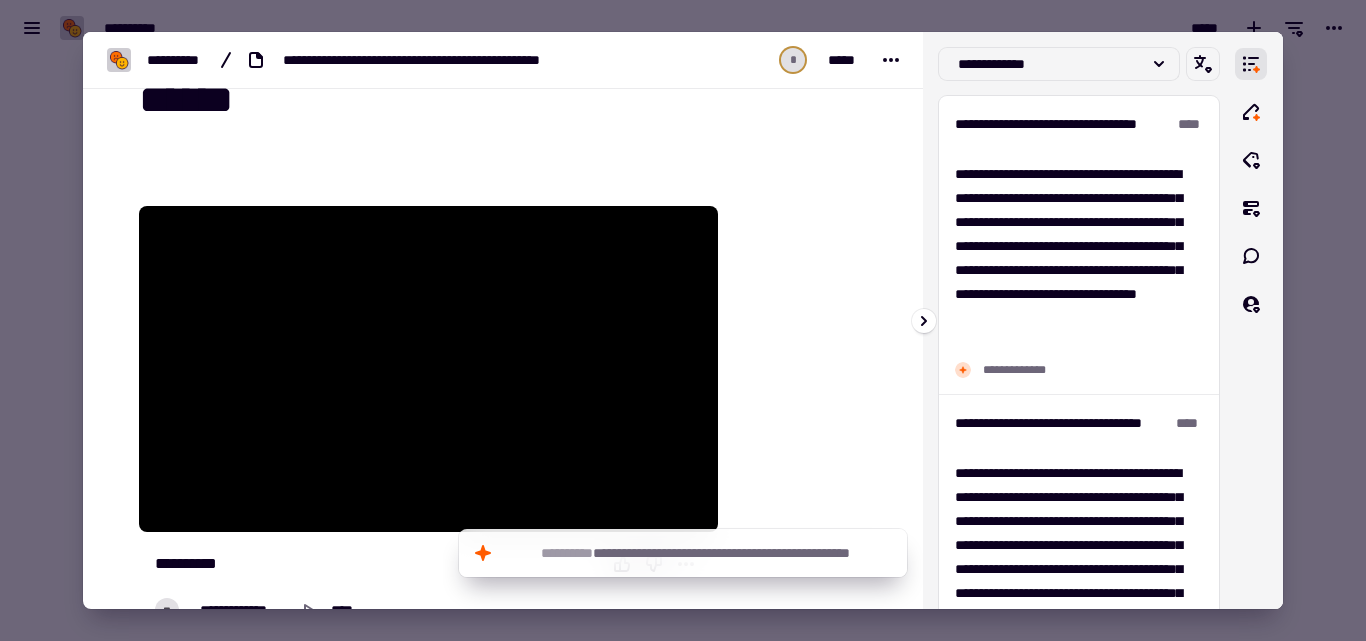 type 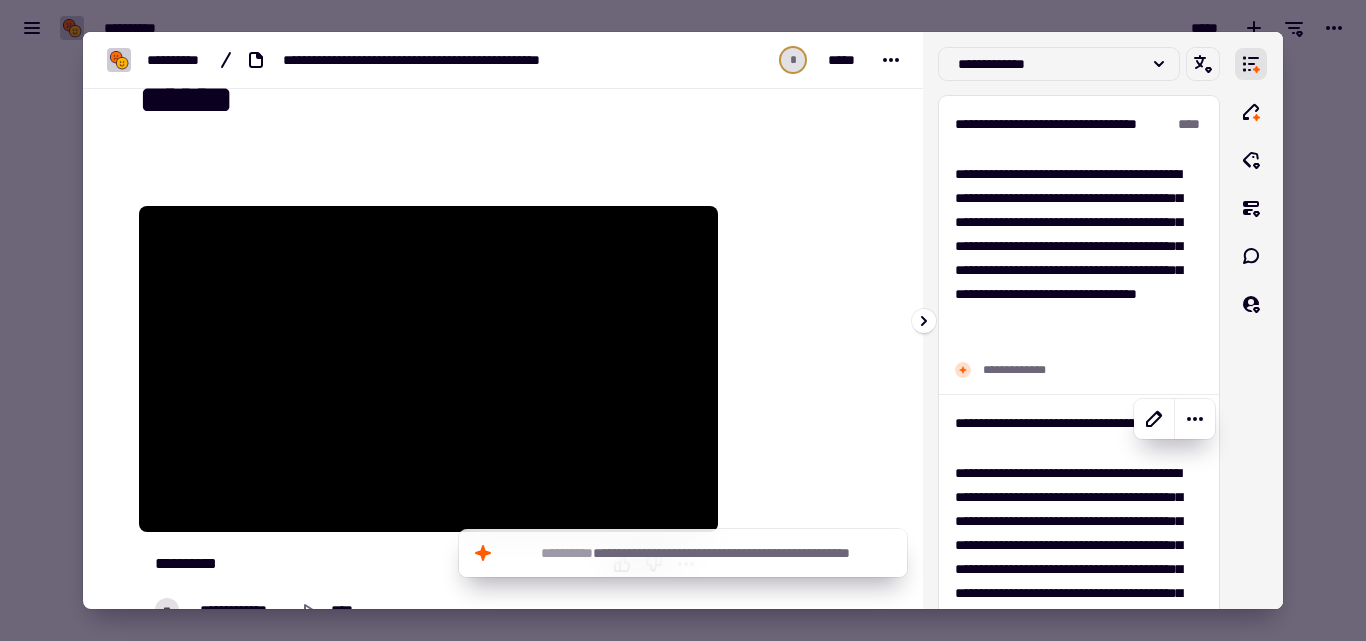 click on "**********" at bounding box center [1079, 555] 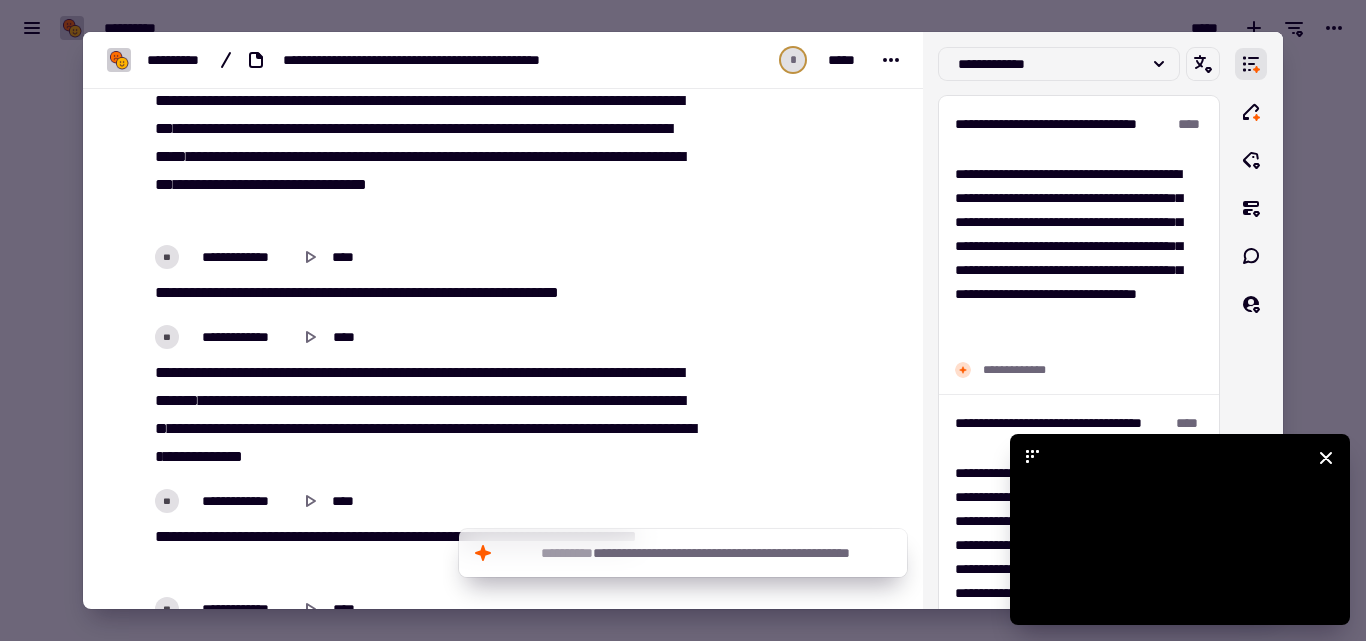 scroll, scrollTop: 1626, scrollLeft: 0, axis: vertical 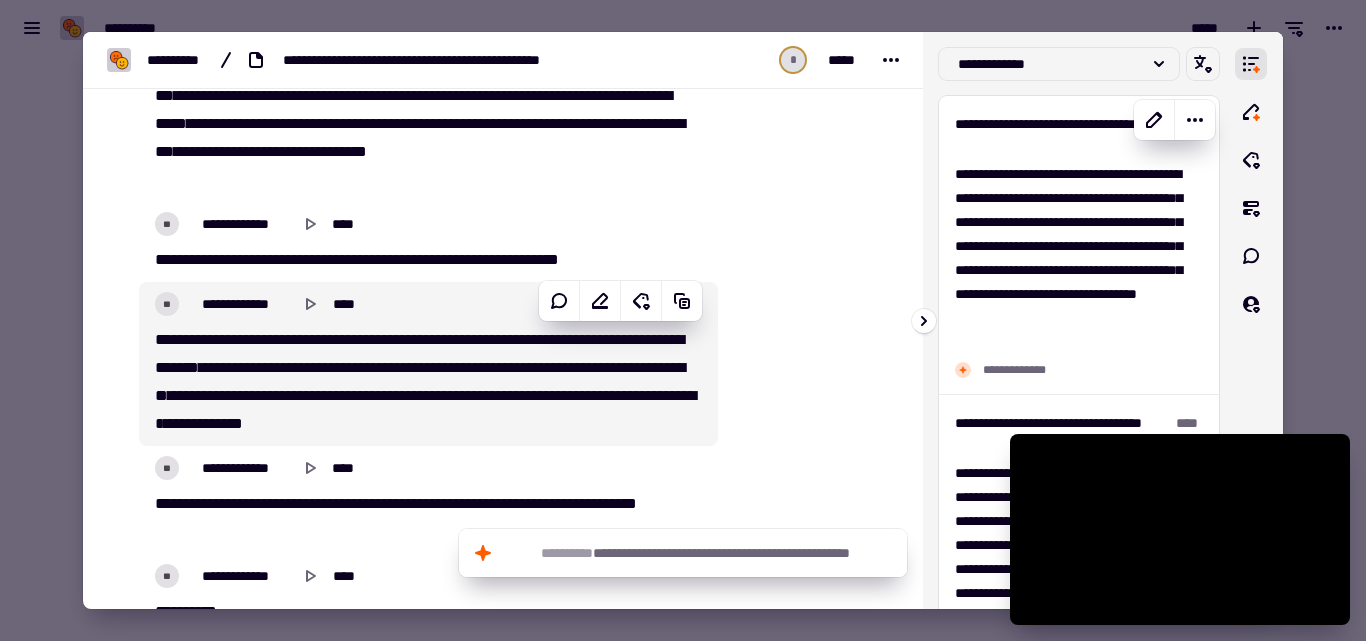 click on "**********" at bounding box center [1071, 258] 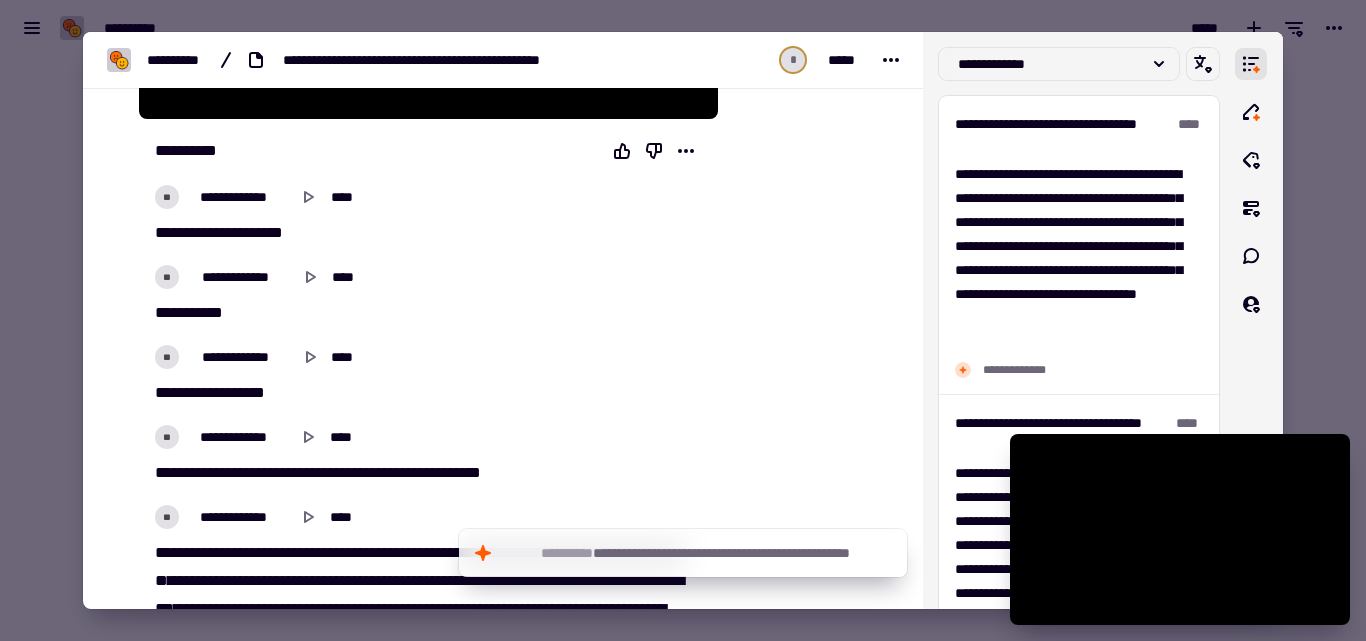 scroll, scrollTop: 0, scrollLeft: 0, axis: both 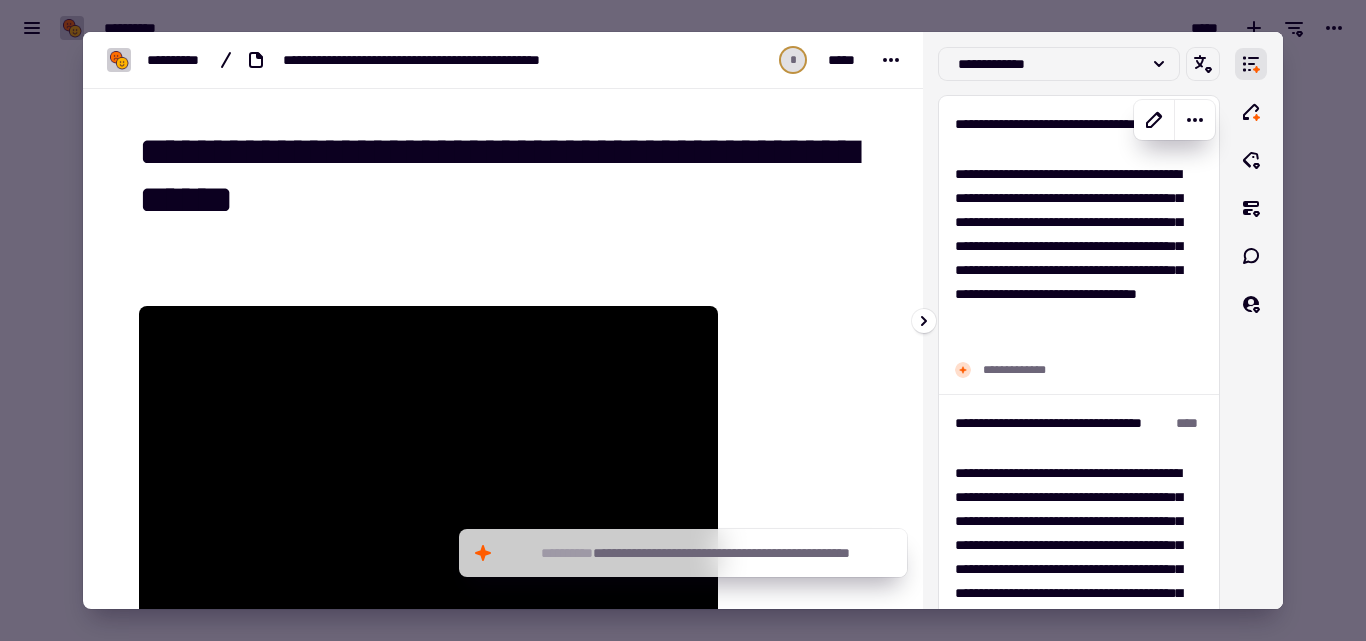 click on "**********" at bounding box center (1055, 134) 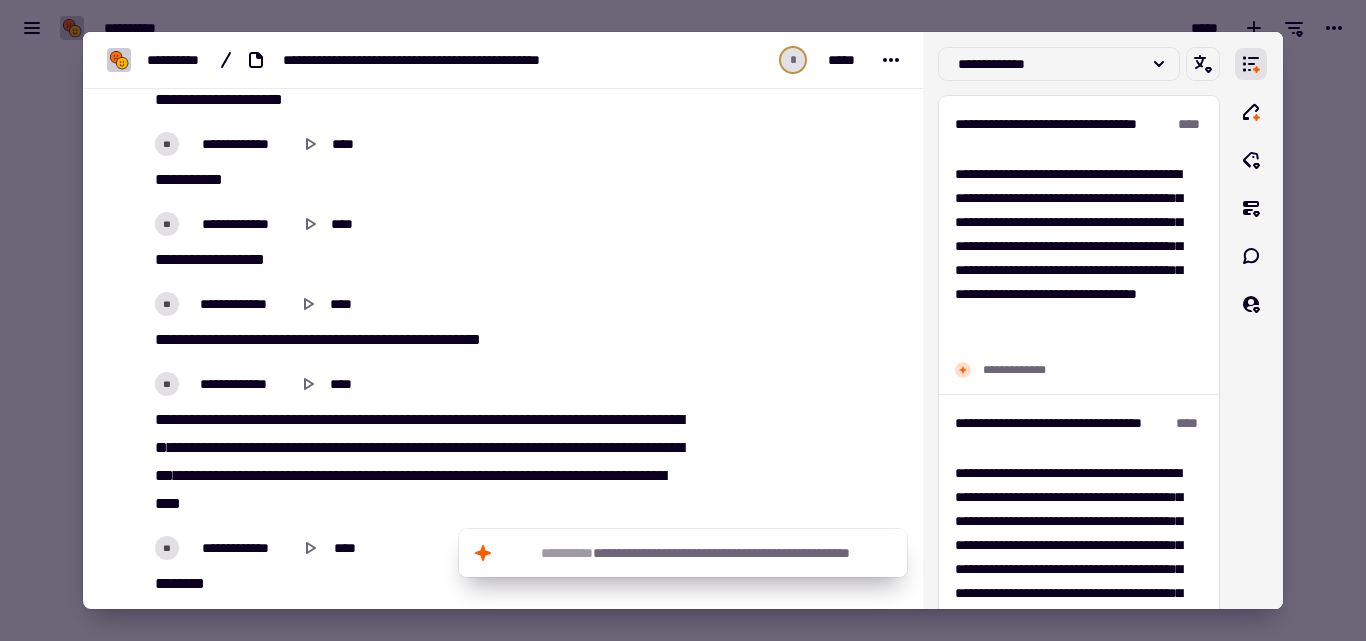 scroll, scrollTop: 0, scrollLeft: 0, axis: both 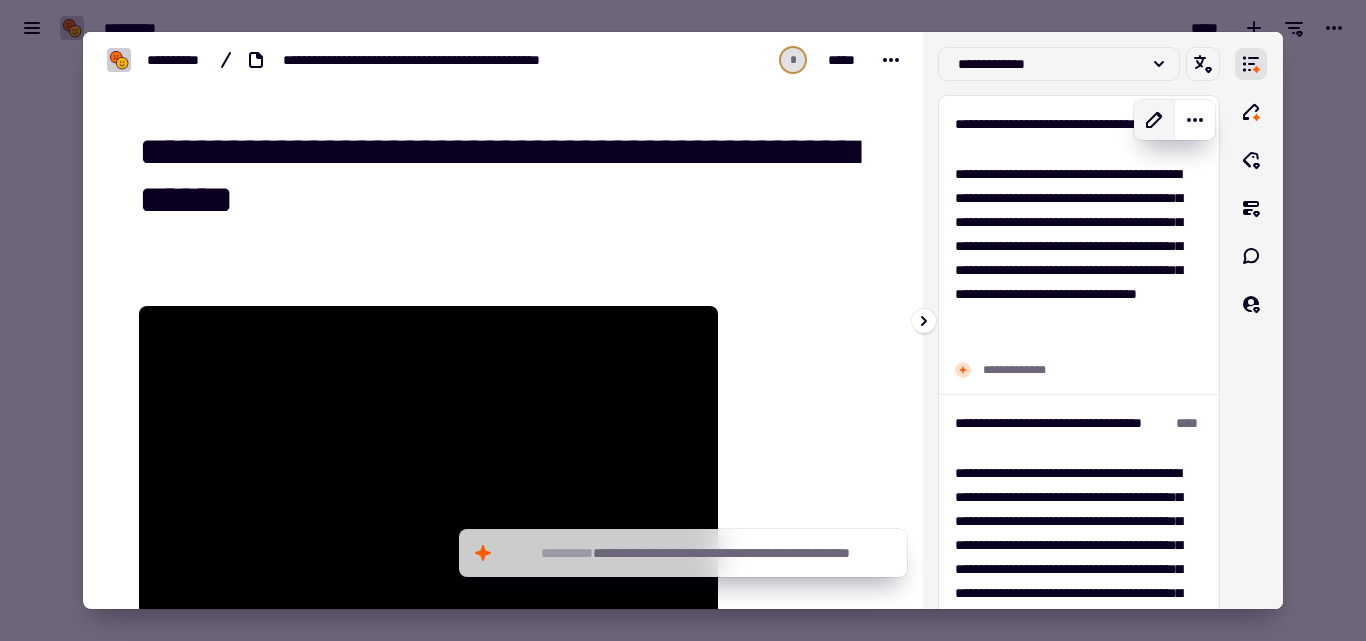 click 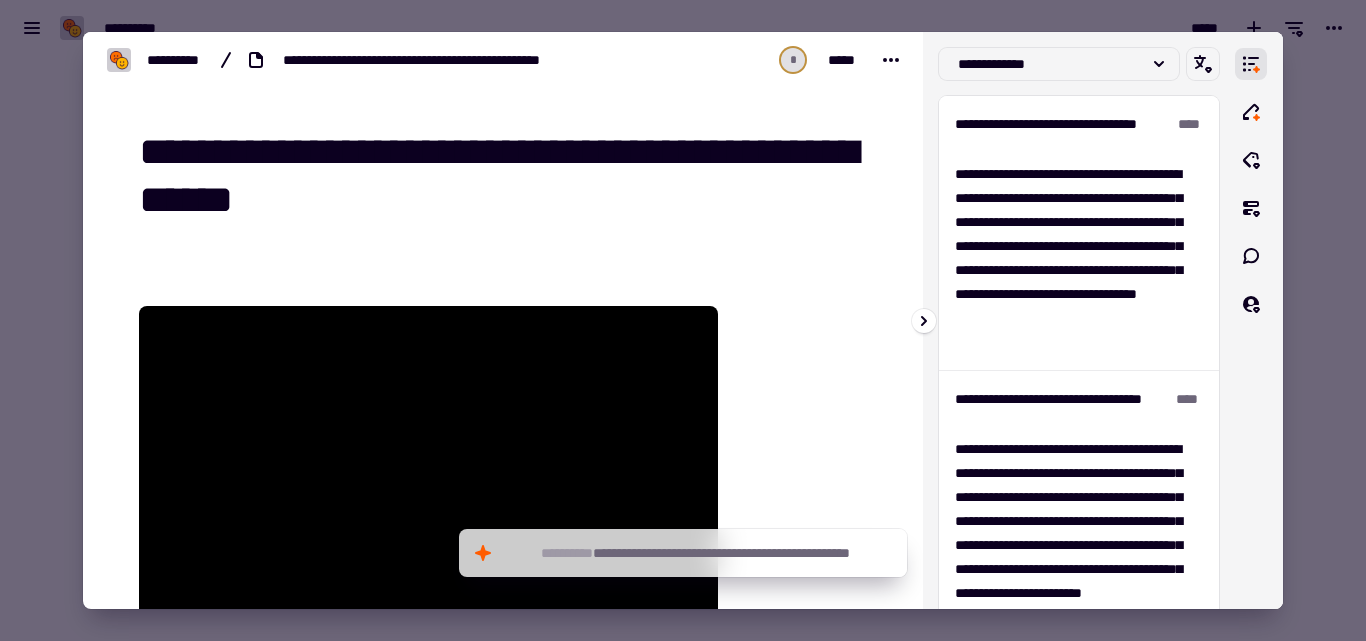 click on "**********" at bounding box center (1055, 134) 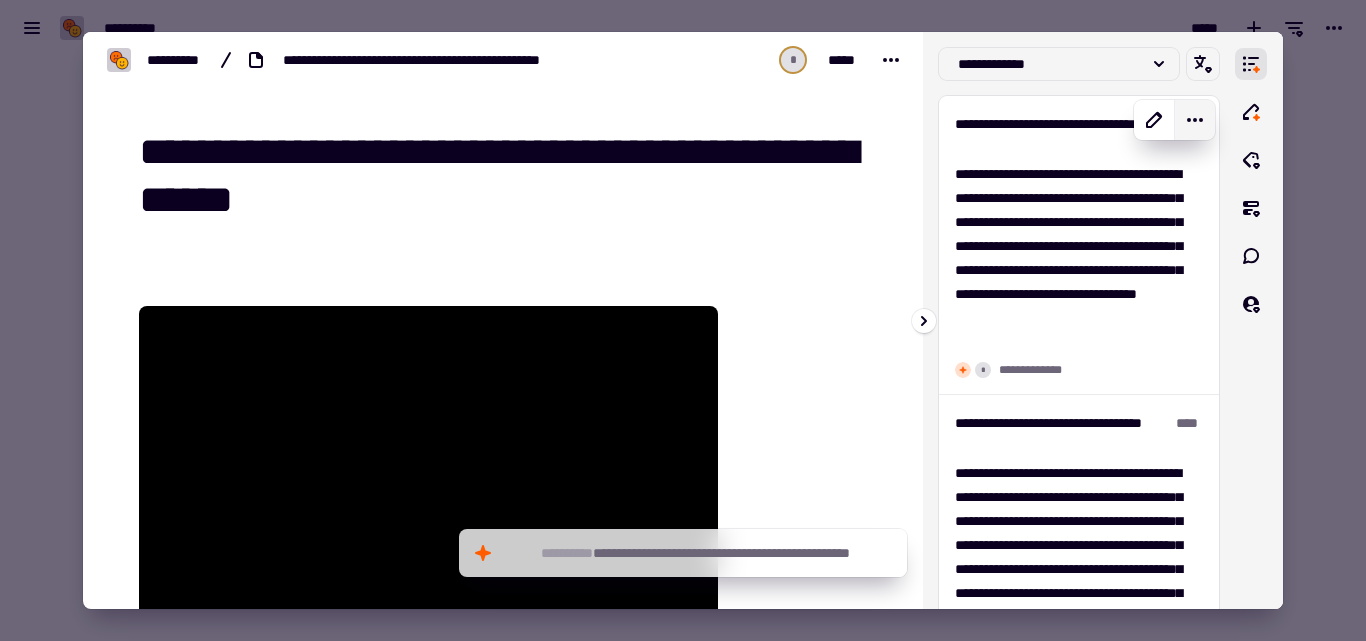 click 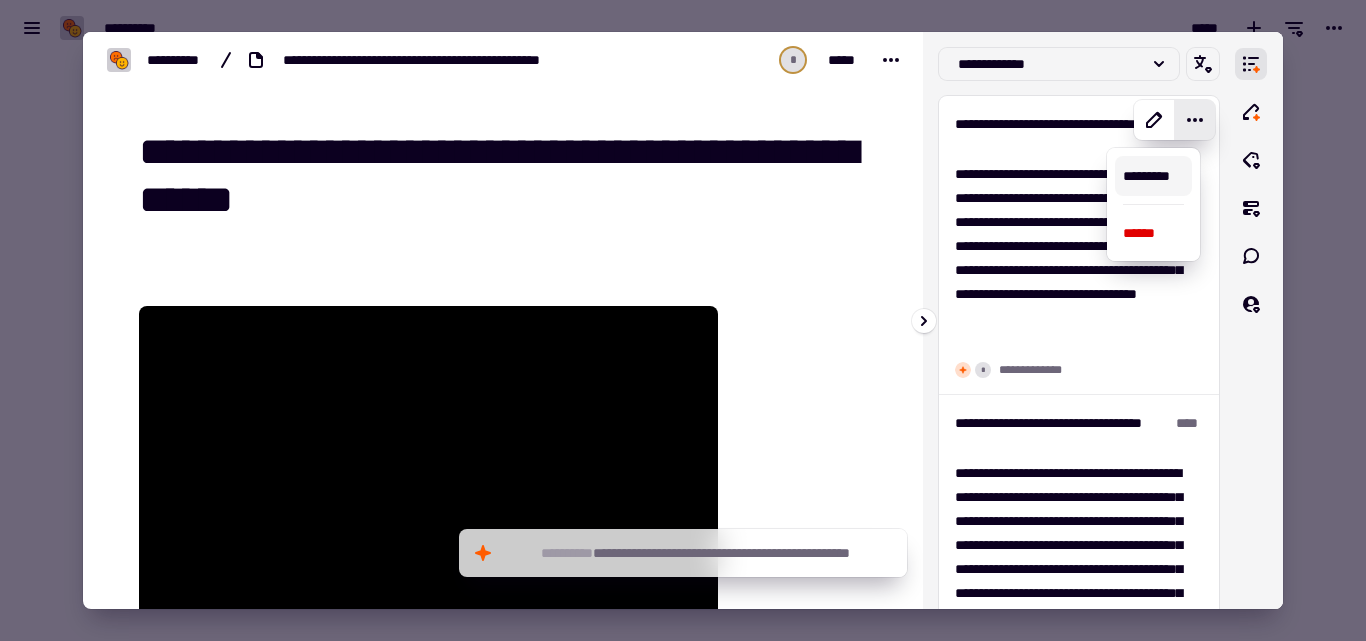 click on "*********" at bounding box center [1153, 176] 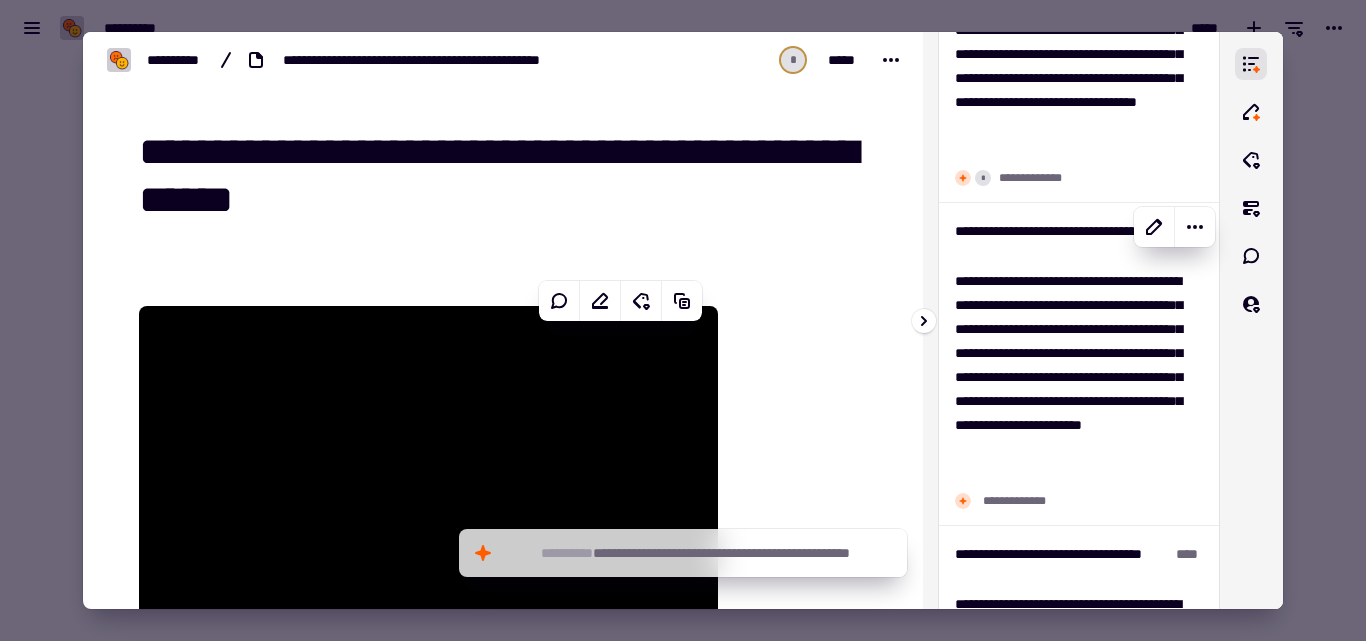 scroll, scrollTop: 200, scrollLeft: 0, axis: vertical 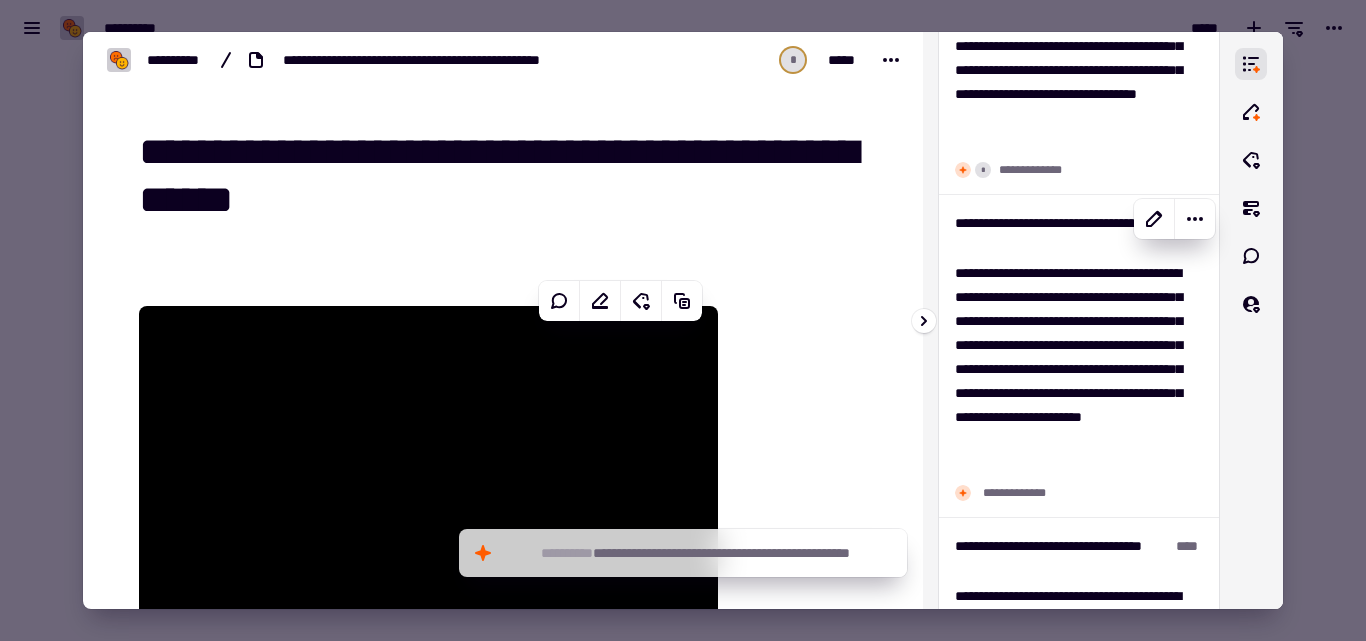 click on "**********" at bounding box center [1071, 369] 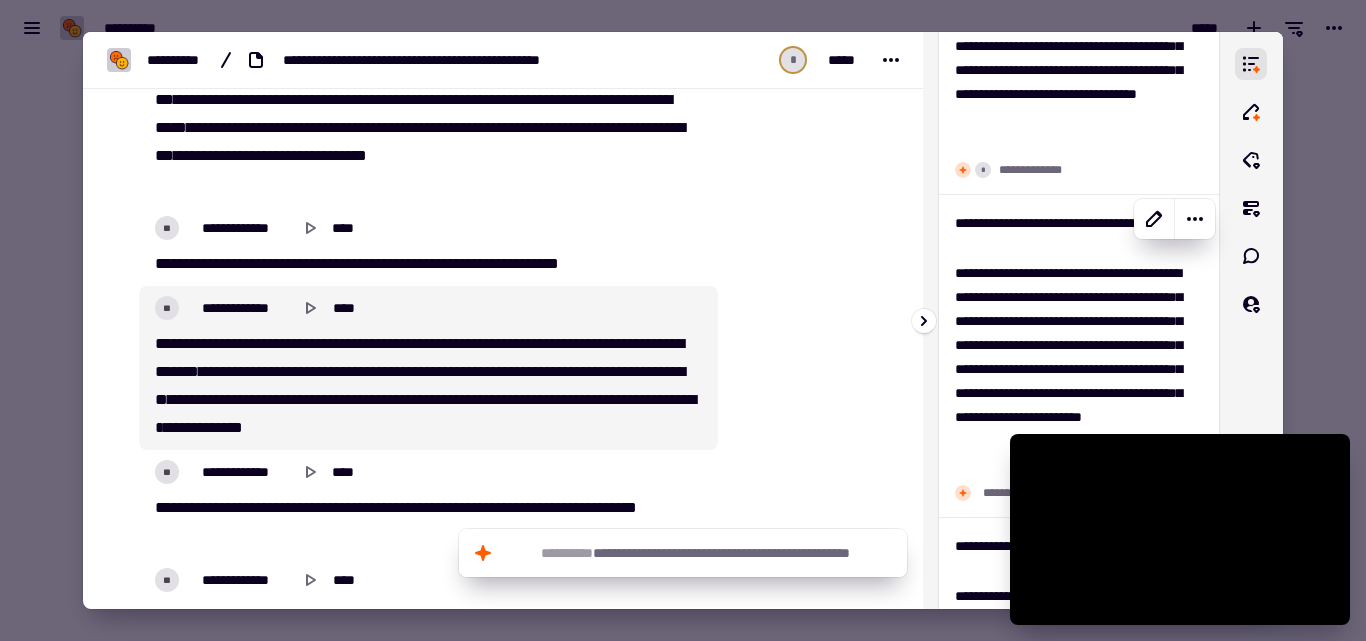 scroll, scrollTop: 1626, scrollLeft: 0, axis: vertical 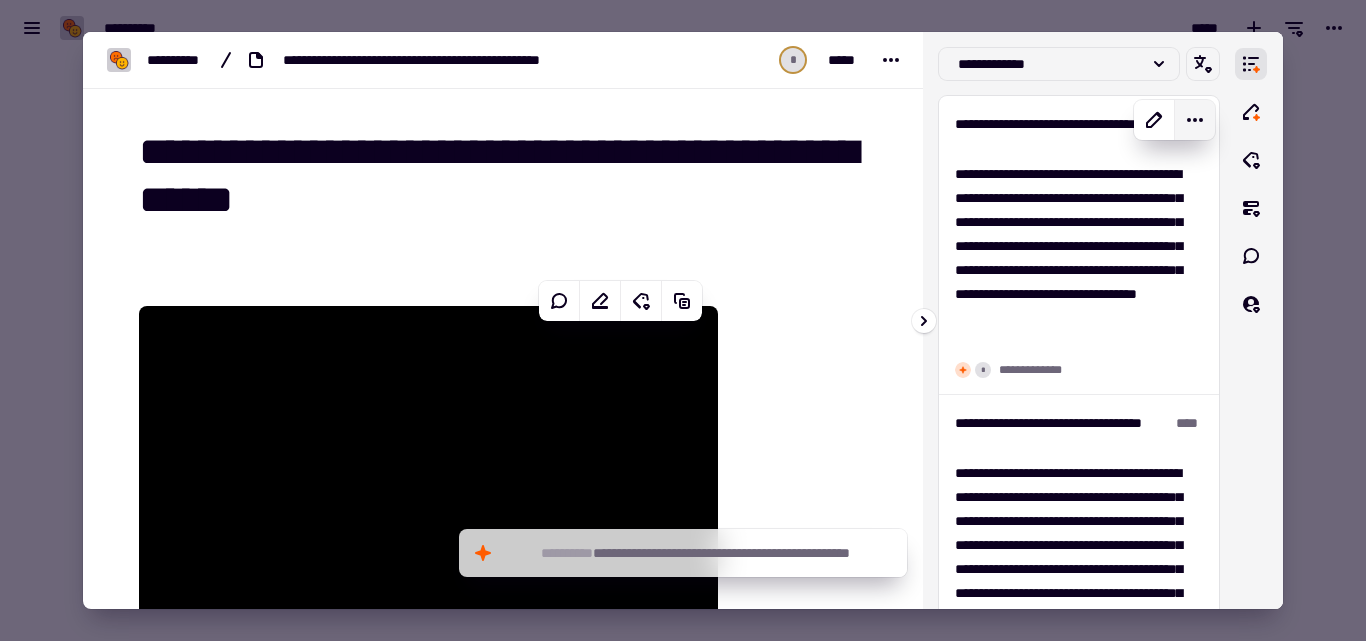 click 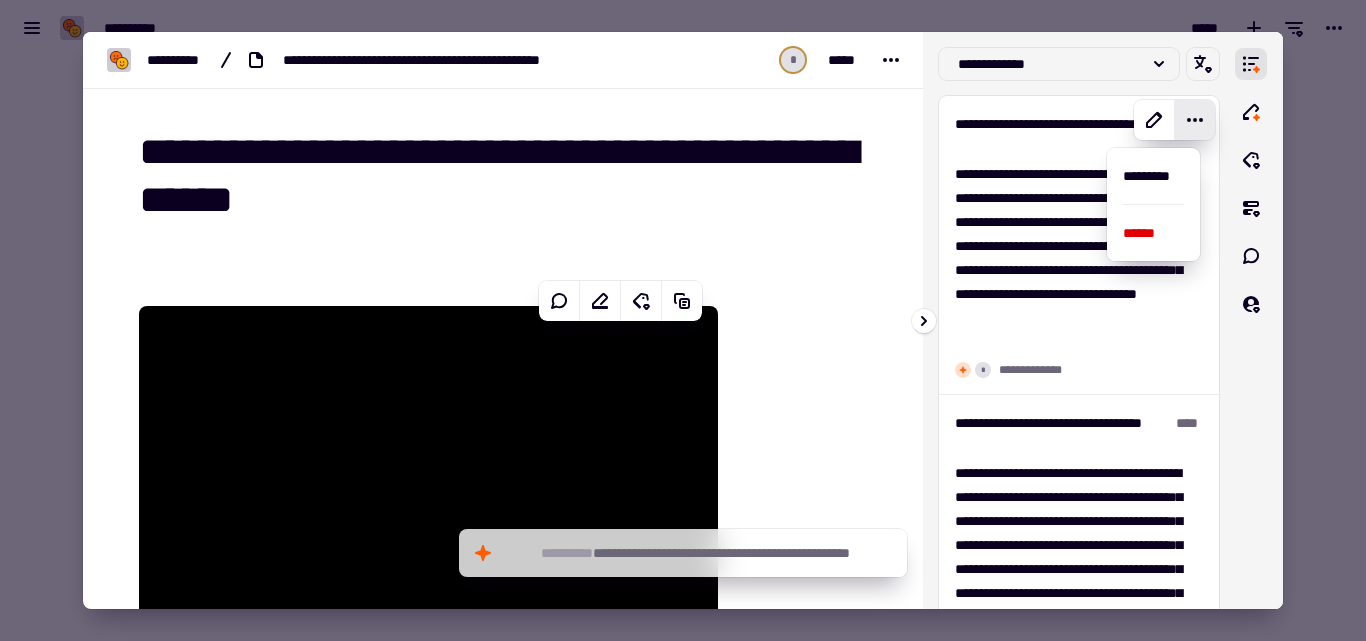 click 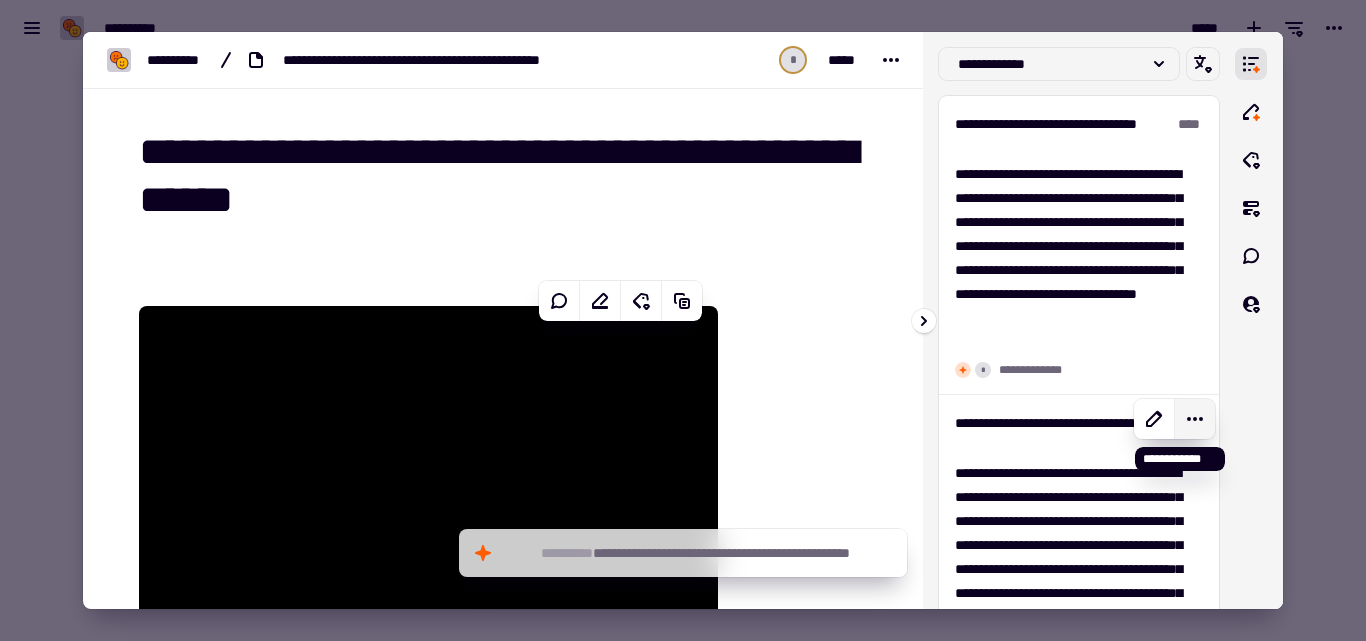 click 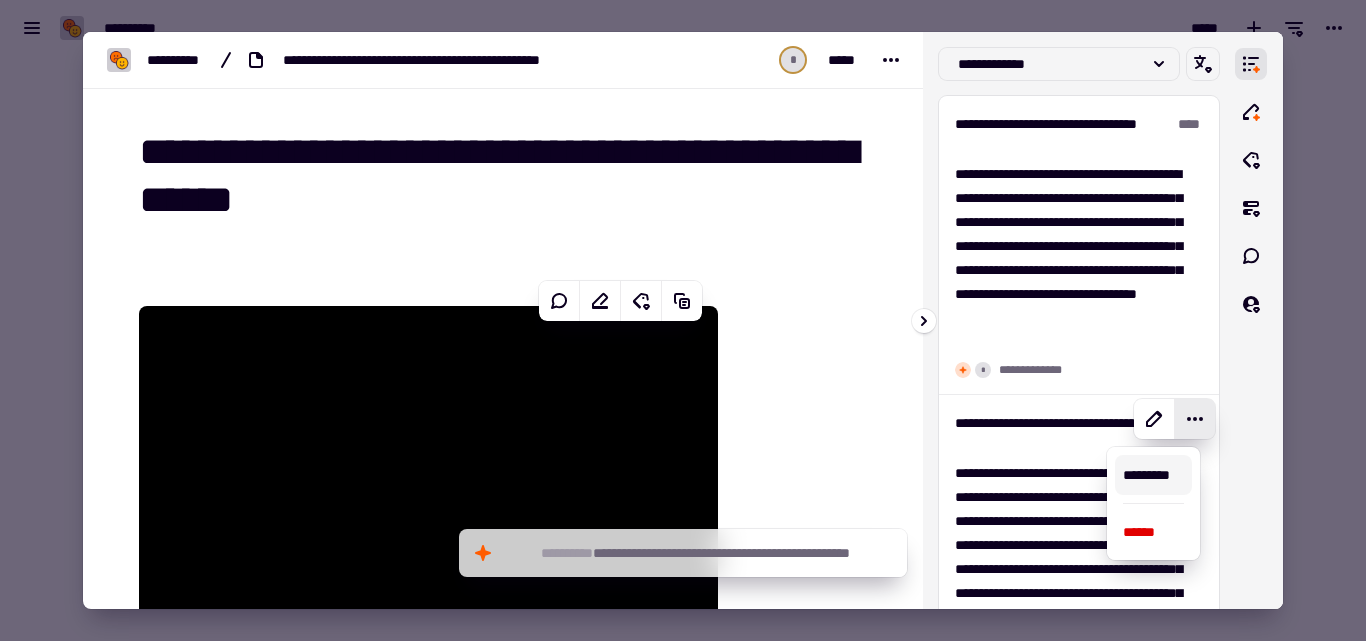 click on "*********" at bounding box center [1153, 475] 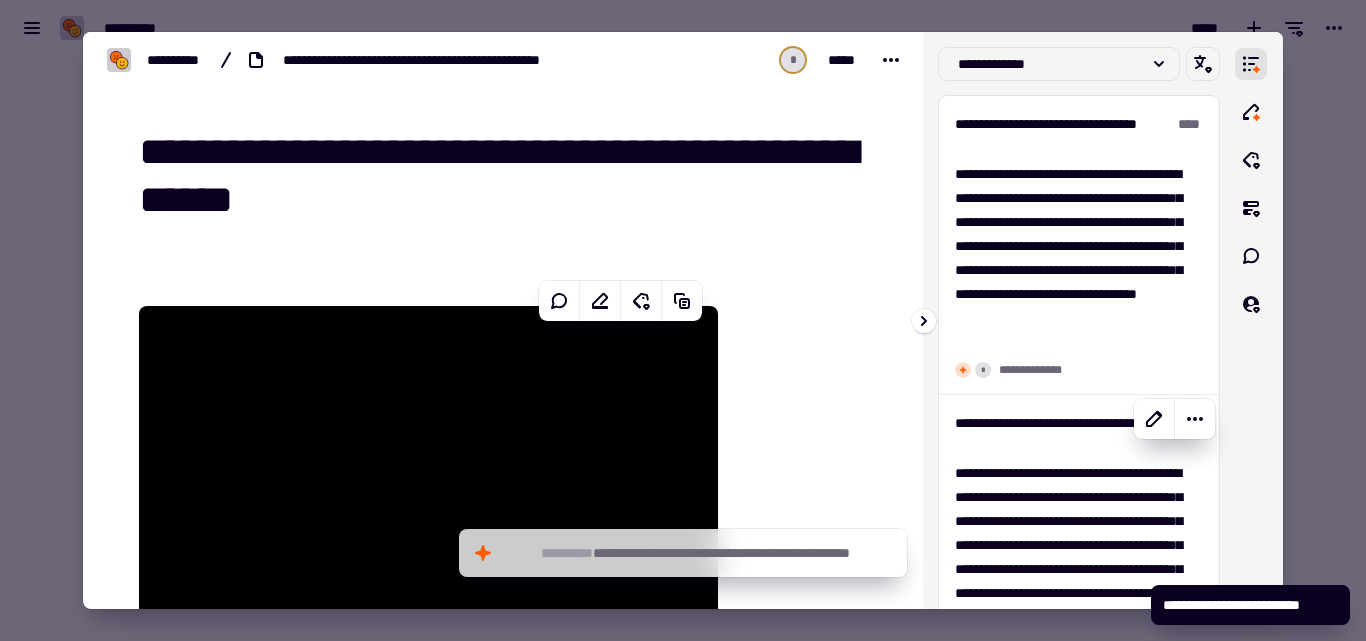 click on "**********" at bounding box center [1054, 433] 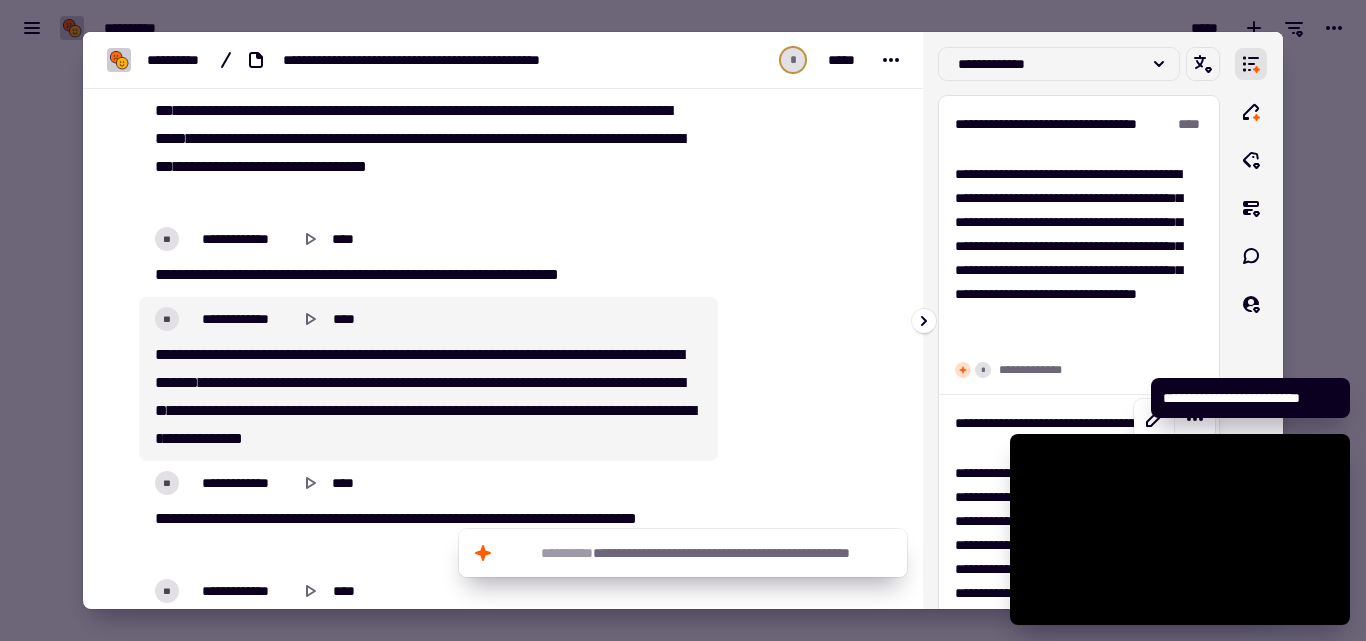 scroll, scrollTop: 1626, scrollLeft: 0, axis: vertical 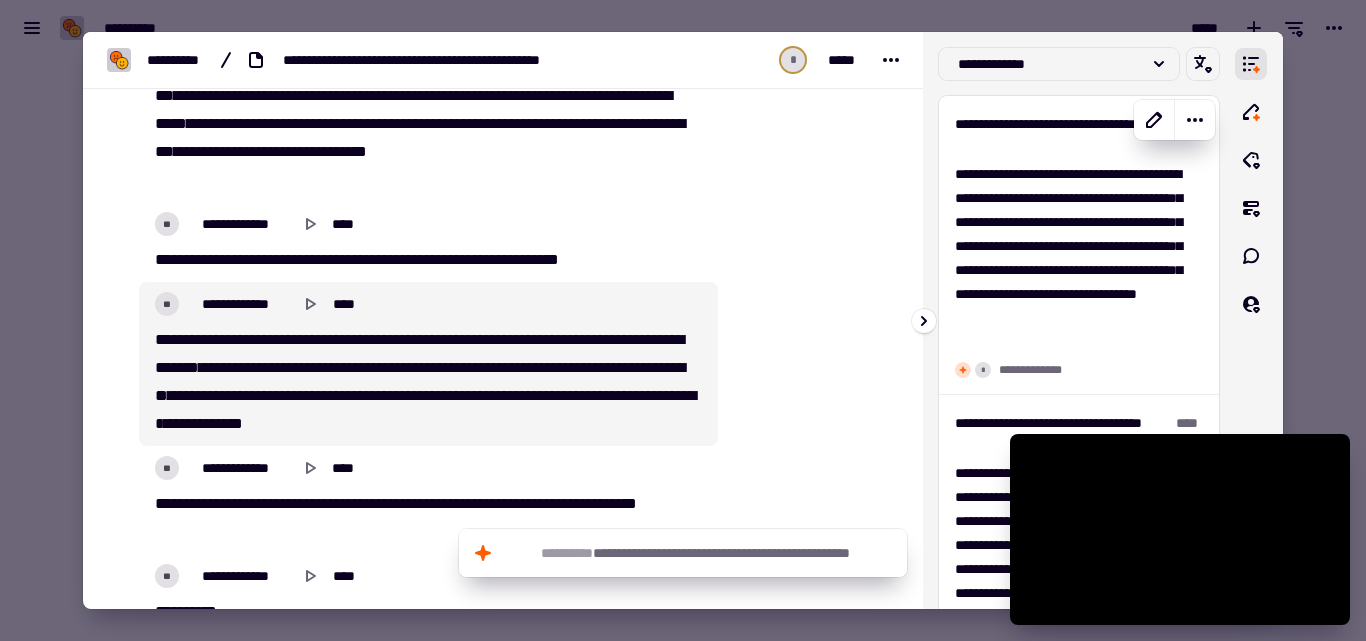 click on "**********" at bounding box center [1071, 258] 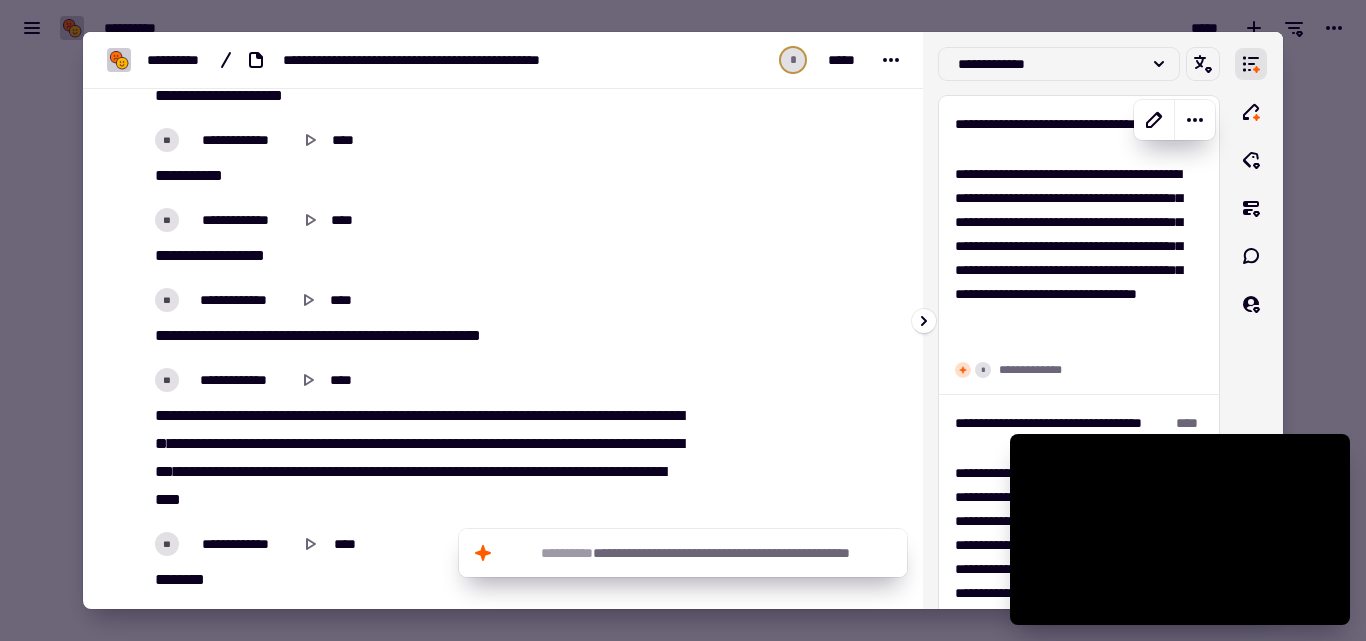 scroll, scrollTop: 646, scrollLeft: 0, axis: vertical 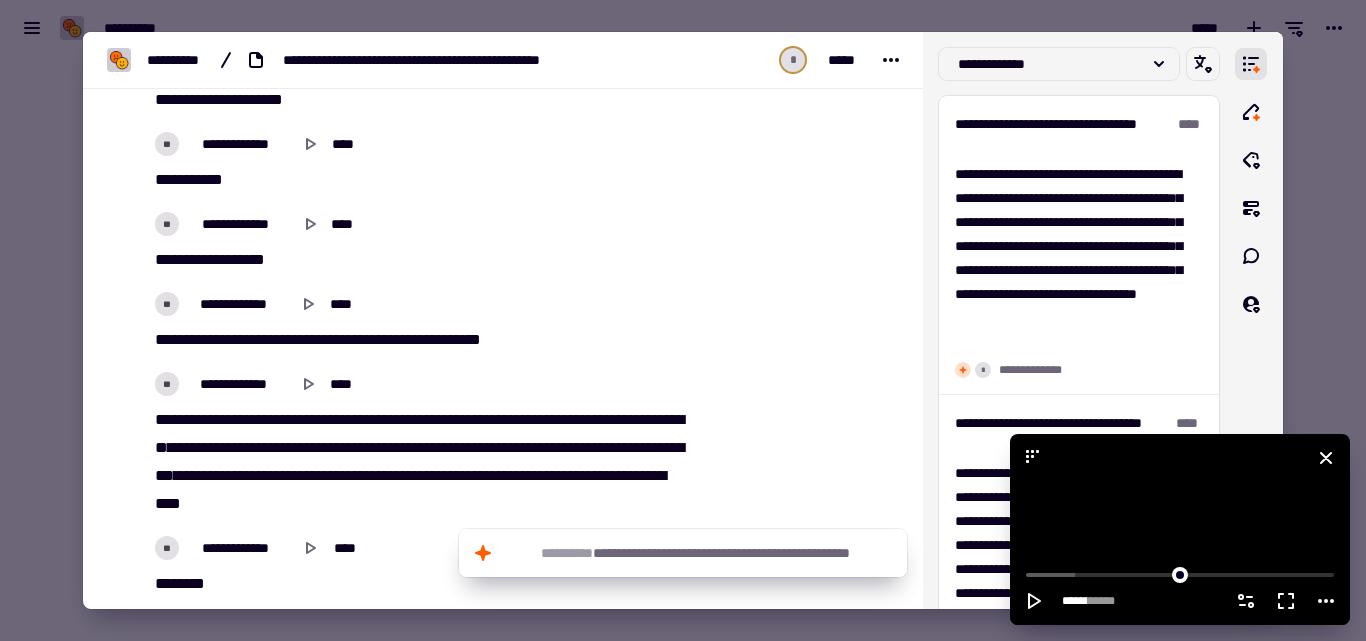 click 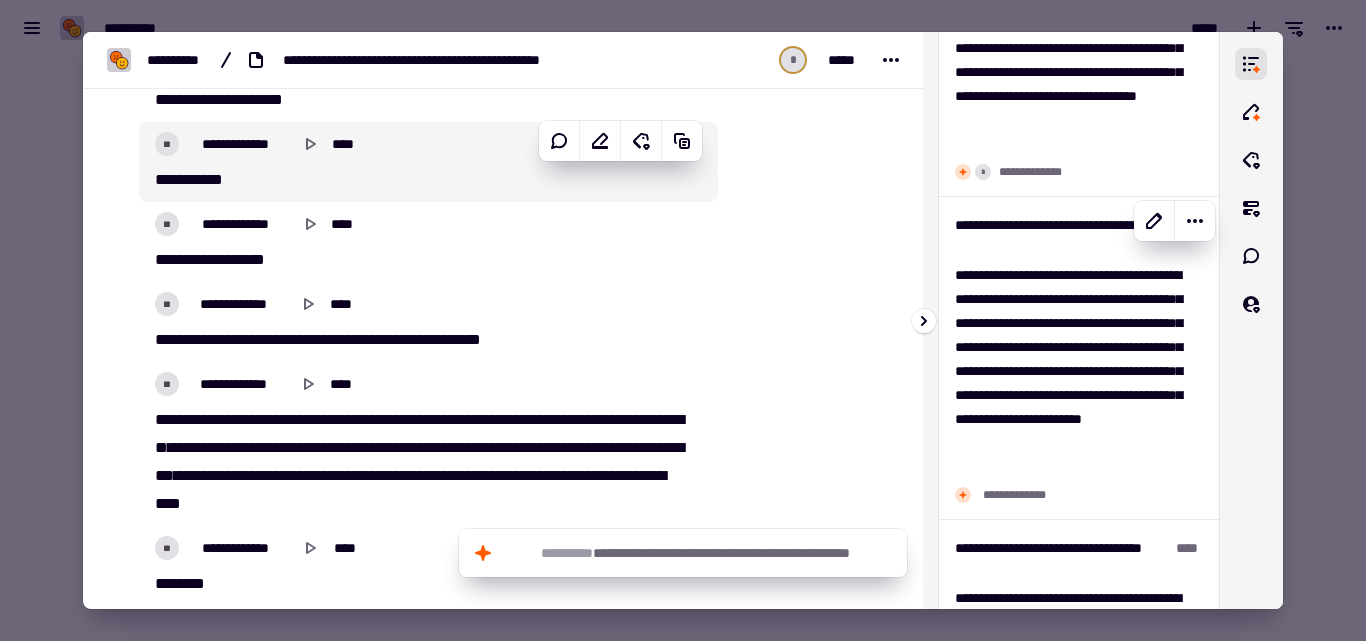 scroll, scrollTop: 200, scrollLeft: 0, axis: vertical 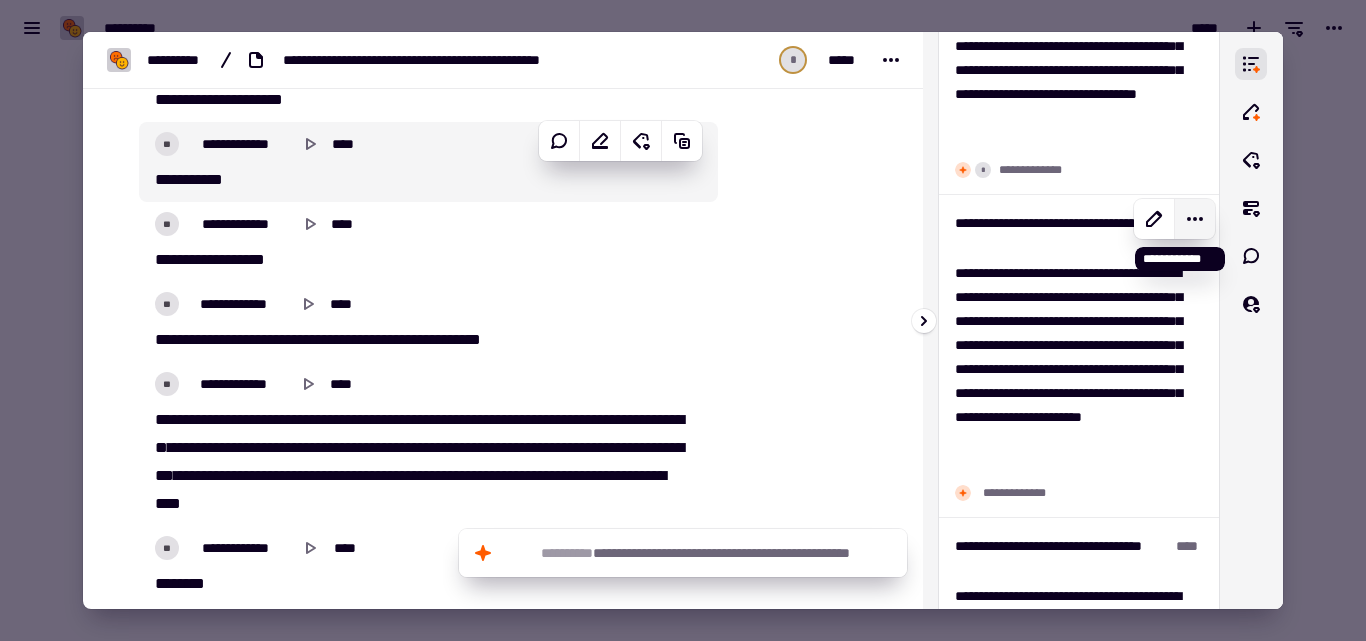click 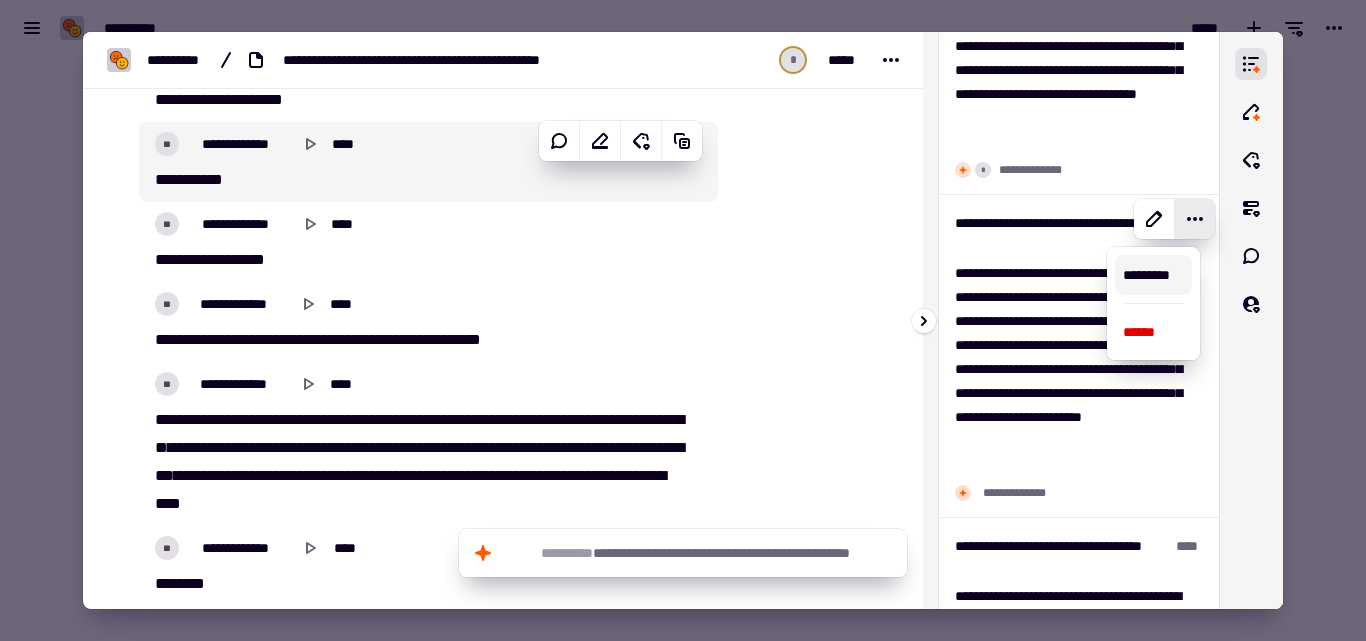 click on "**********" at bounding box center [1071, 369] 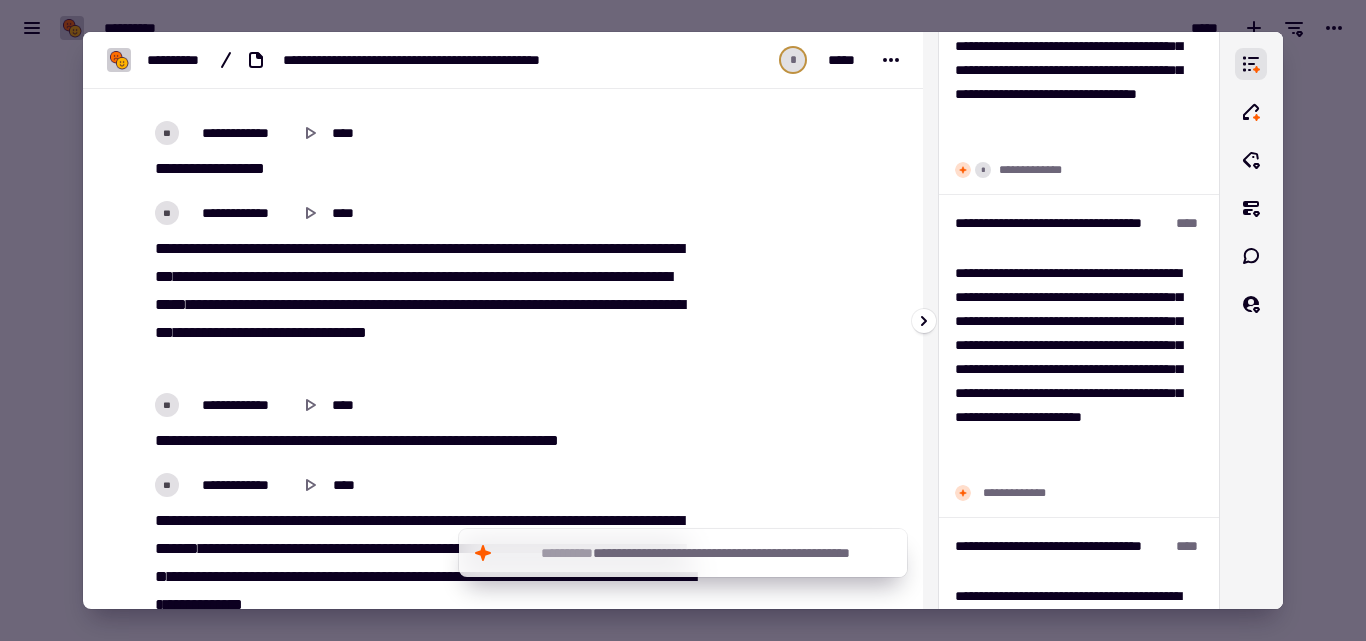 scroll, scrollTop: 1579, scrollLeft: 0, axis: vertical 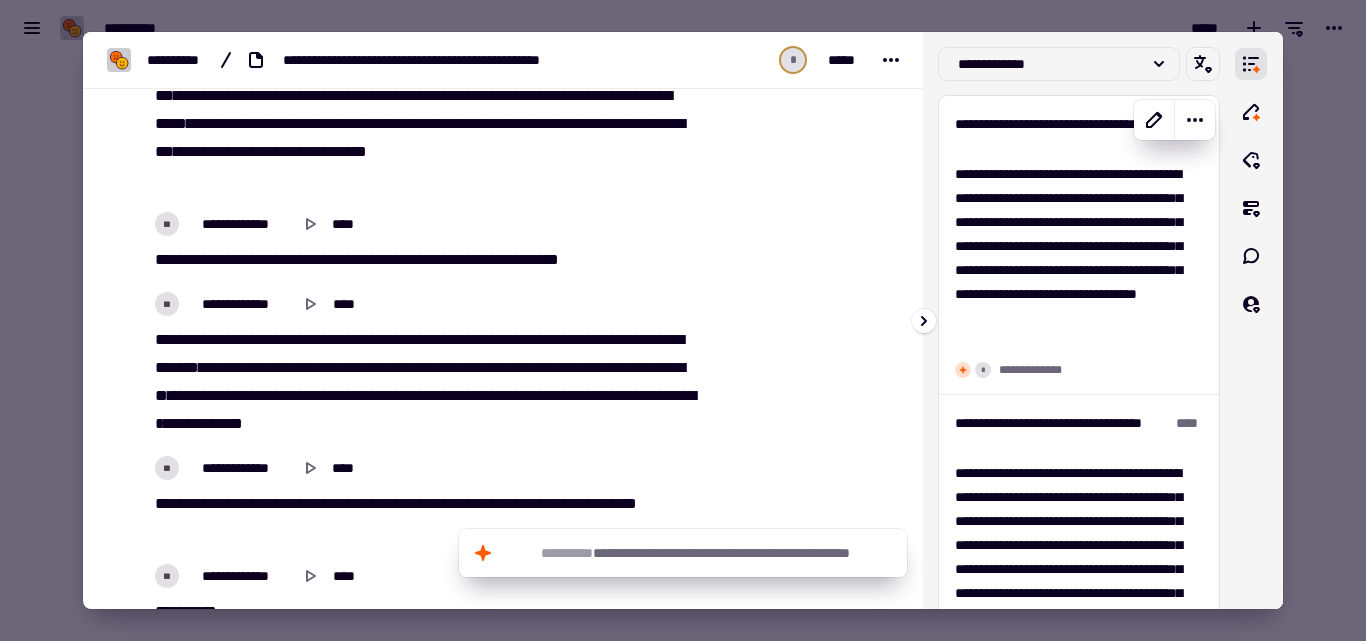 click on "**********" at bounding box center (1071, 258) 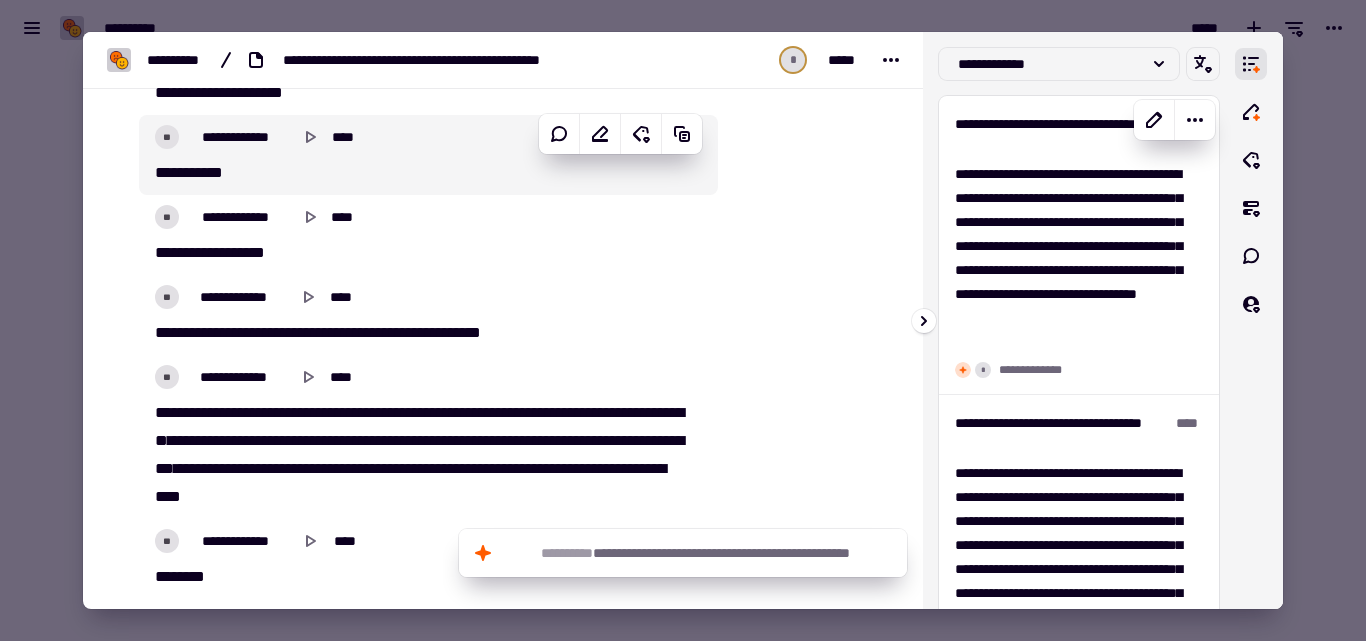 scroll, scrollTop: 646, scrollLeft: 0, axis: vertical 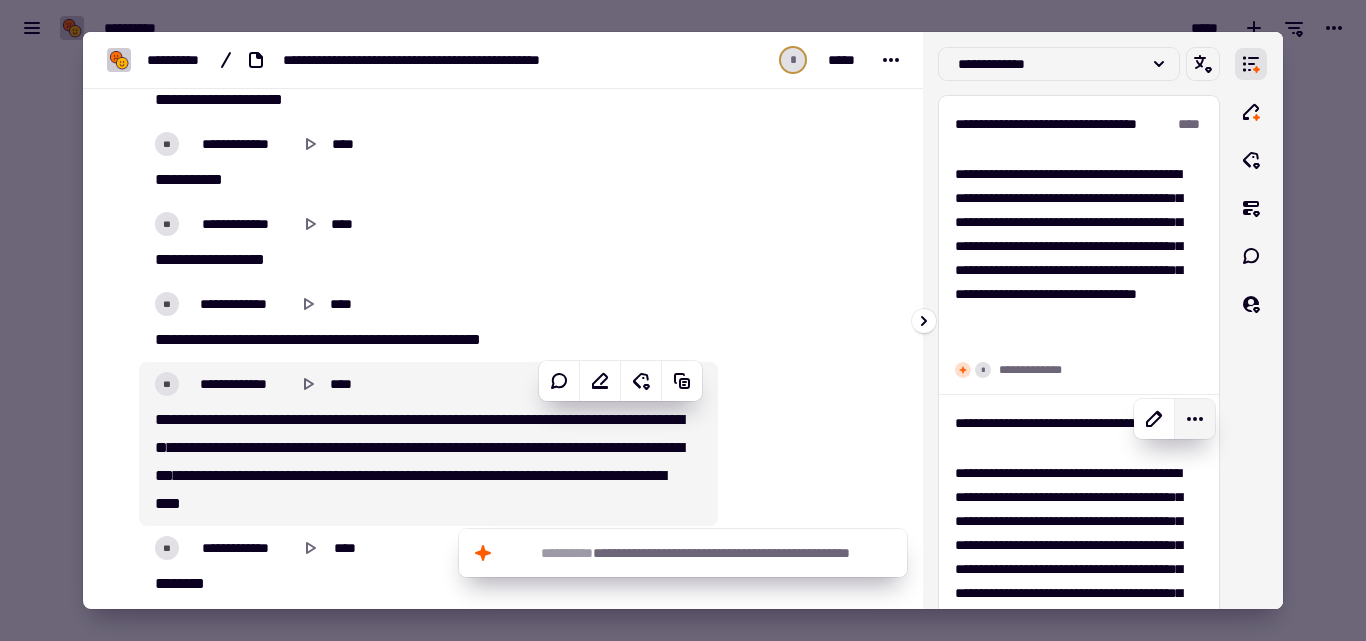 click 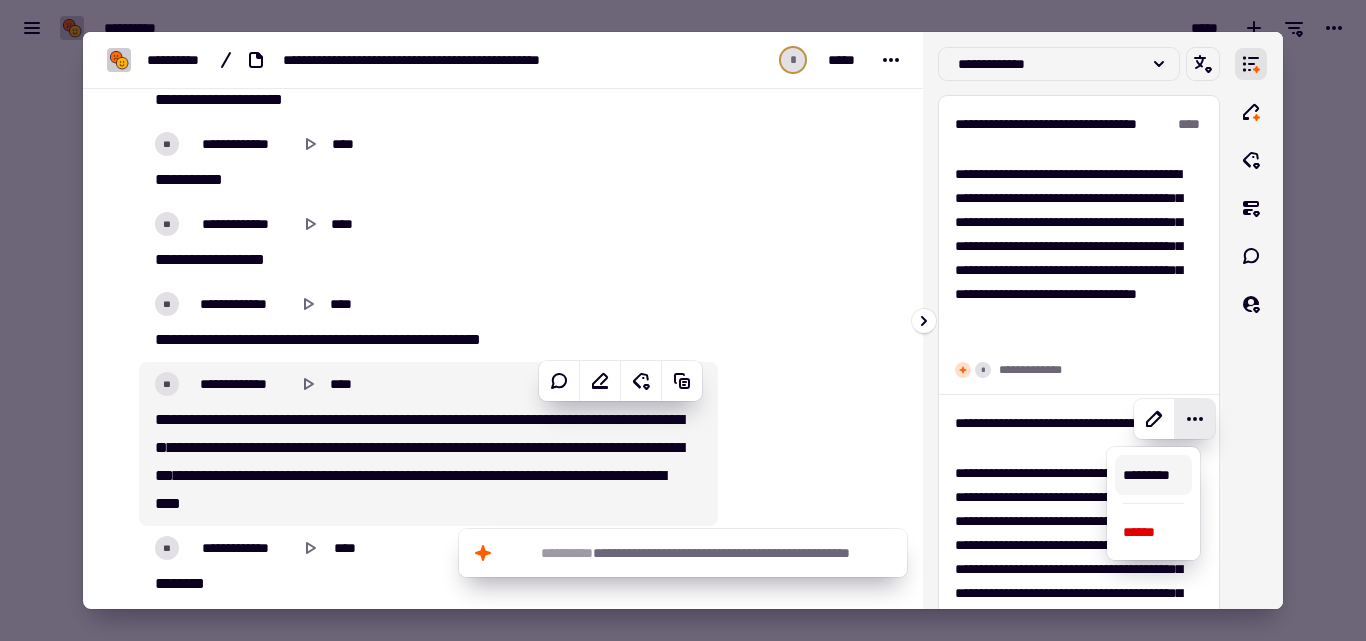 click on "*********" at bounding box center (1153, 475) 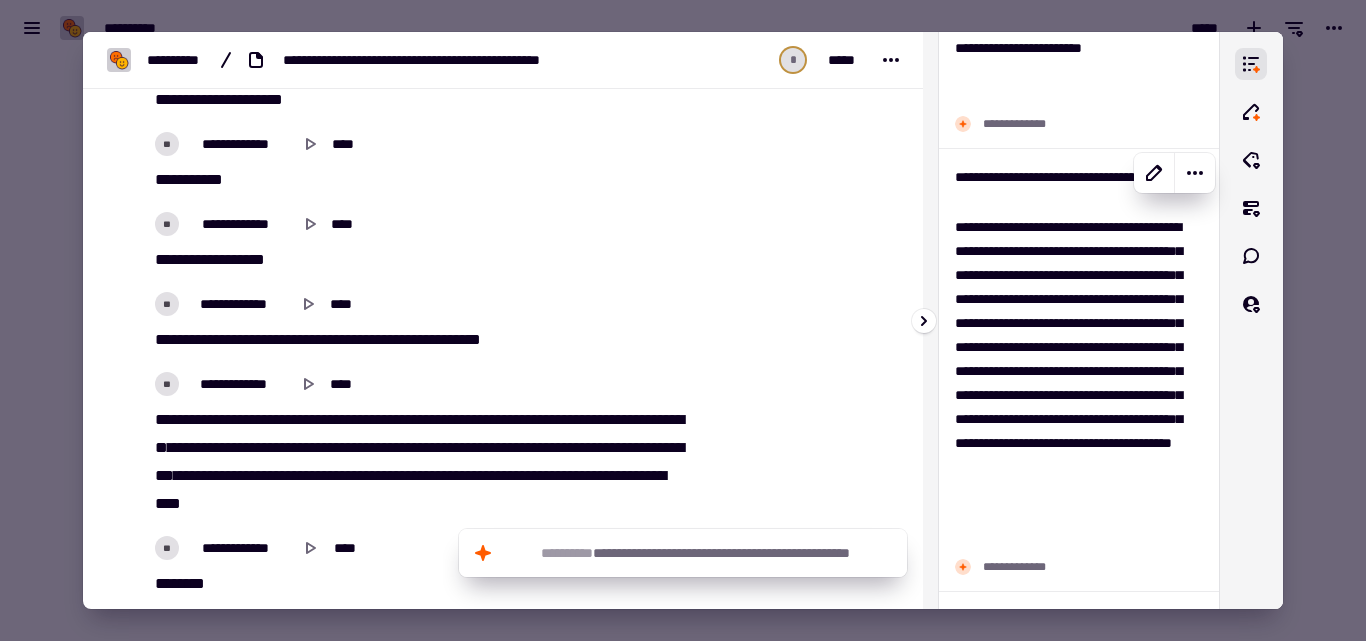 scroll, scrollTop: 600, scrollLeft: 0, axis: vertical 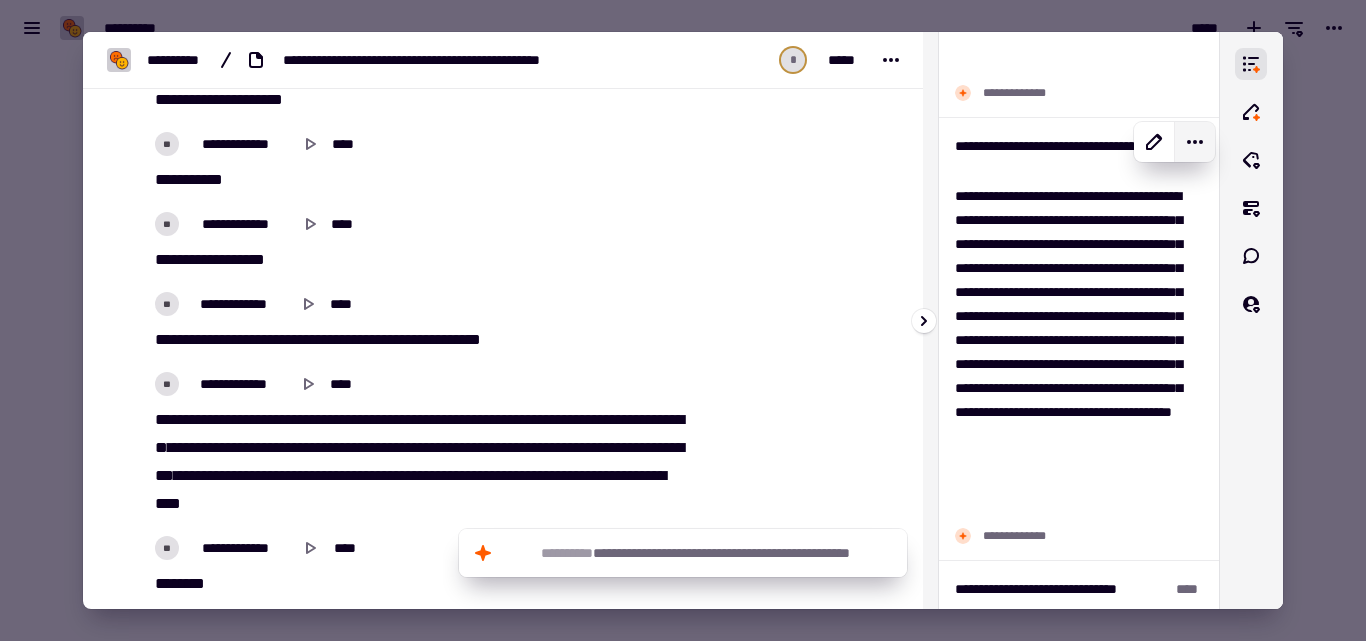 click 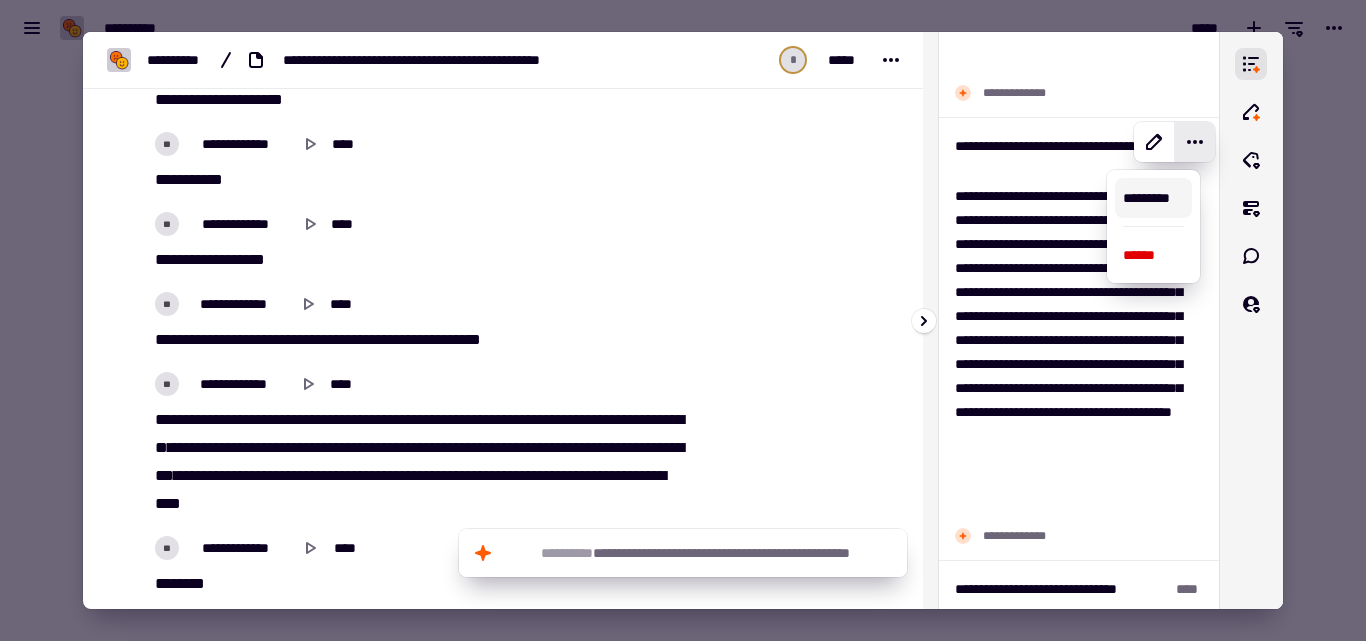 click on "*********" at bounding box center [1153, 198] 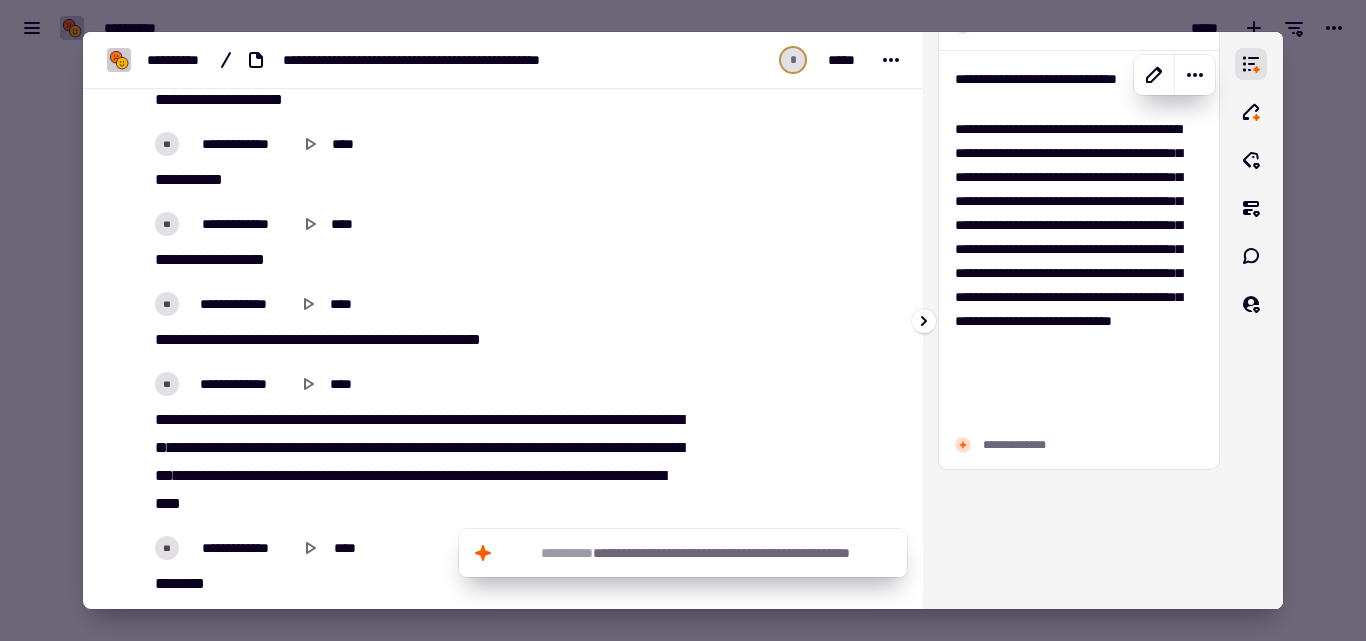 scroll, scrollTop: 1077, scrollLeft: 0, axis: vertical 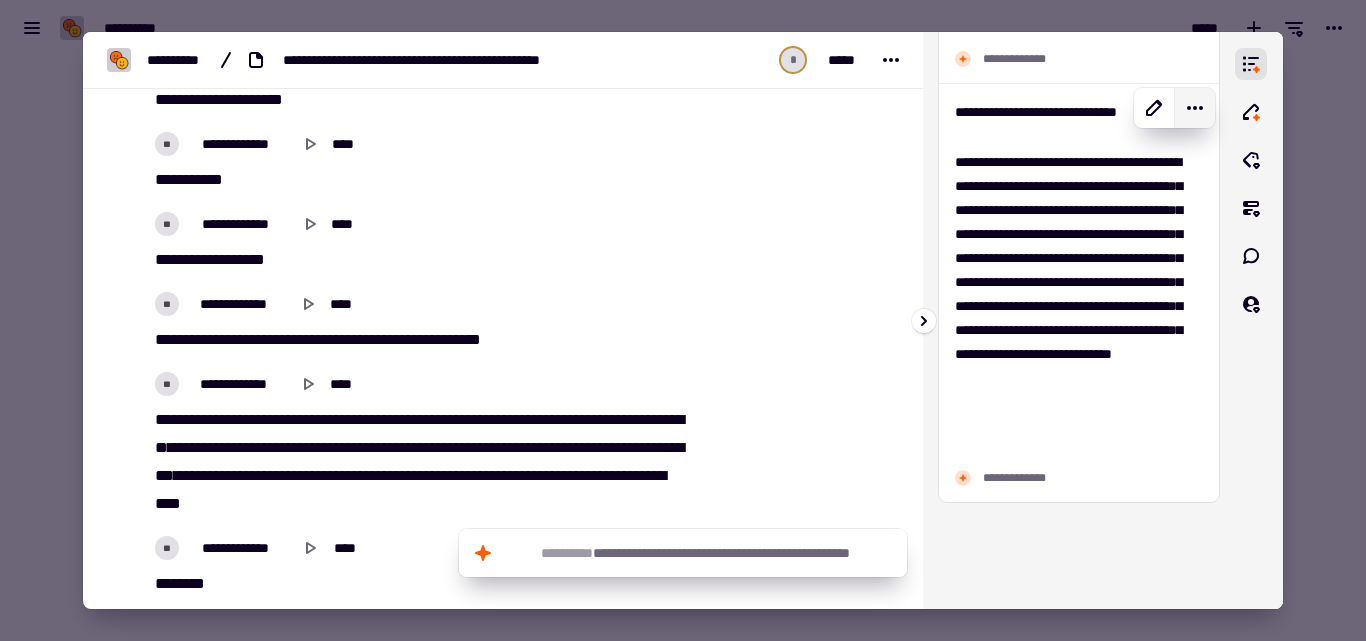 click 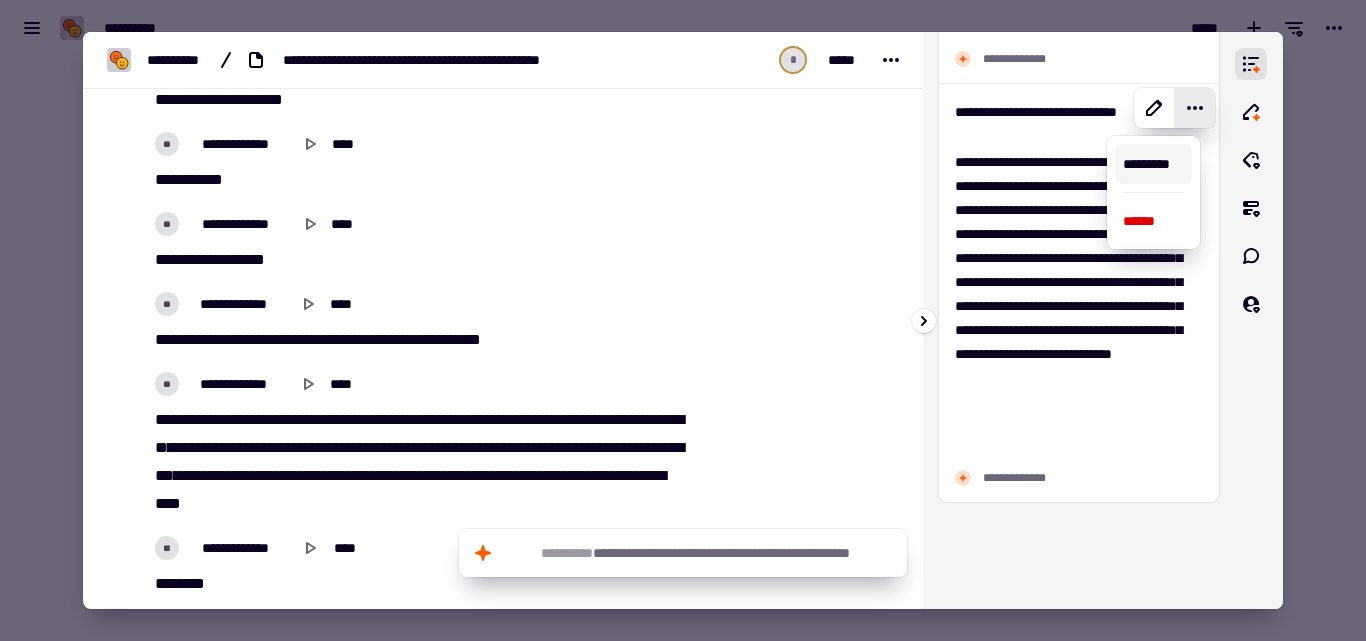 click on "*********" at bounding box center (1153, 164) 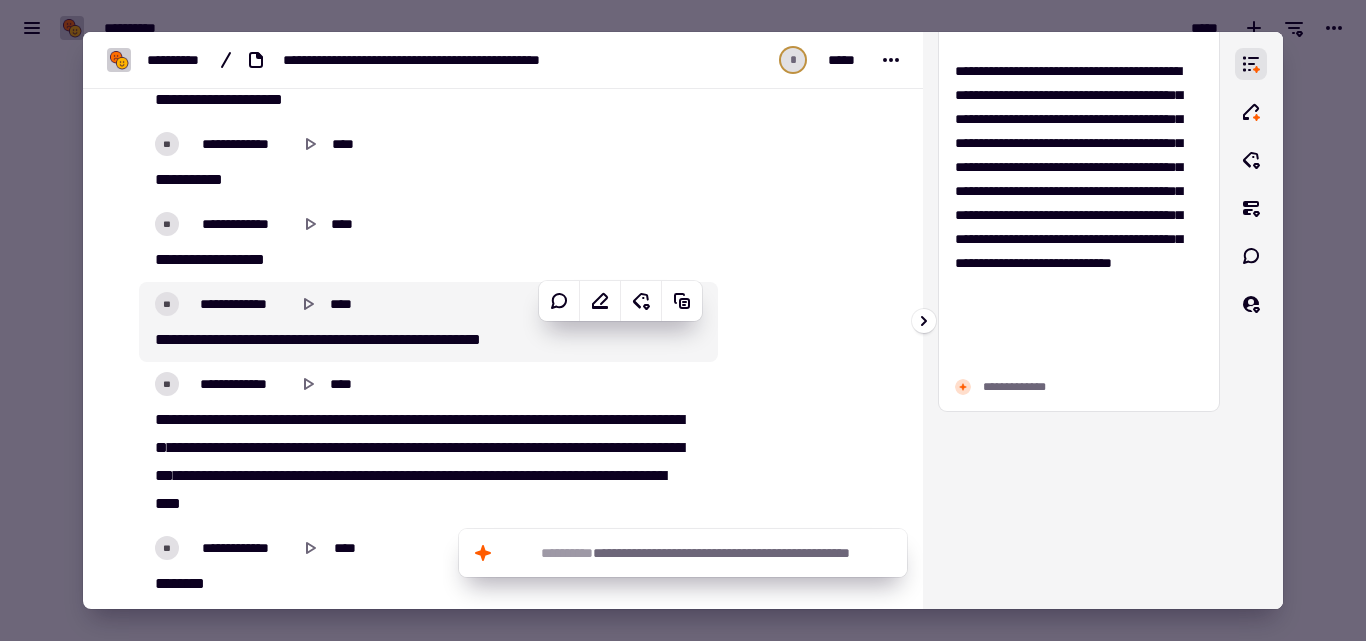 scroll, scrollTop: 1177, scrollLeft: 0, axis: vertical 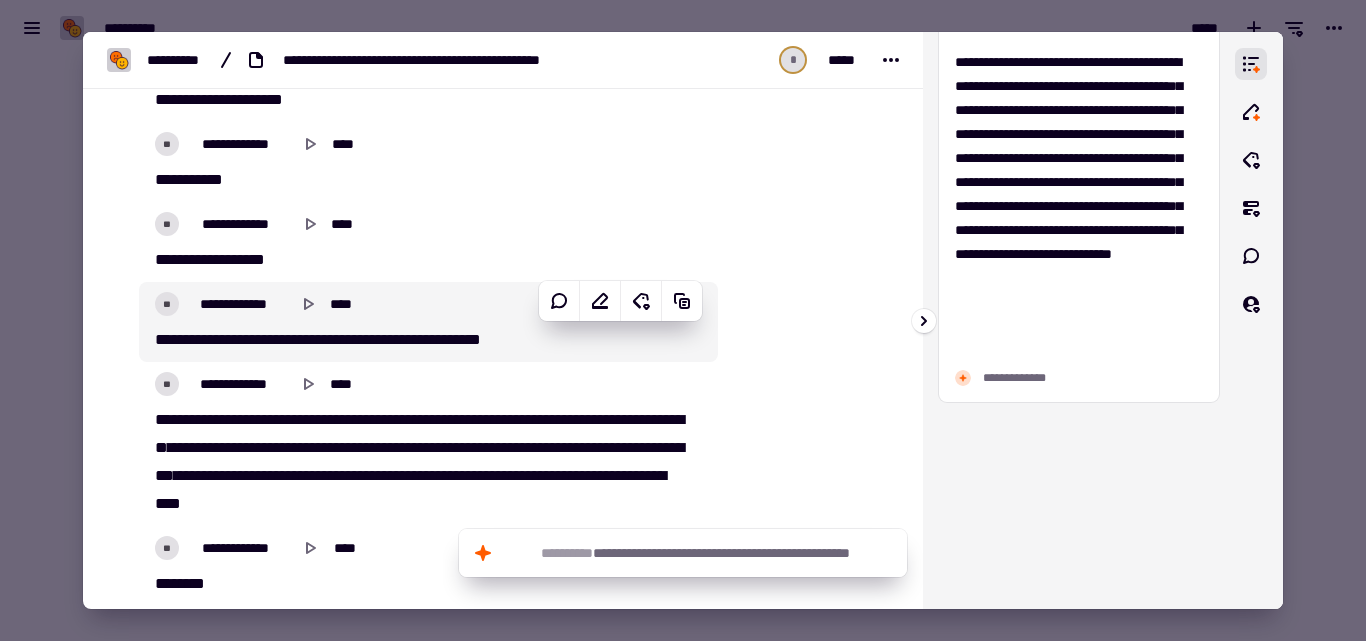 click on "**********" at bounding box center (1079, 320) 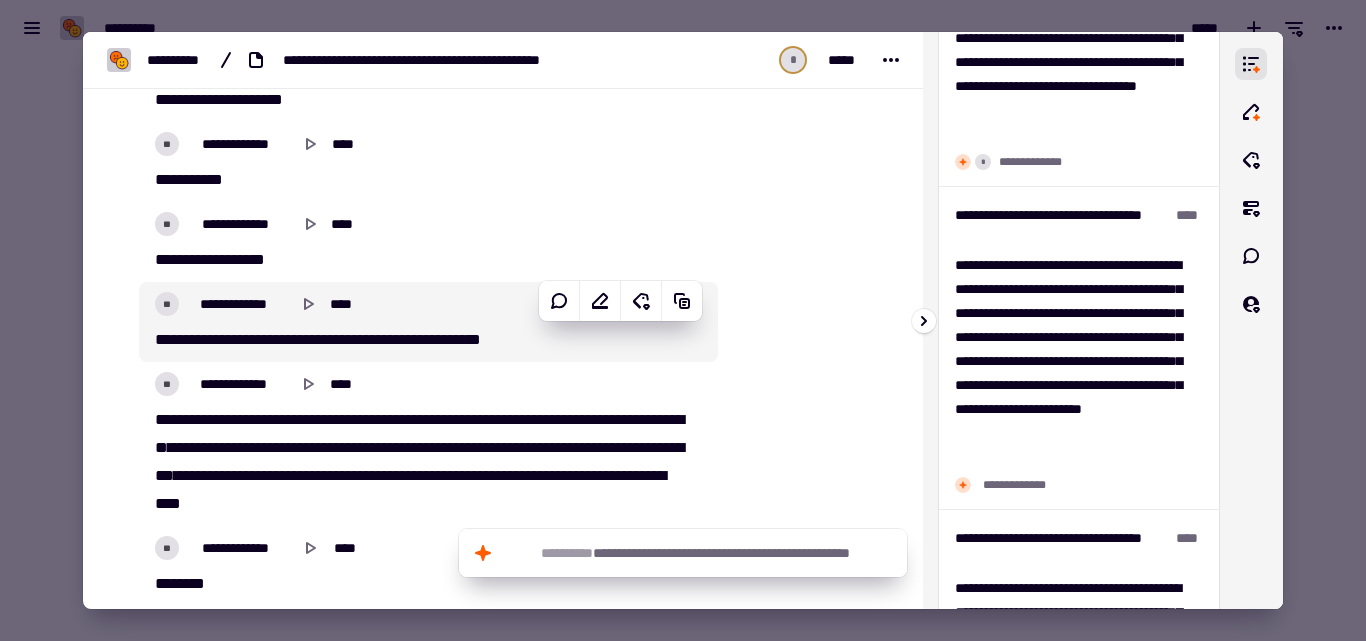 scroll, scrollTop: 0, scrollLeft: 0, axis: both 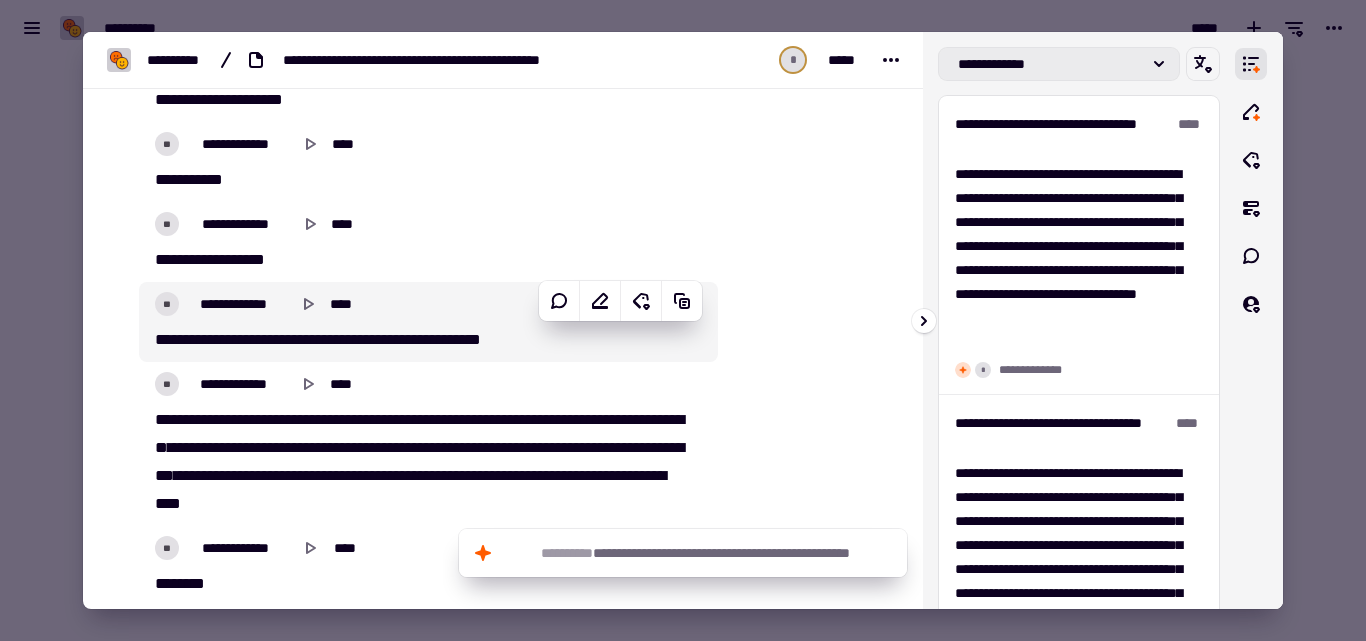 click 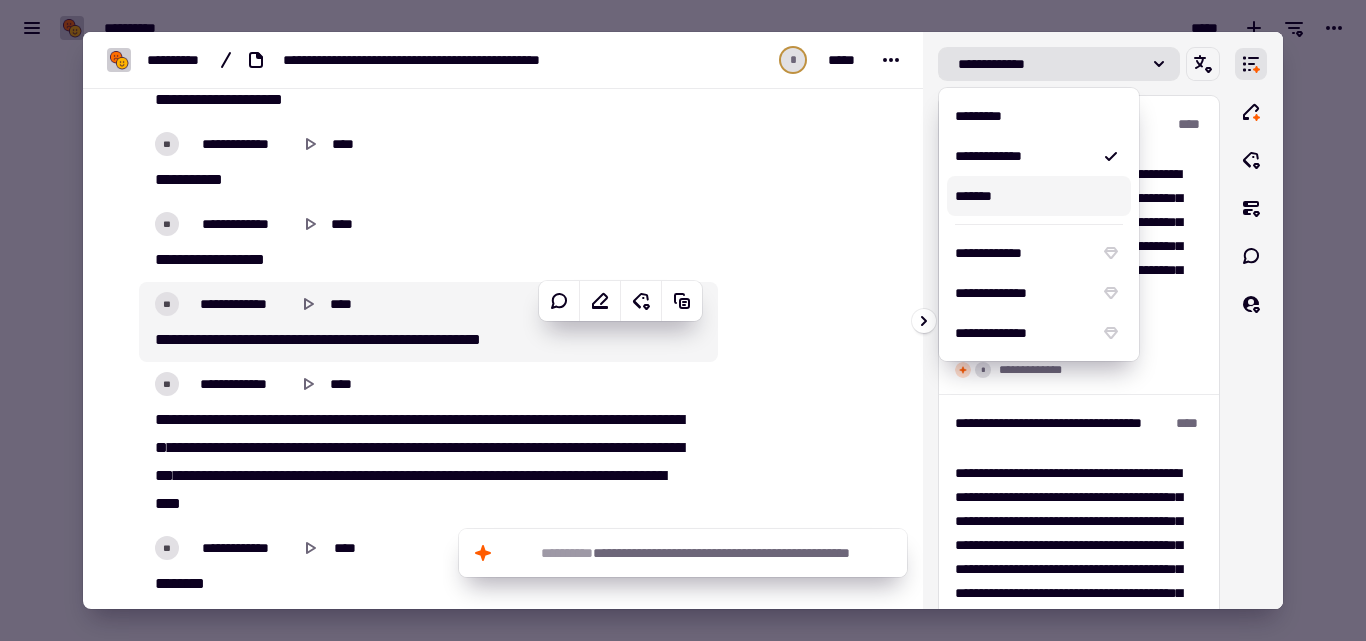 click on "*******" at bounding box center (1039, 196) 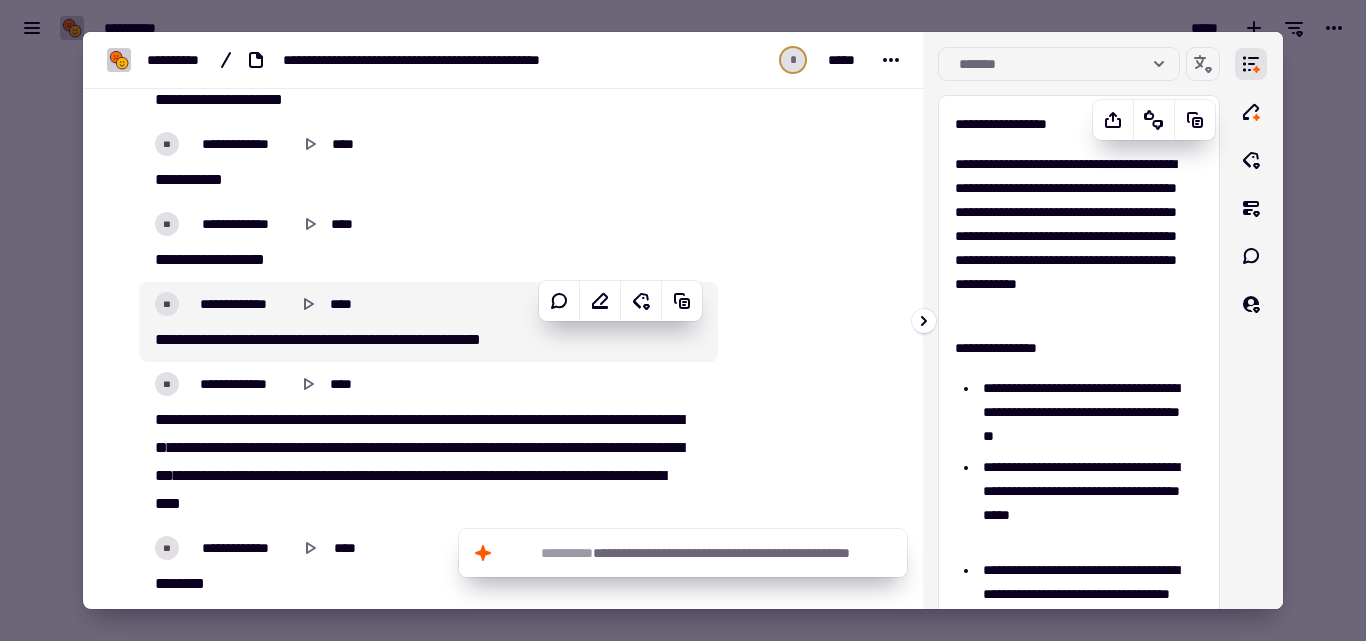click on "**********" at bounding box center [1071, 236] 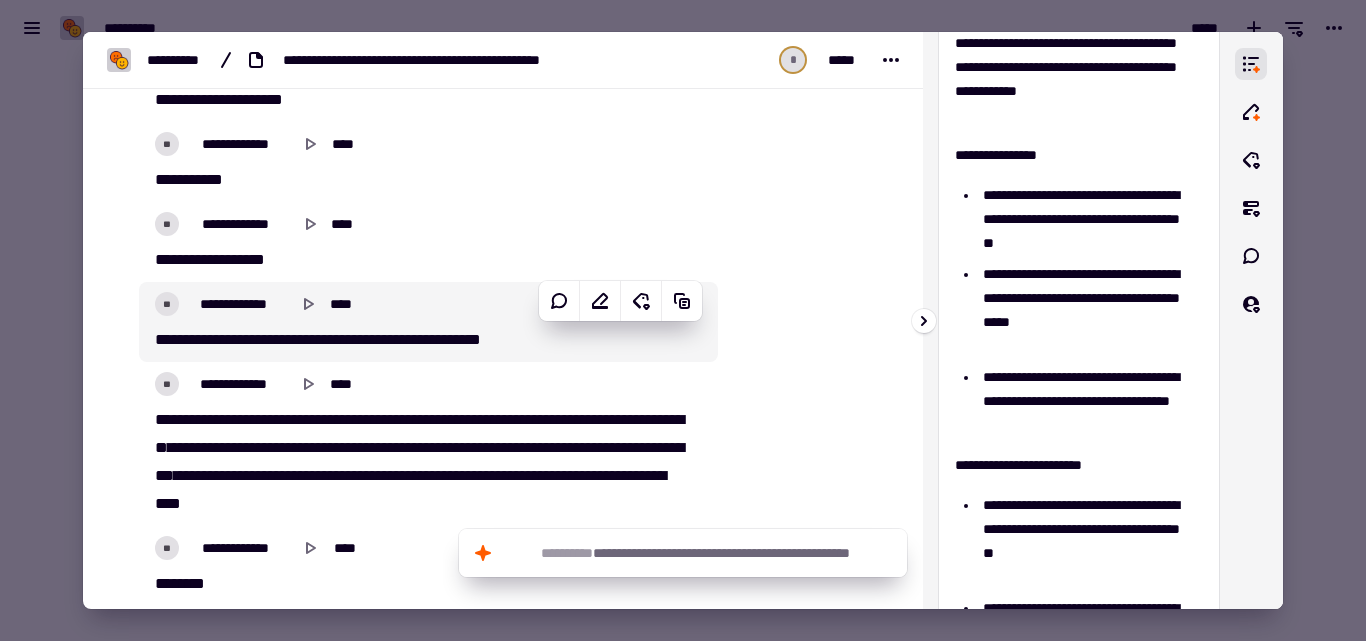 scroll, scrollTop: 0, scrollLeft: 0, axis: both 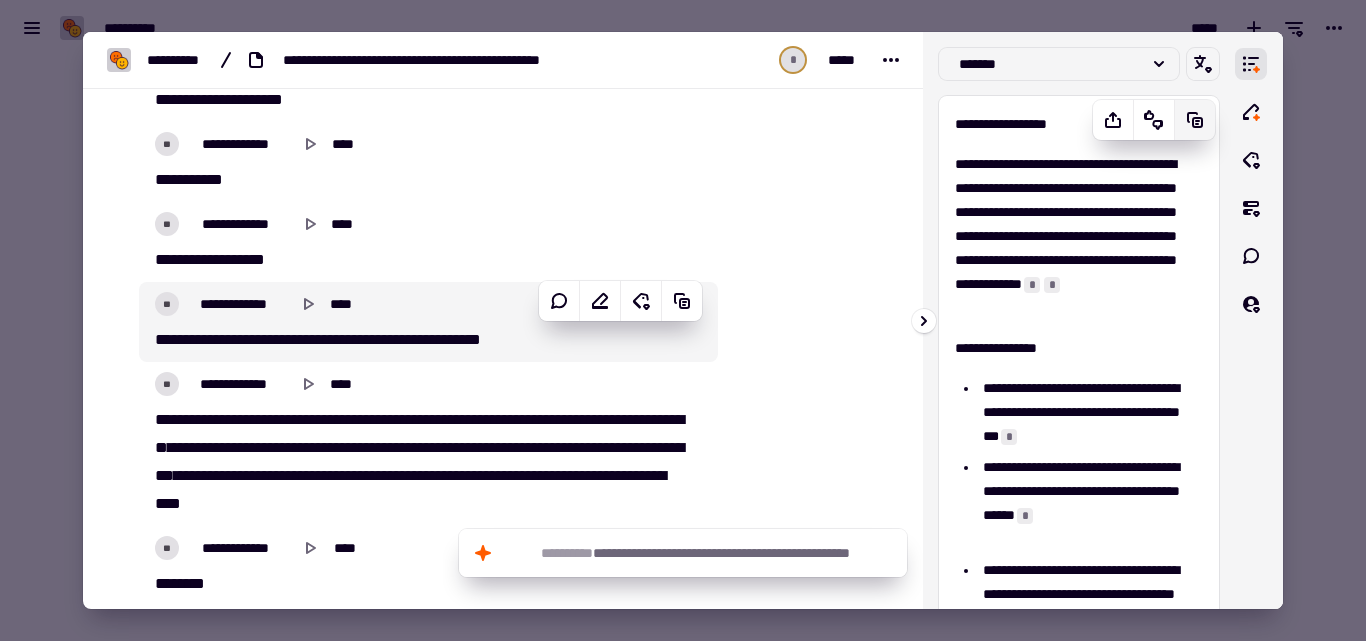 click 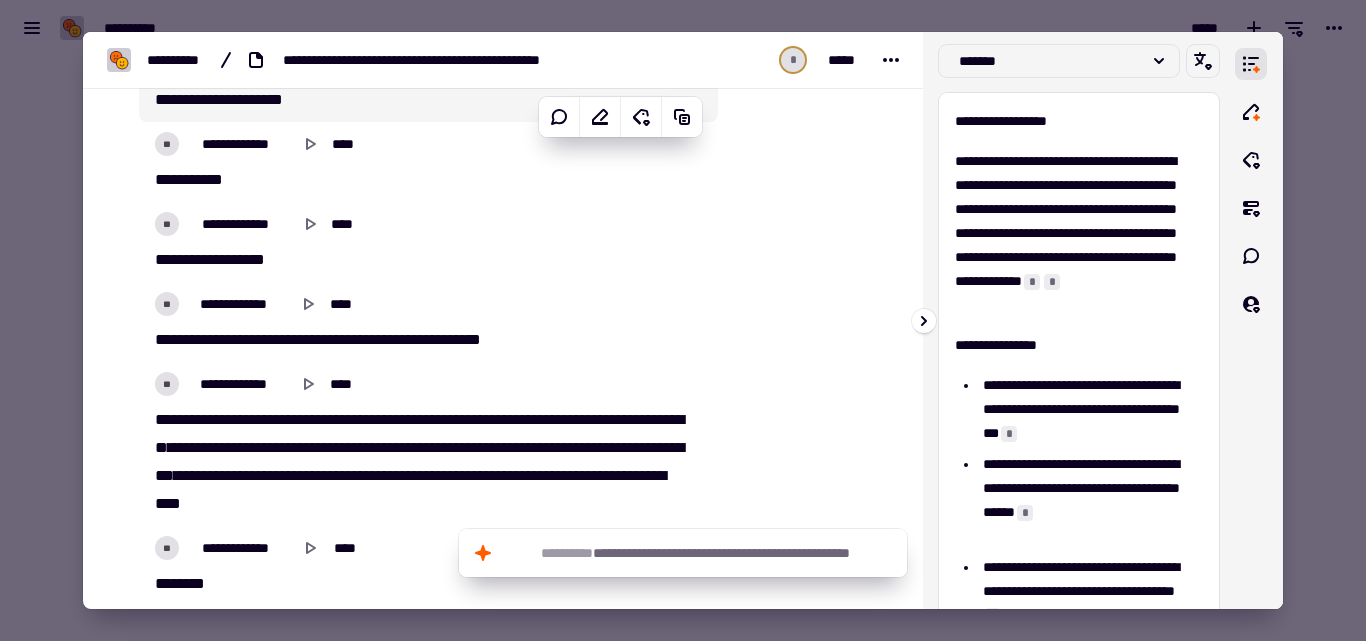 scroll, scrollTop: 0, scrollLeft: 0, axis: both 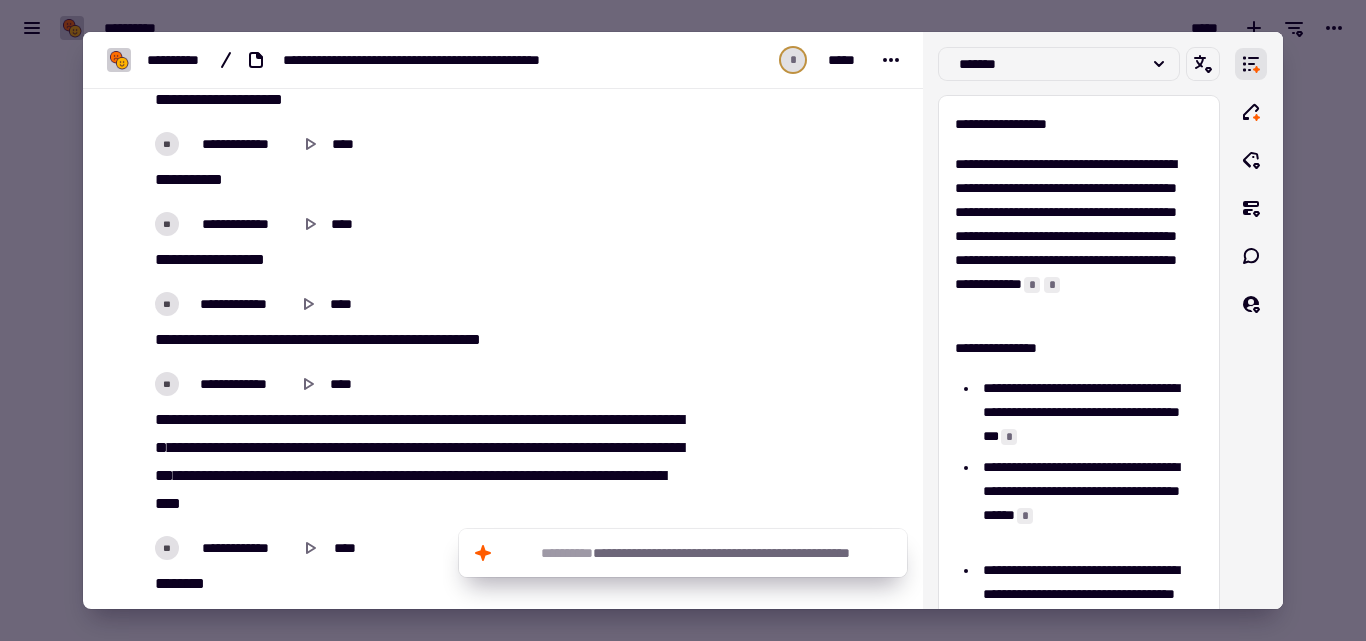 click at bounding box center [683, 320] 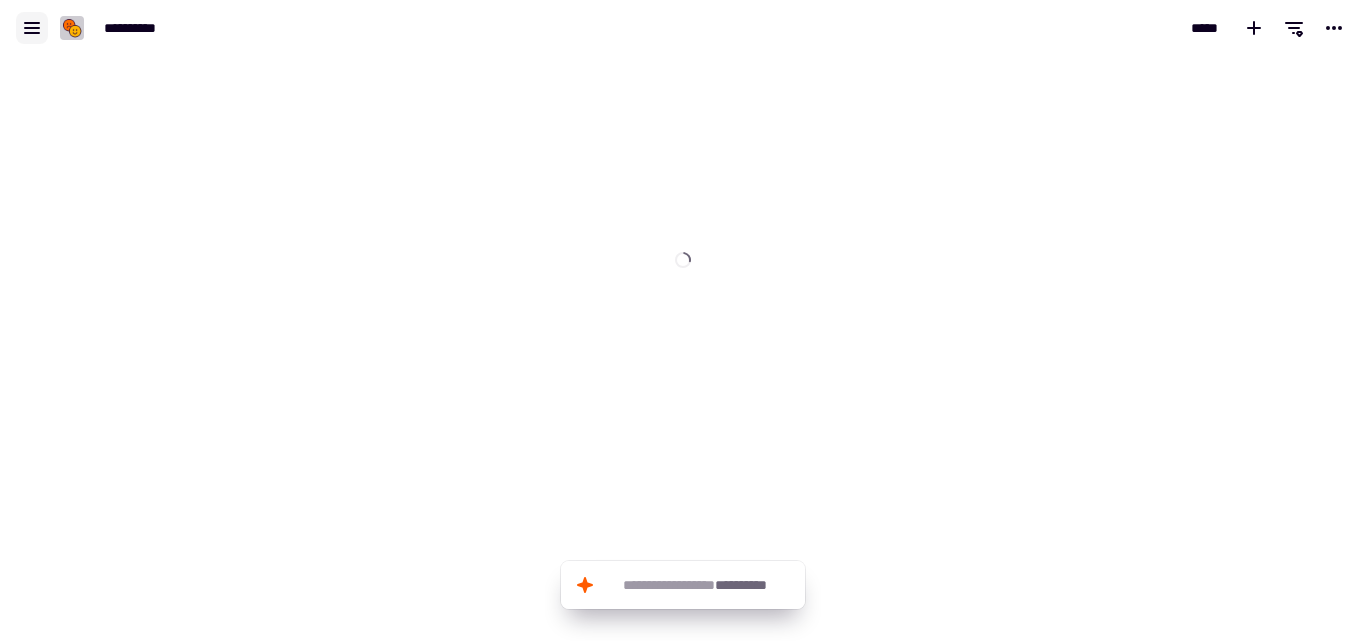 click 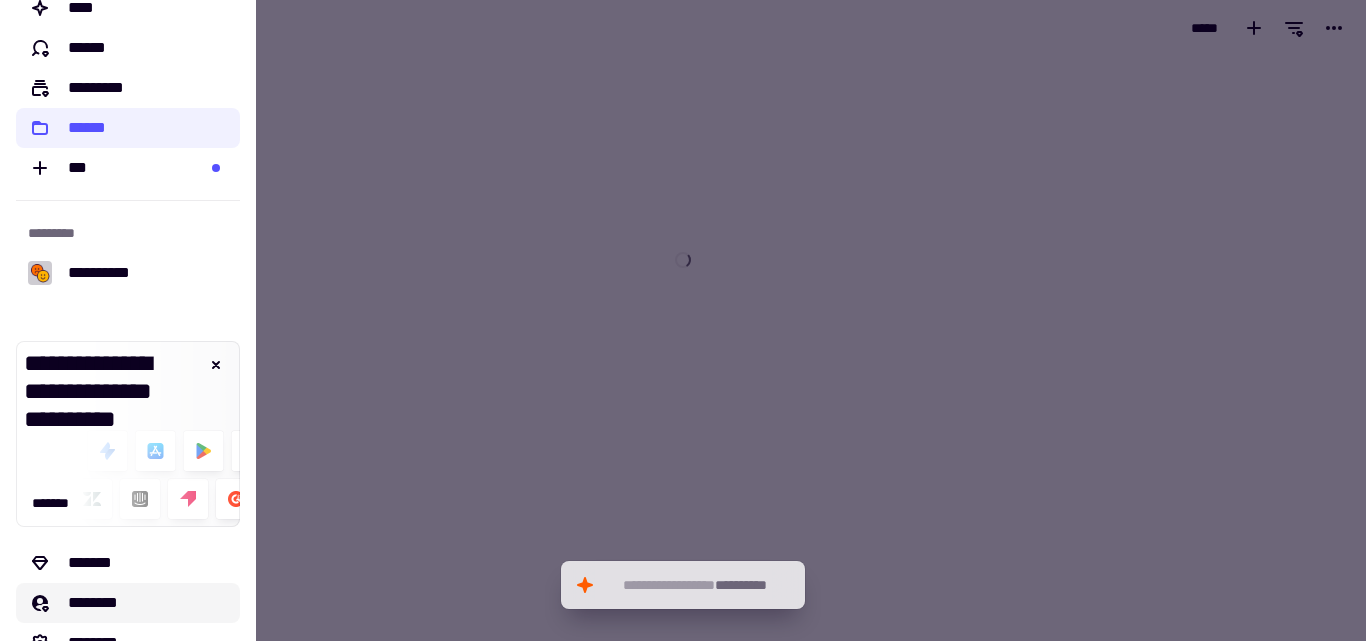 scroll, scrollTop: 0, scrollLeft: 0, axis: both 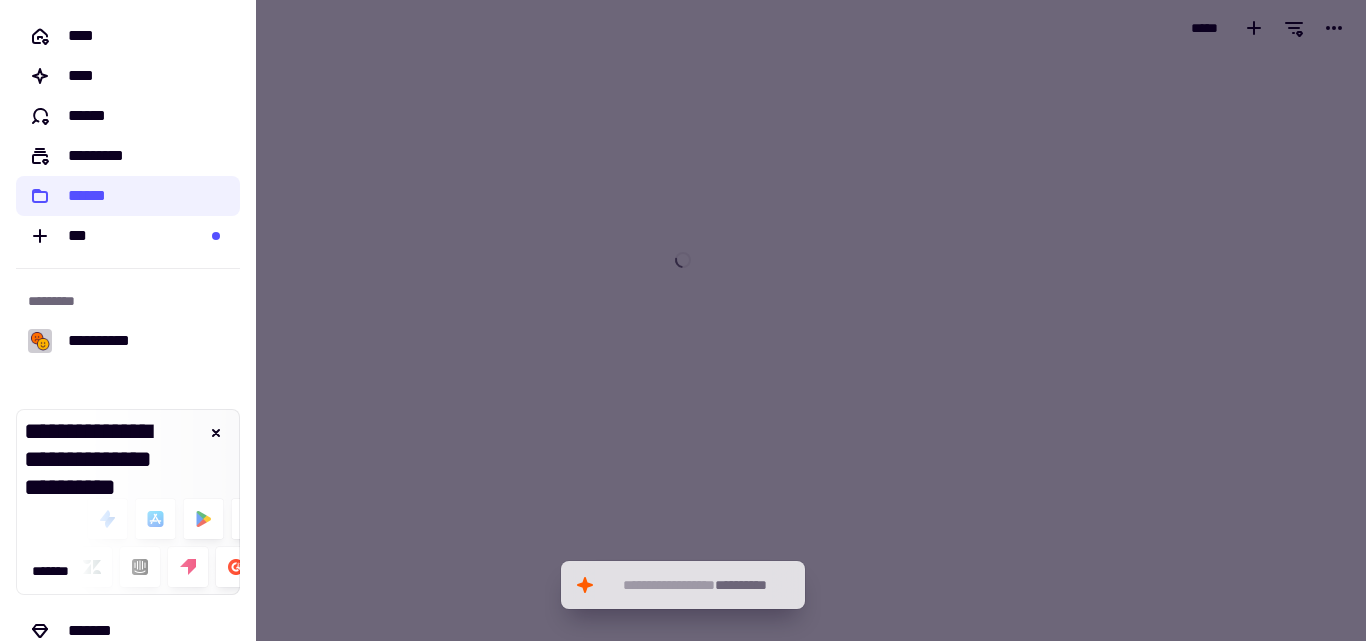 click at bounding box center [683, 320] 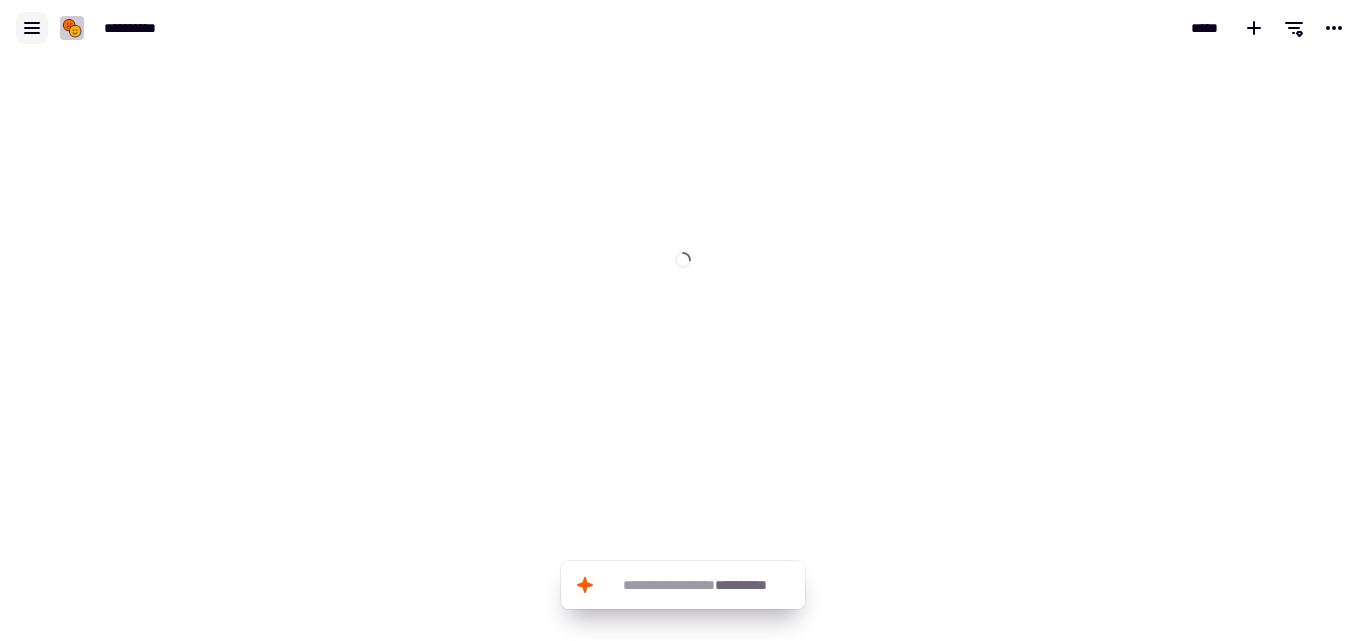 click 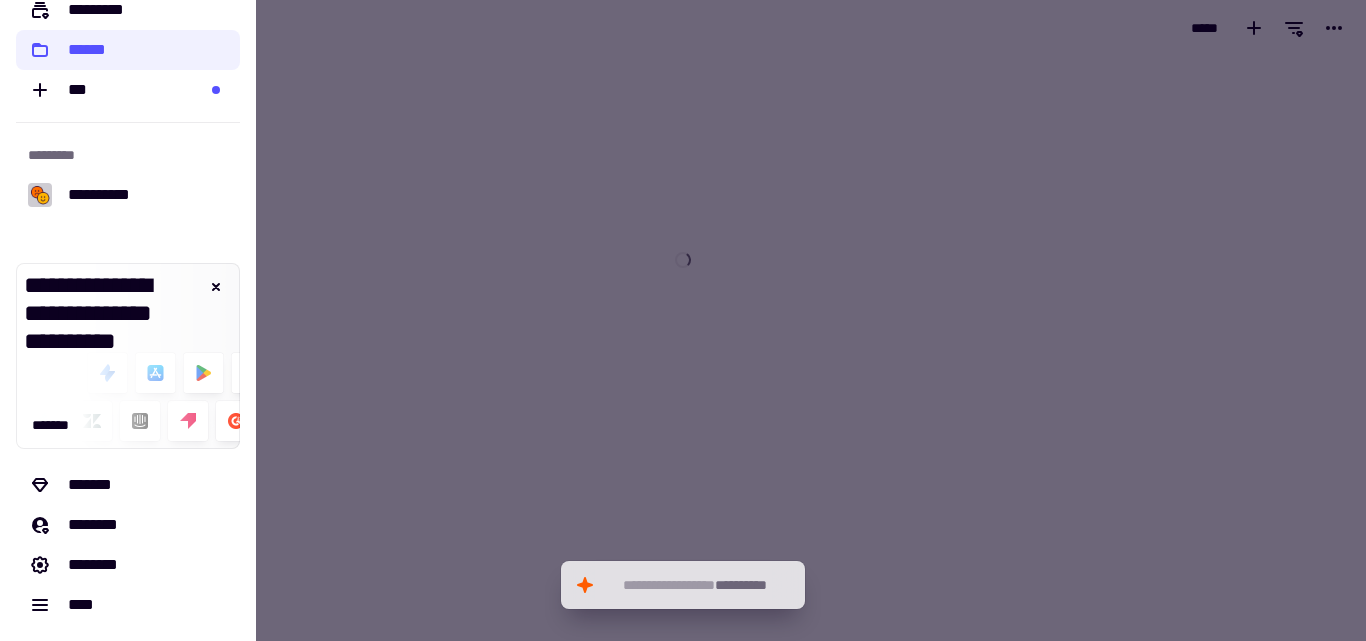 scroll, scrollTop: 0, scrollLeft: 0, axis: both 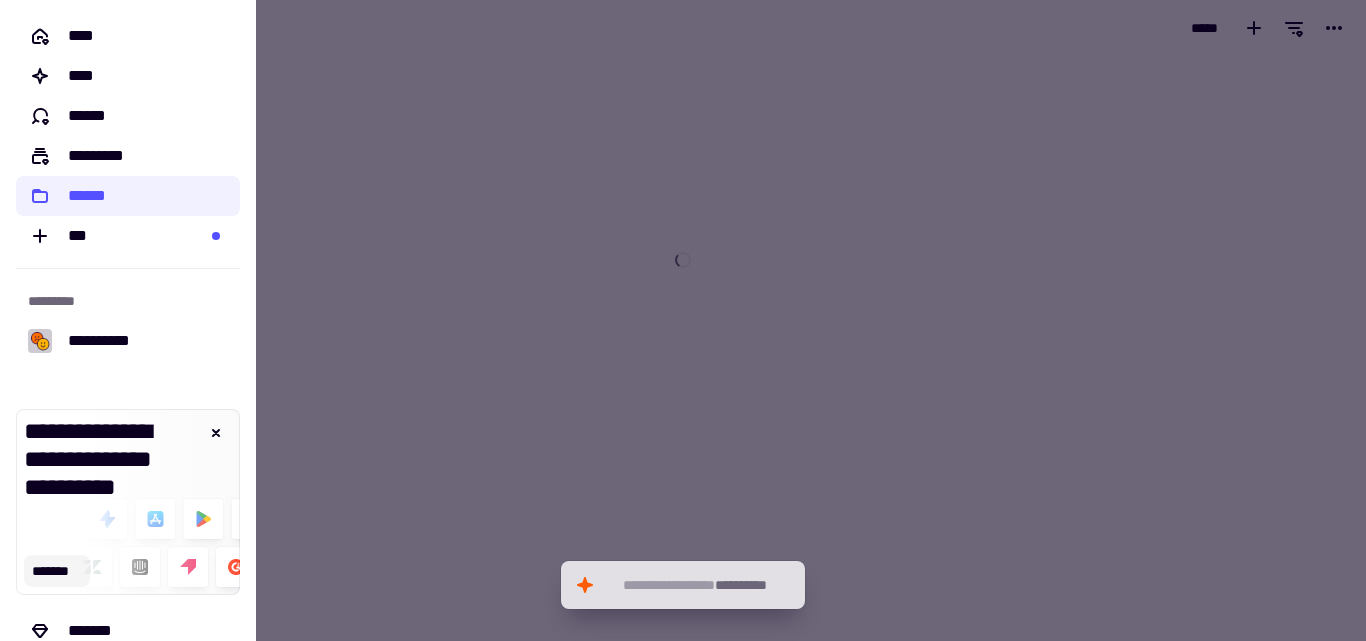 click on "*******" 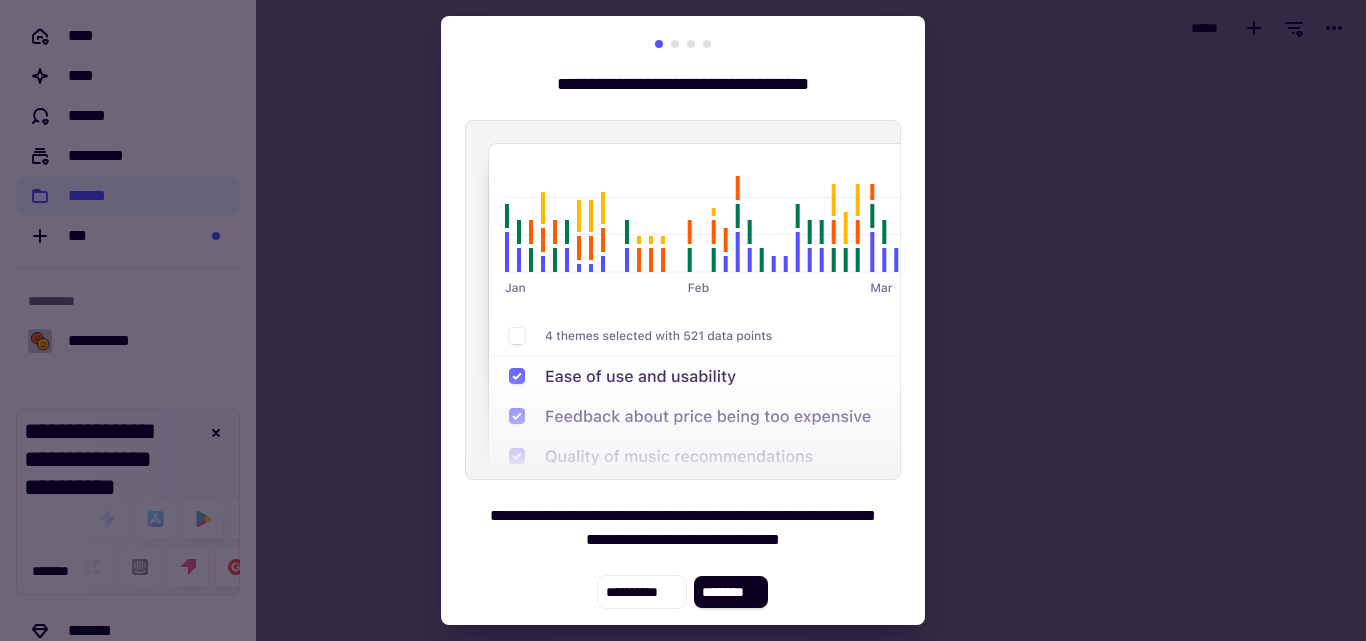 click at bounding box center (683, 320) 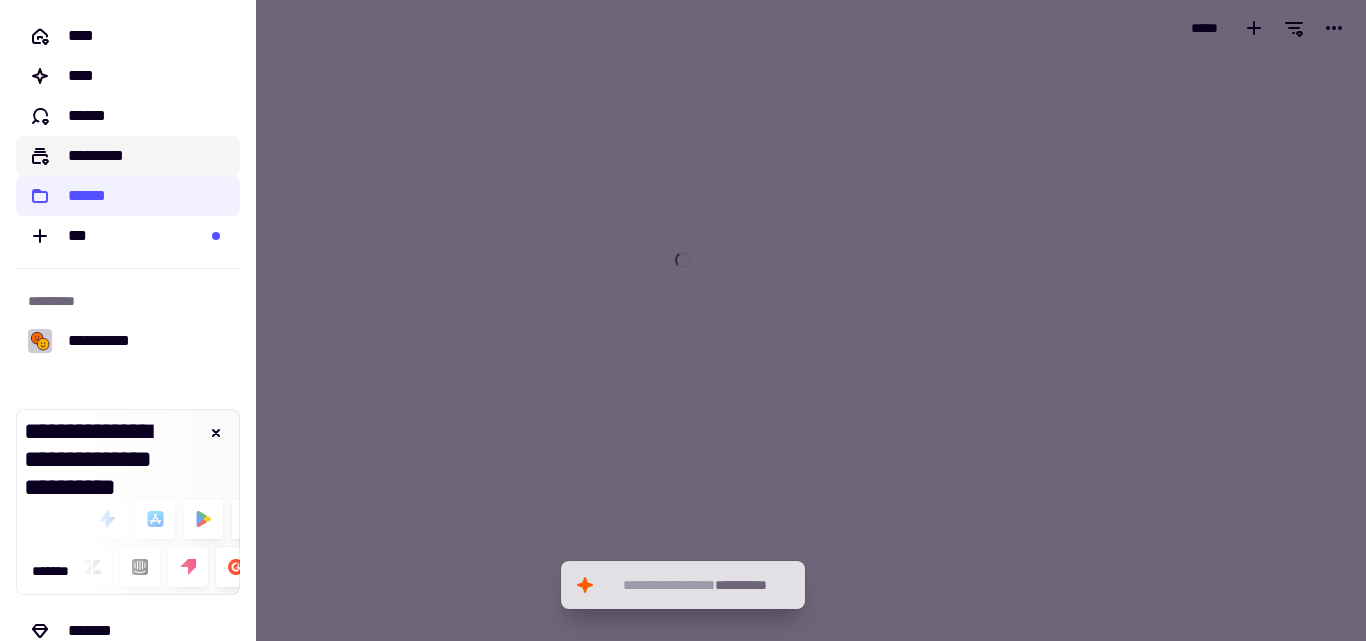 click on "*********" 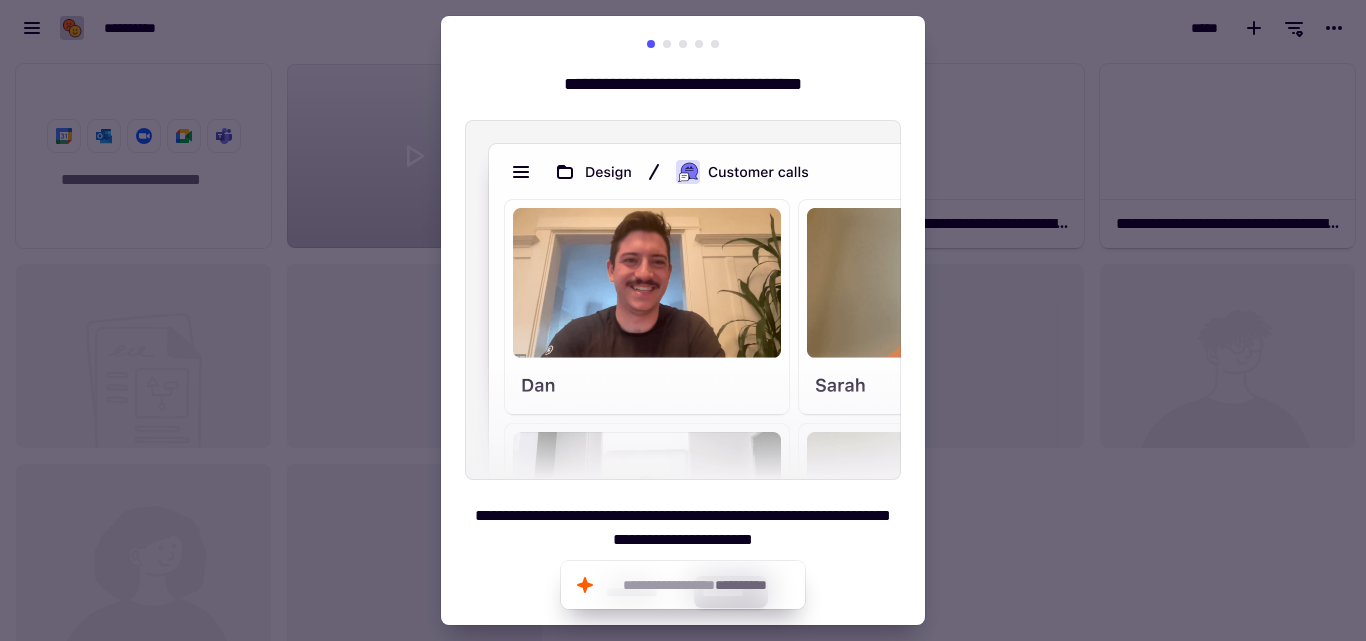 scroll, scrollTop: 16, scrollLeft: 16, axis: both 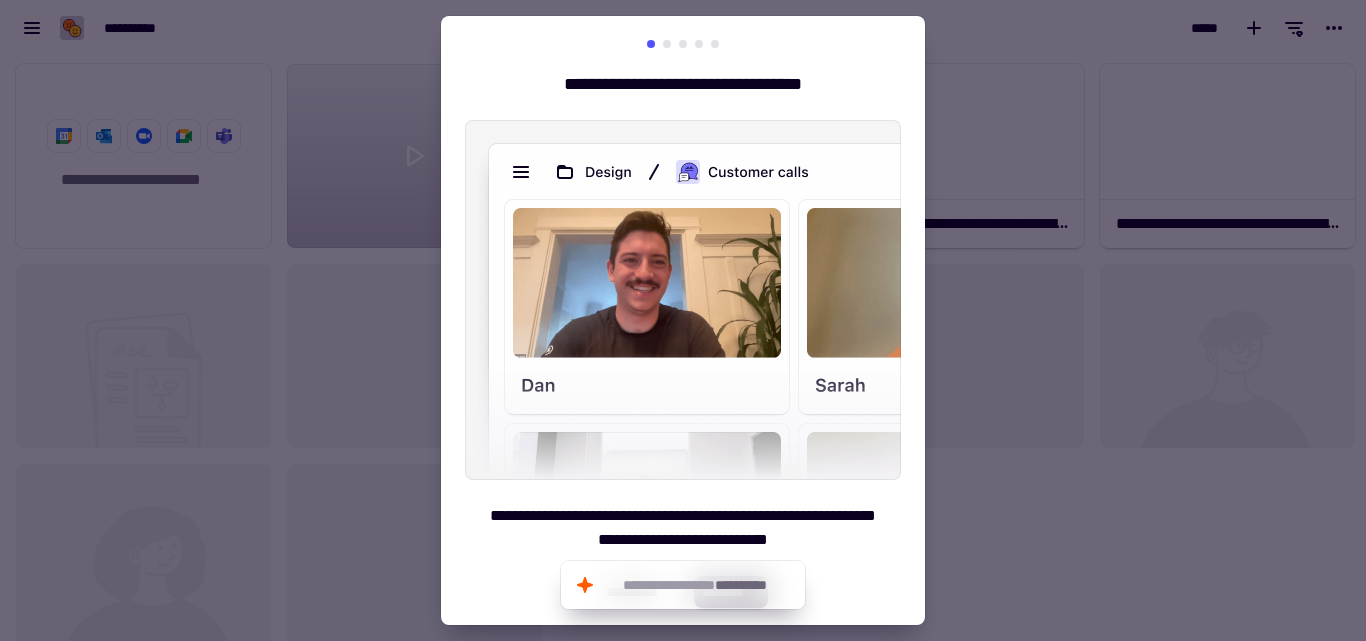 click at bounding box center (683, 320) 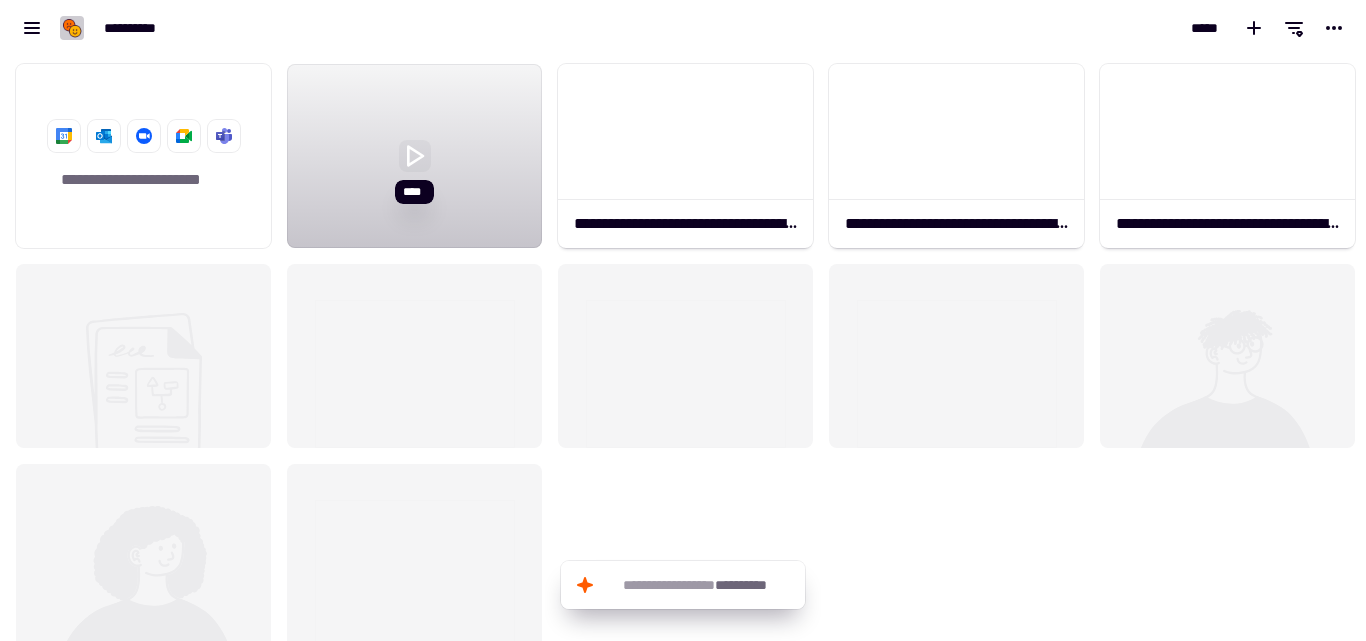 click 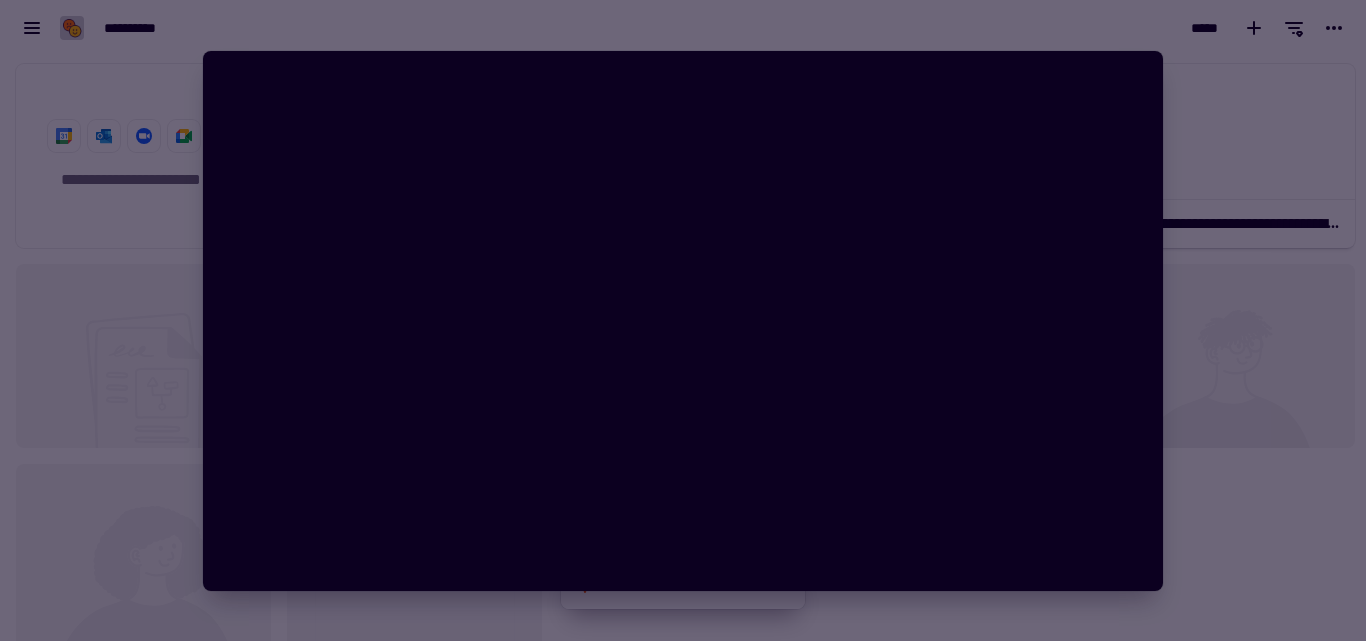 click at bounding box center (683, 320) 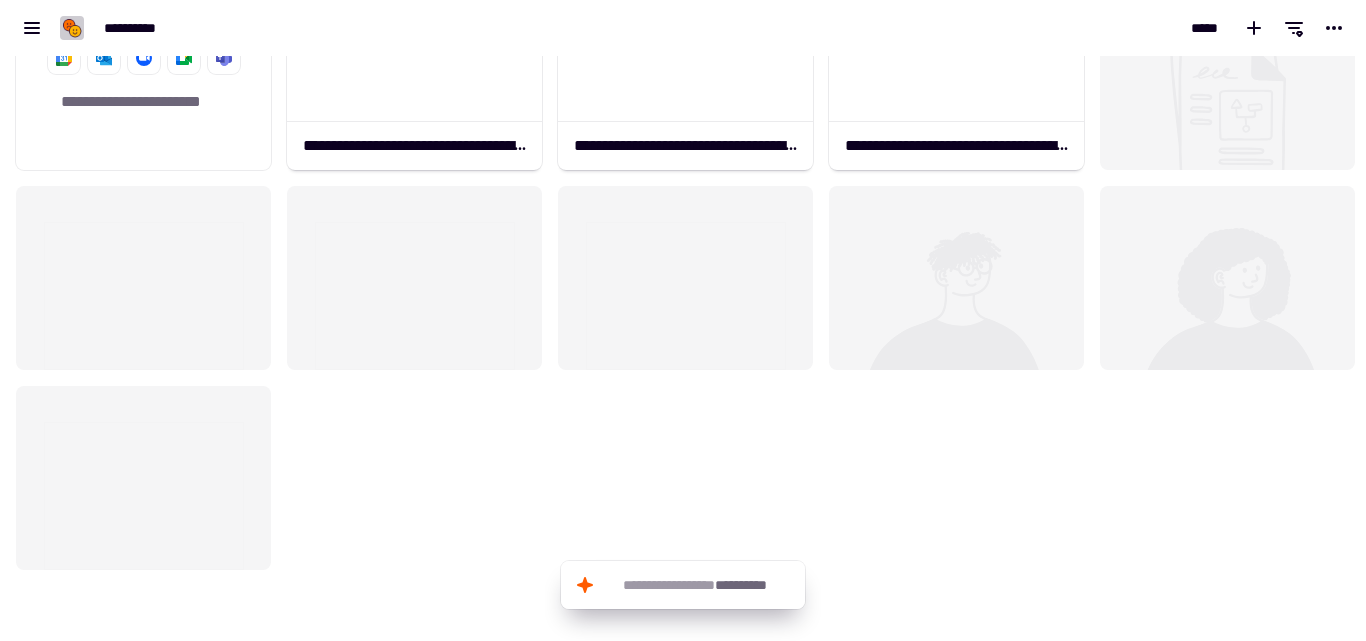 scroll, scrollTop: 0, scrollLeft: 0, axis: both 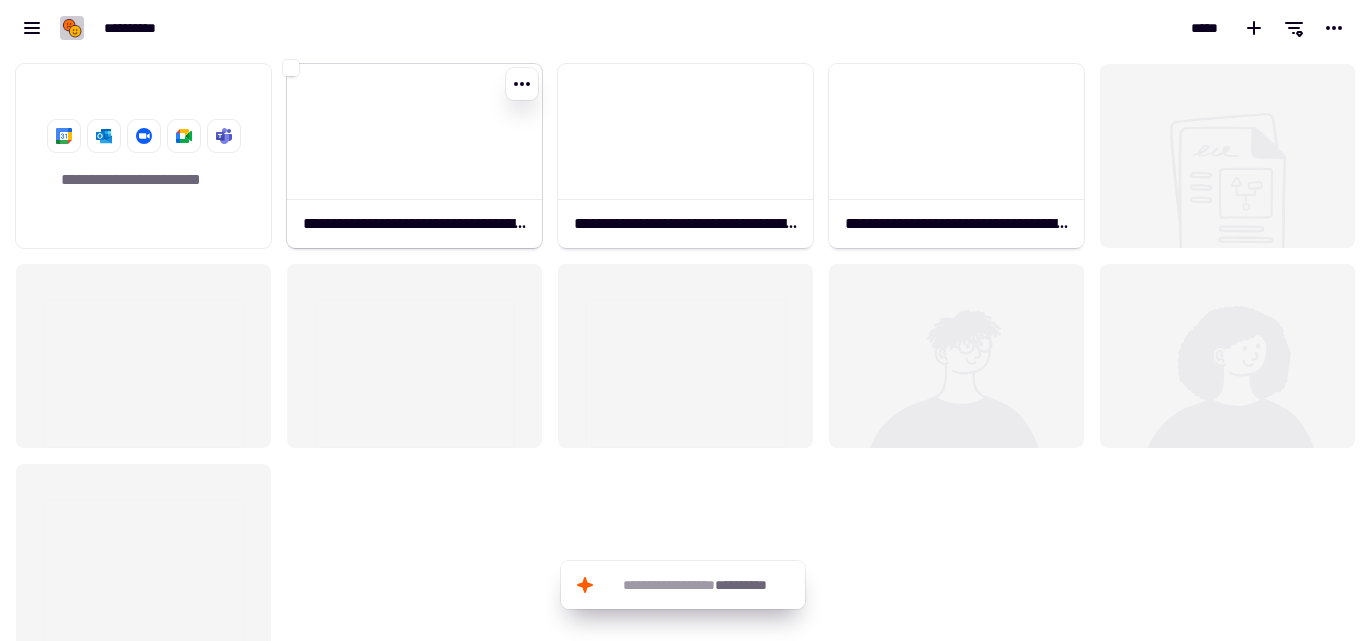 click 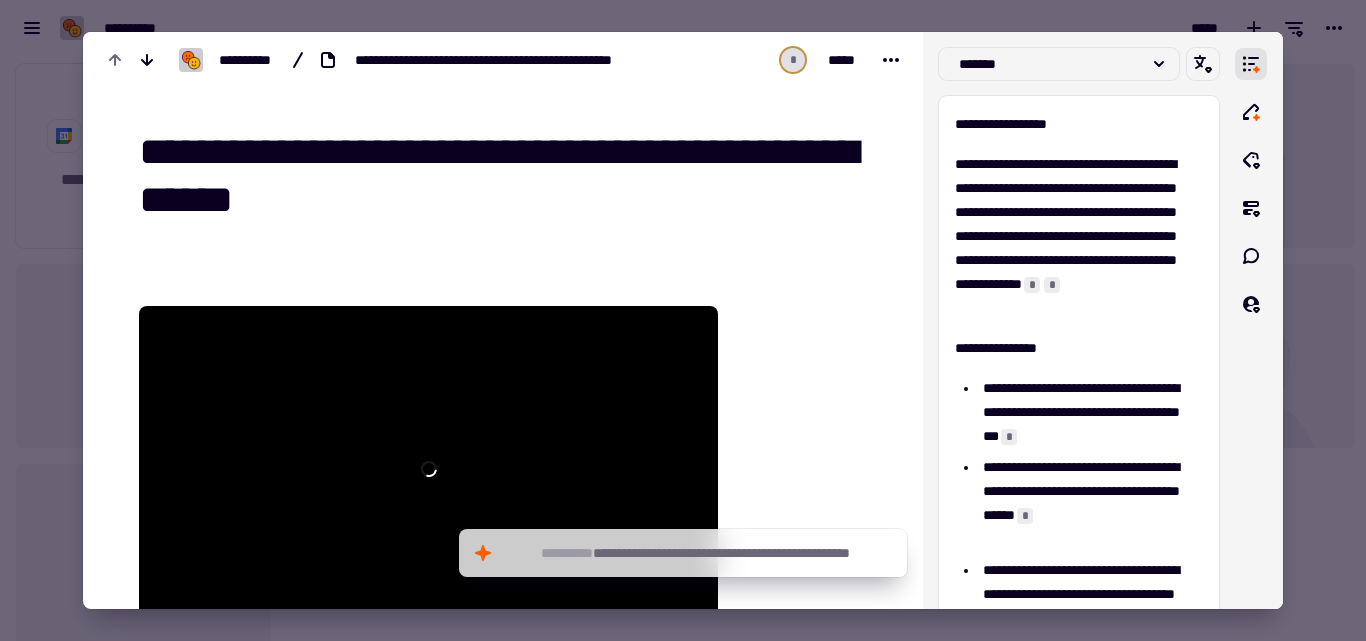 click at bounding box center [683, 320] 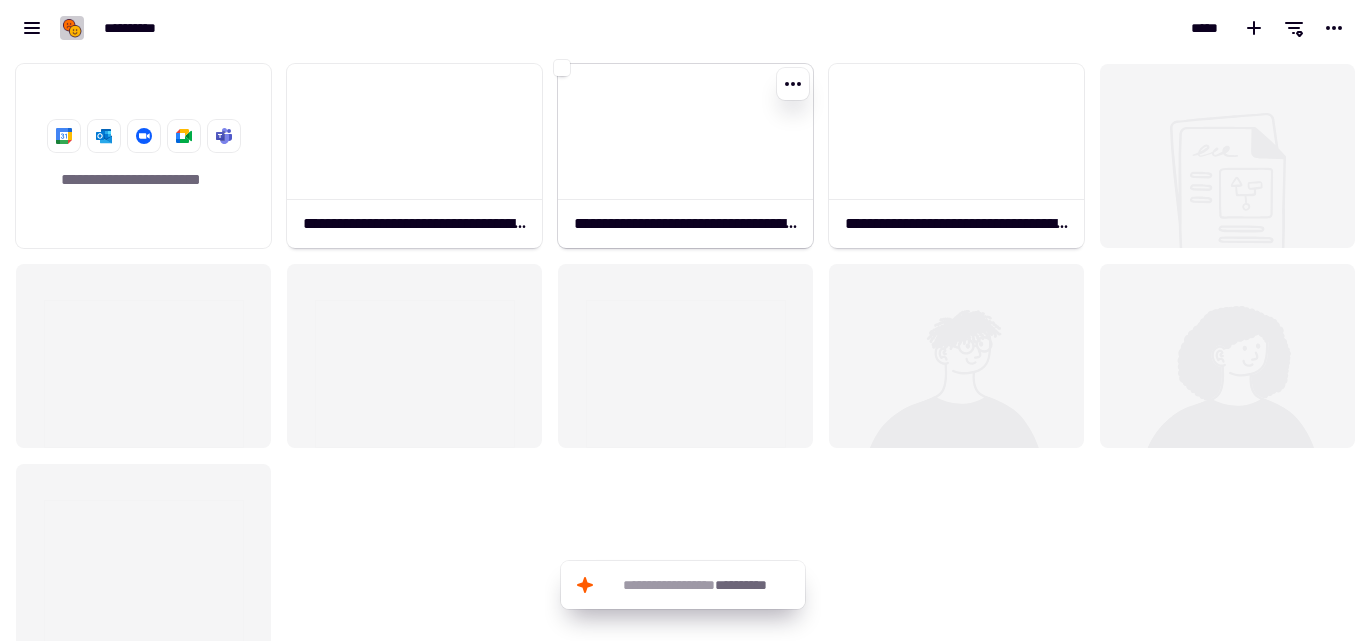 click 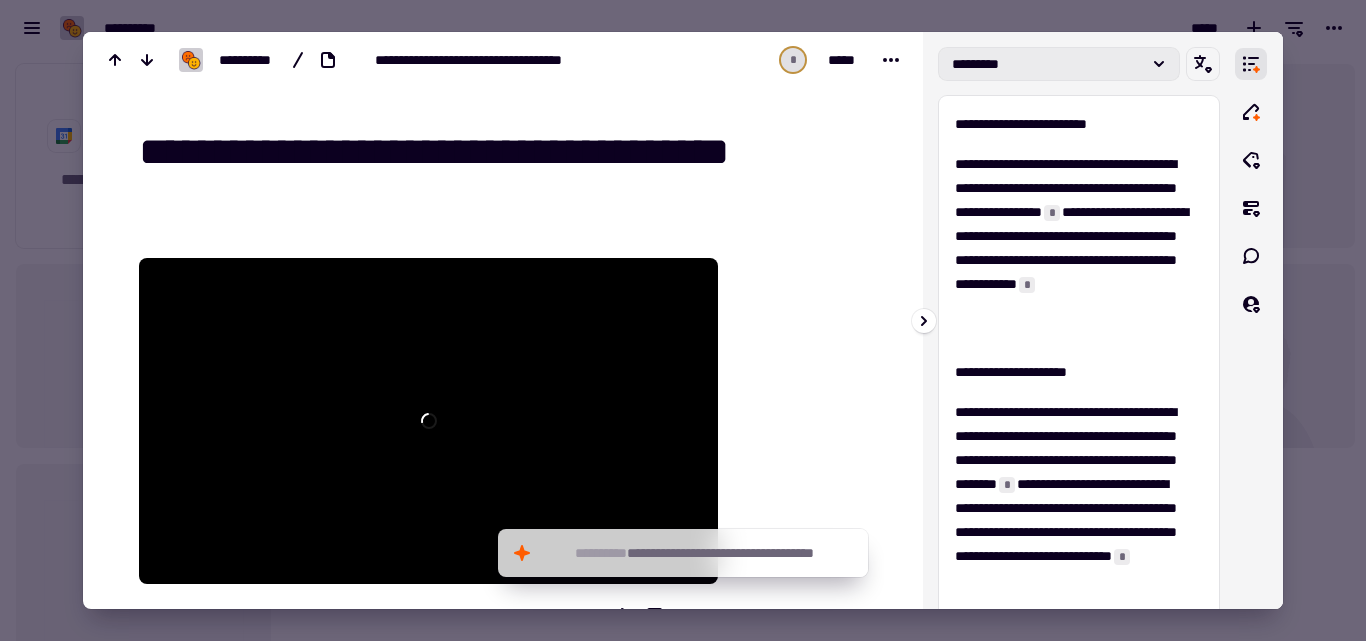 click on "*********" 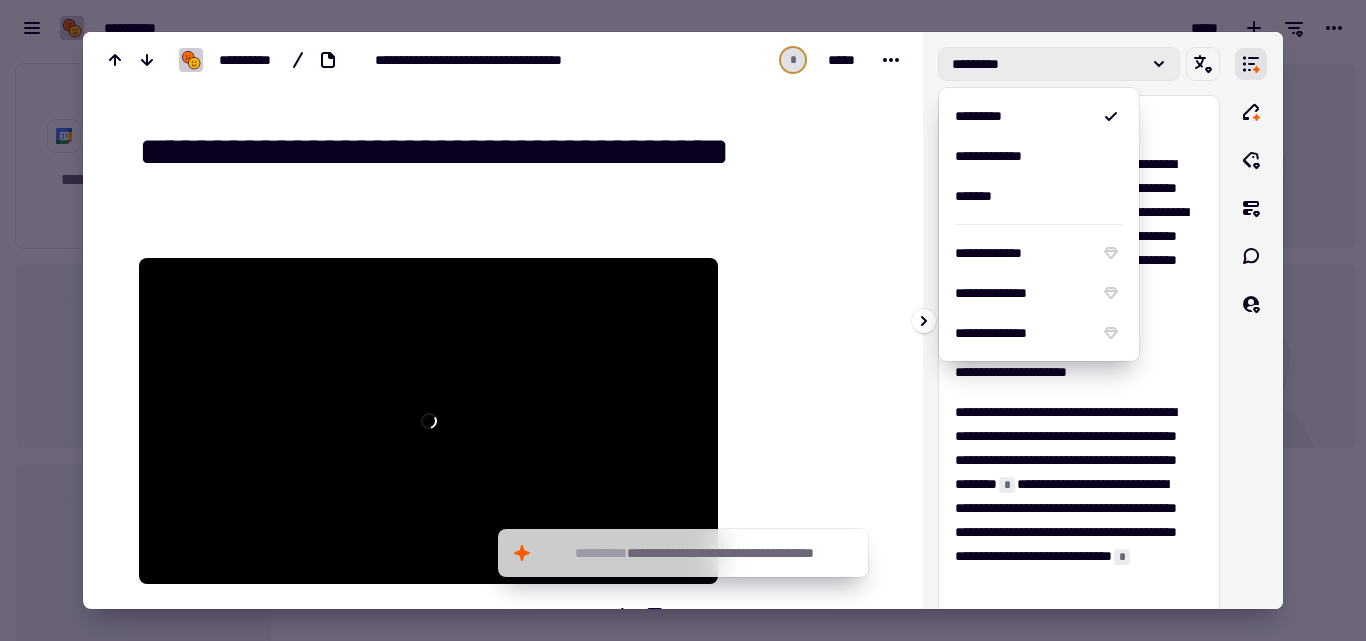 click on "*********" 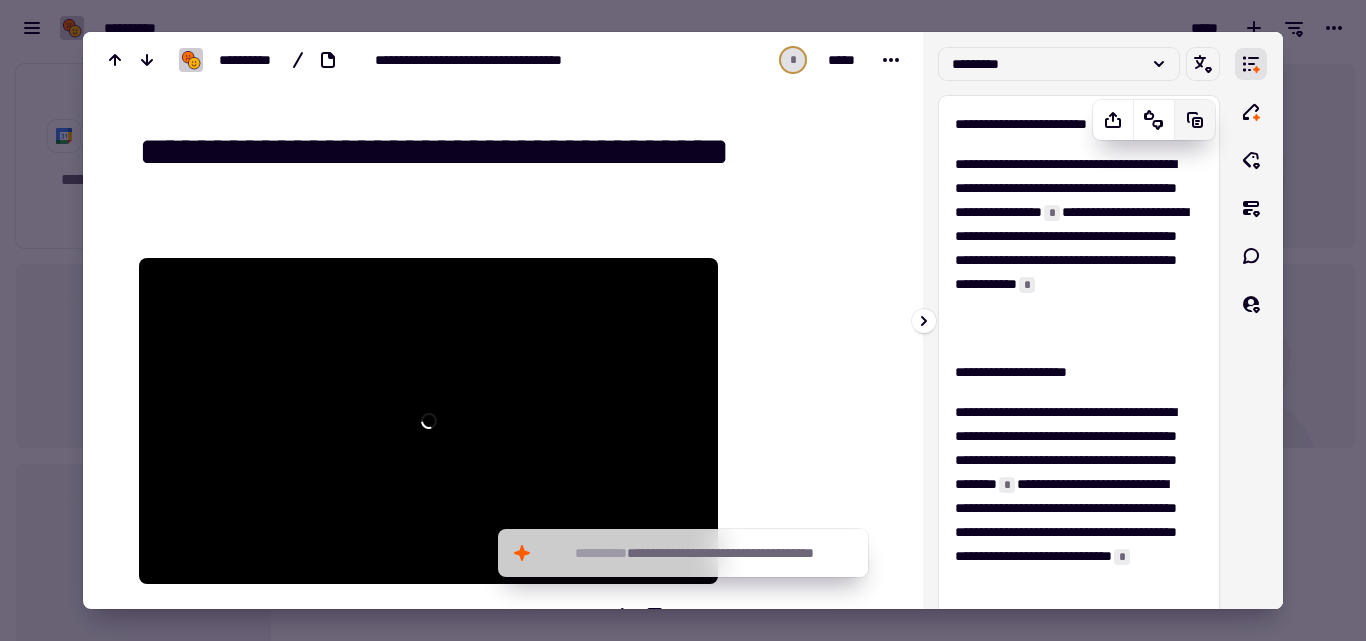click 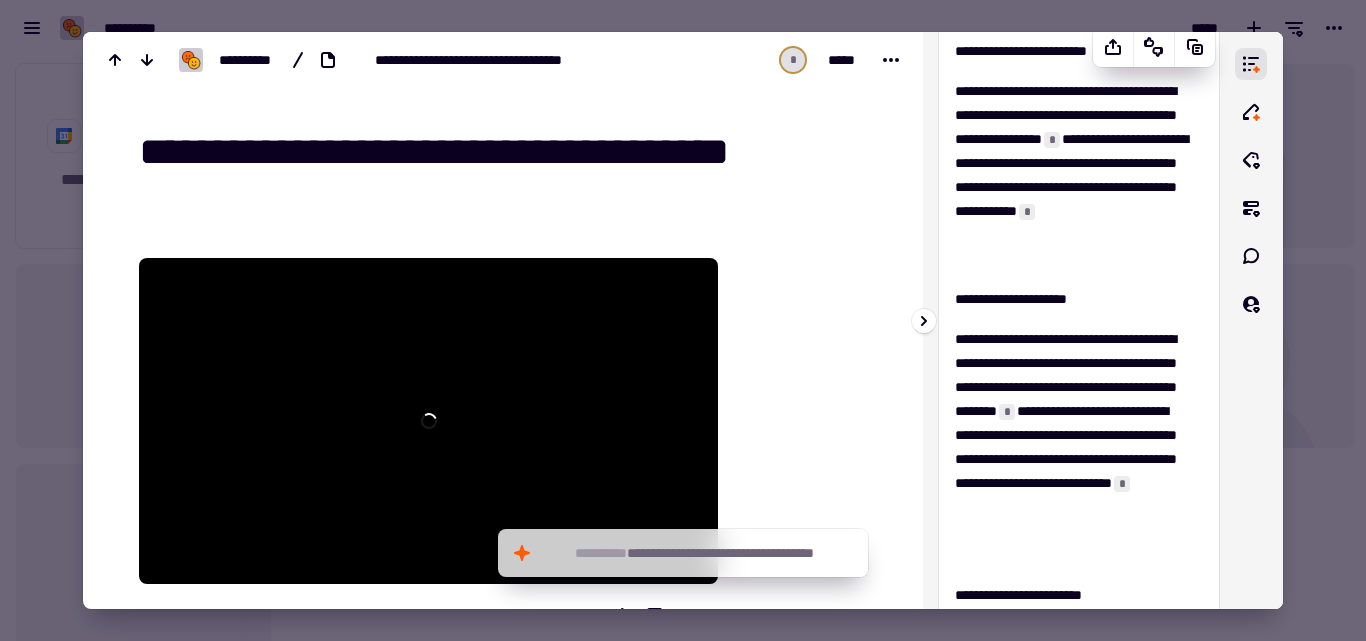 scroll, scrollTop: 0, scrollLeft: 0, axis: both 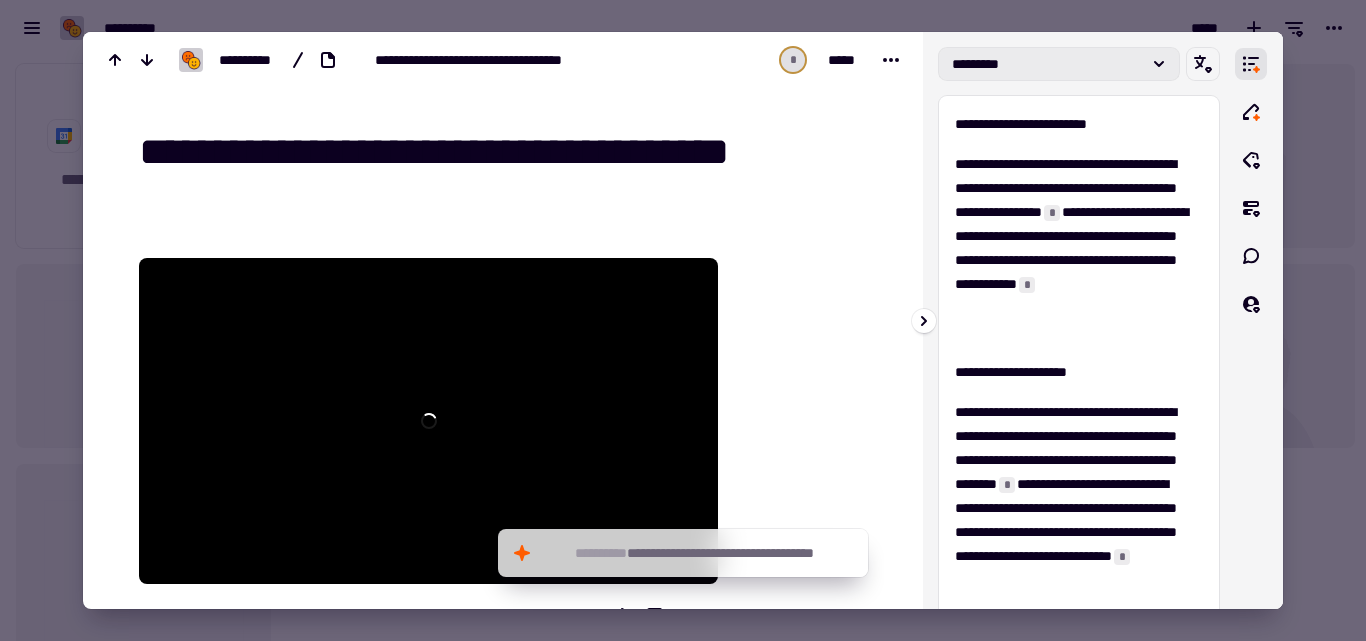 click on "*********" 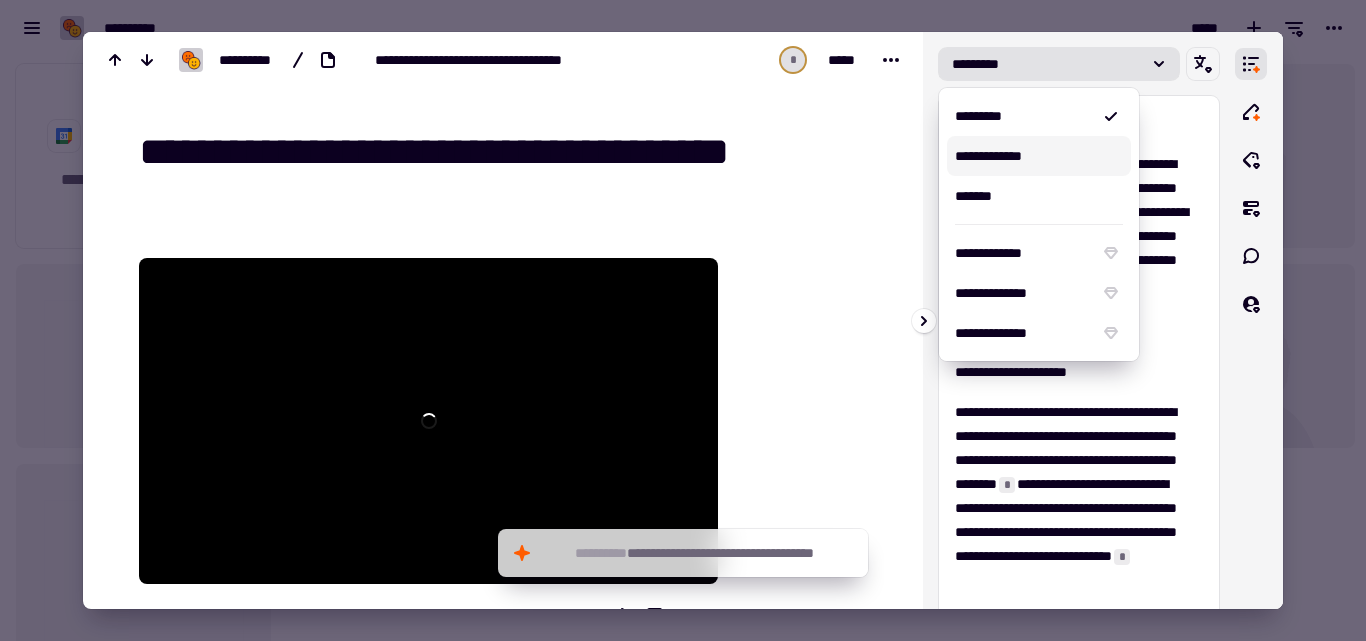 click on "**********" at bounding box center [1039, 156] 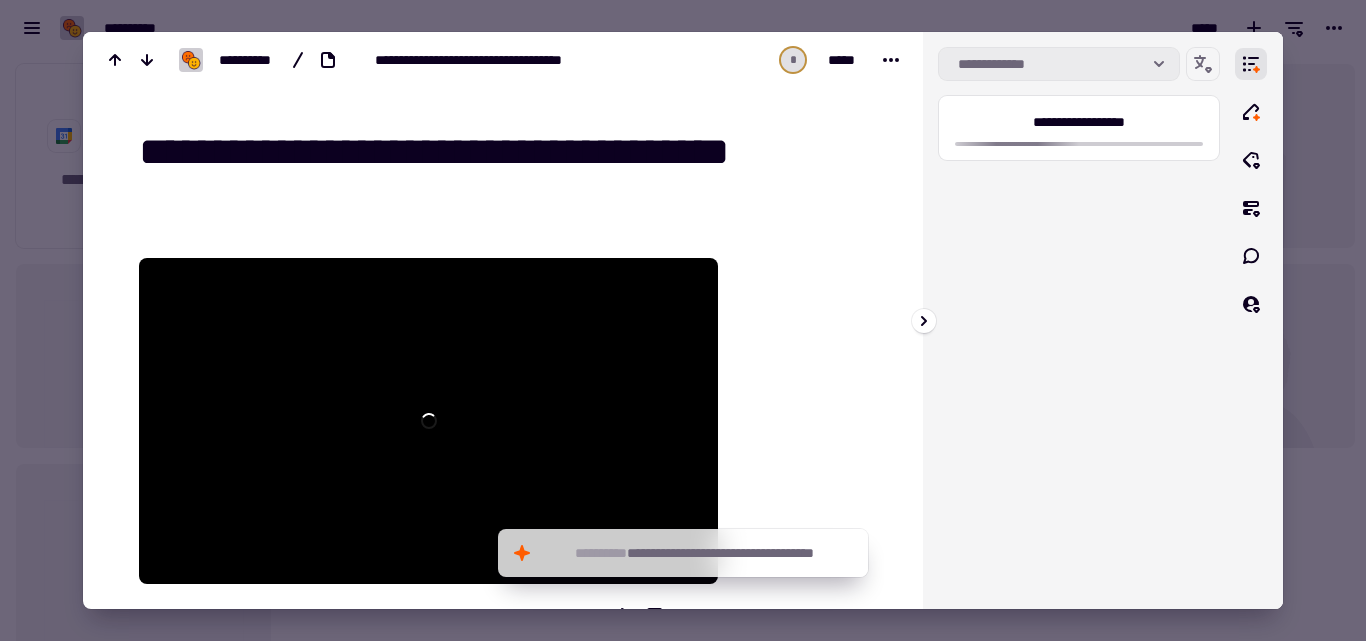 click on "**********" 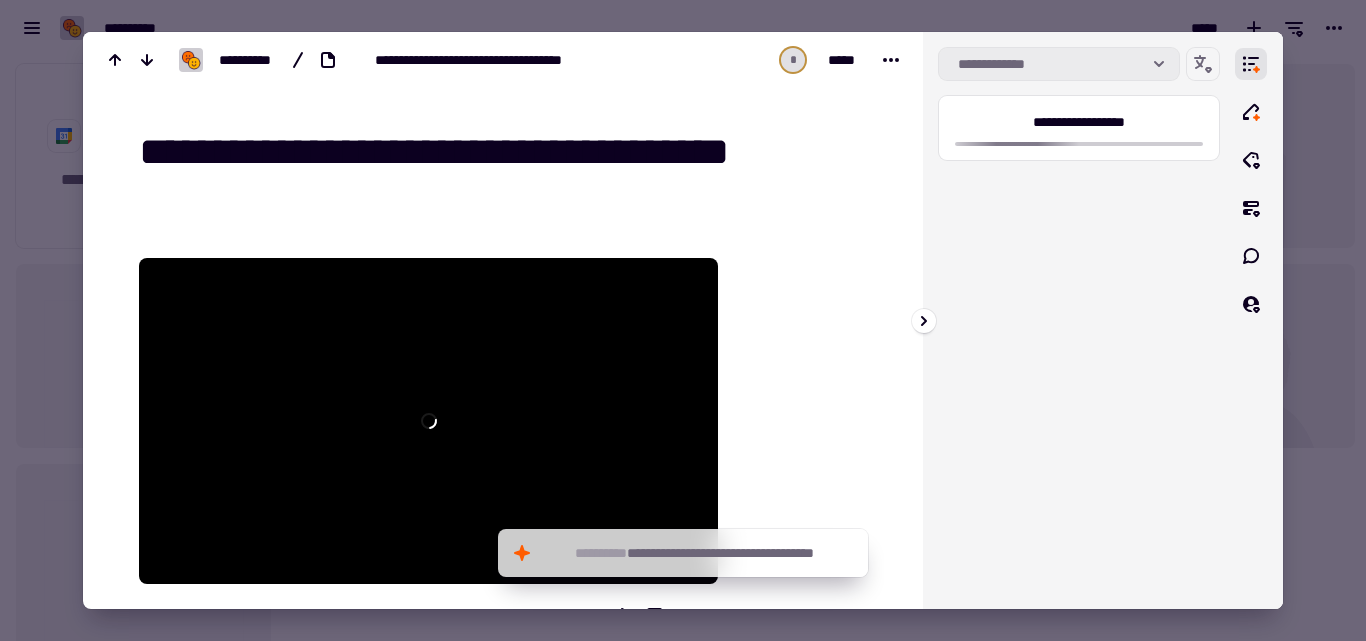 click 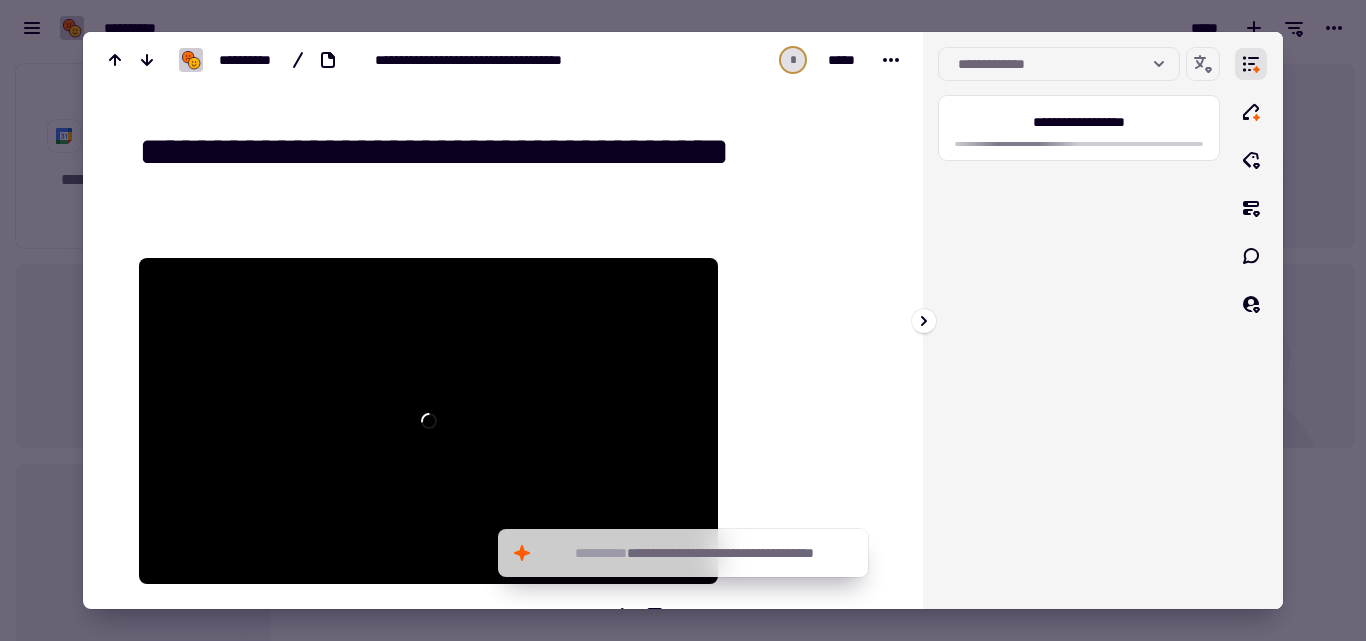 click on "**********" at bounding box center (1079, 320) 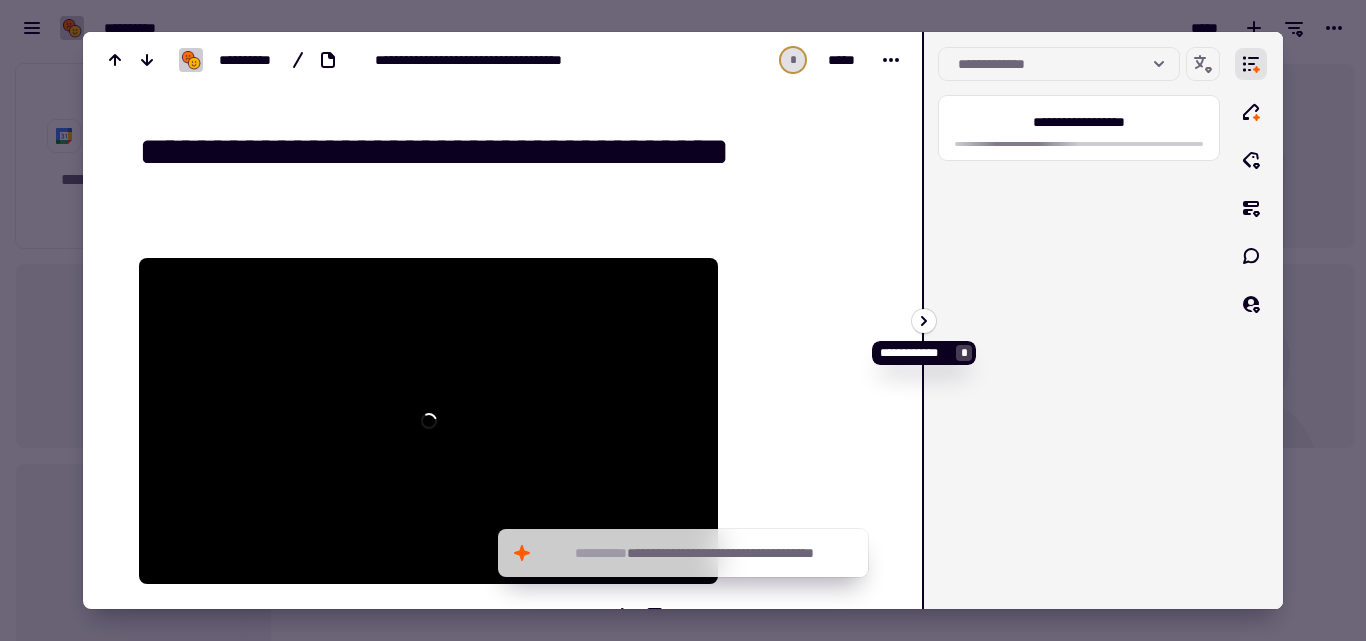 click 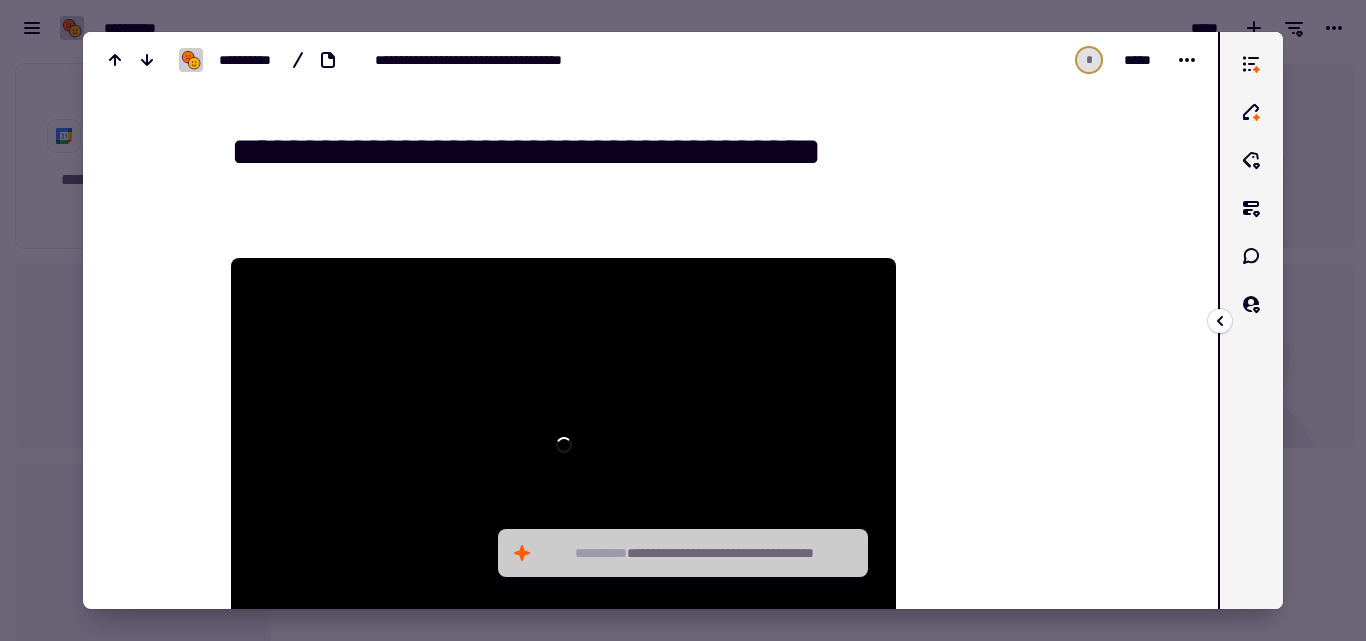 click 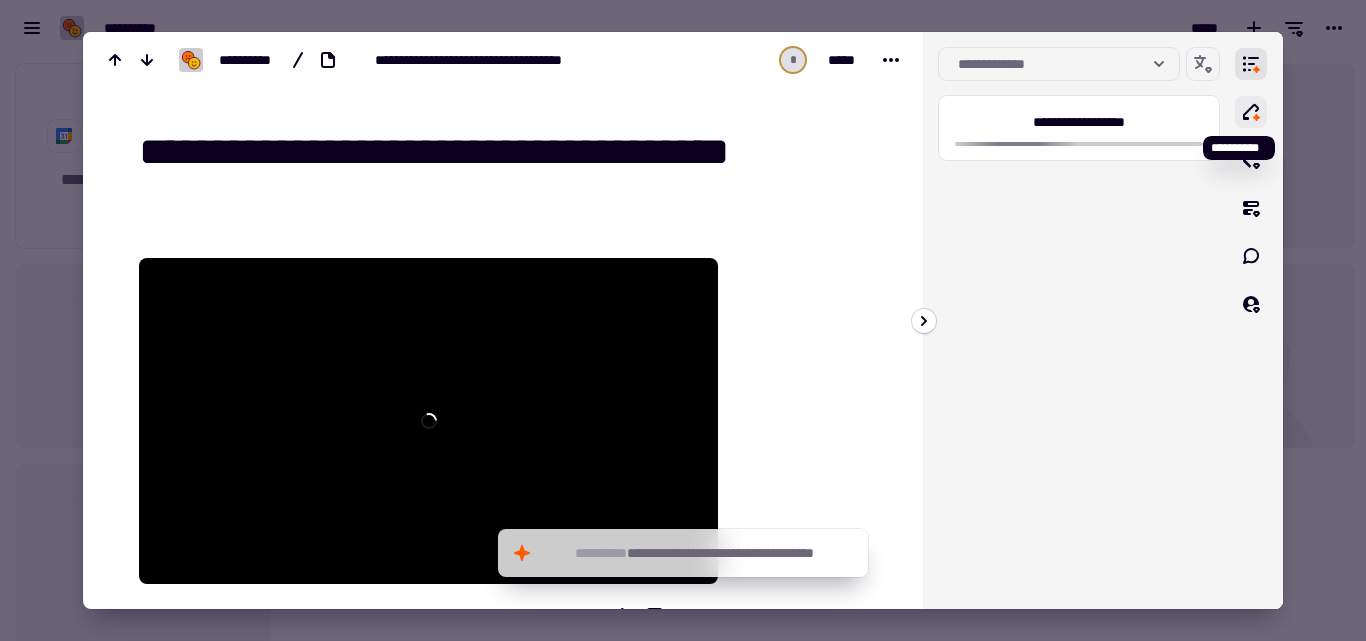 click 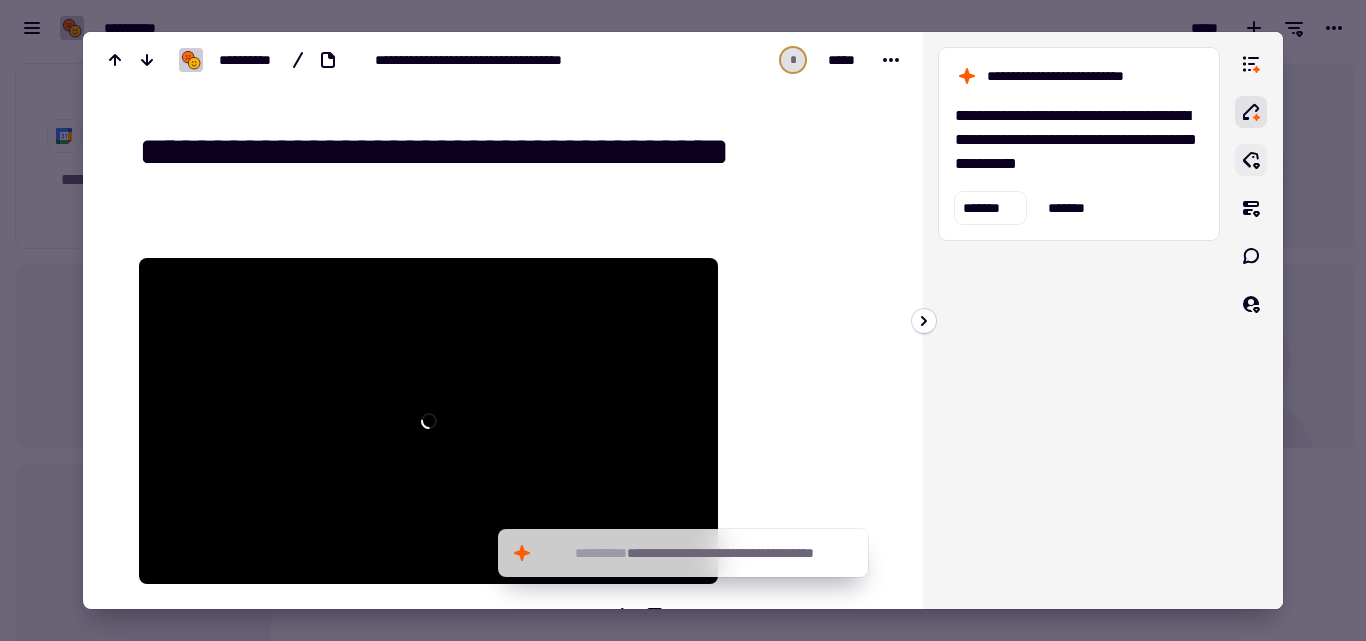 click 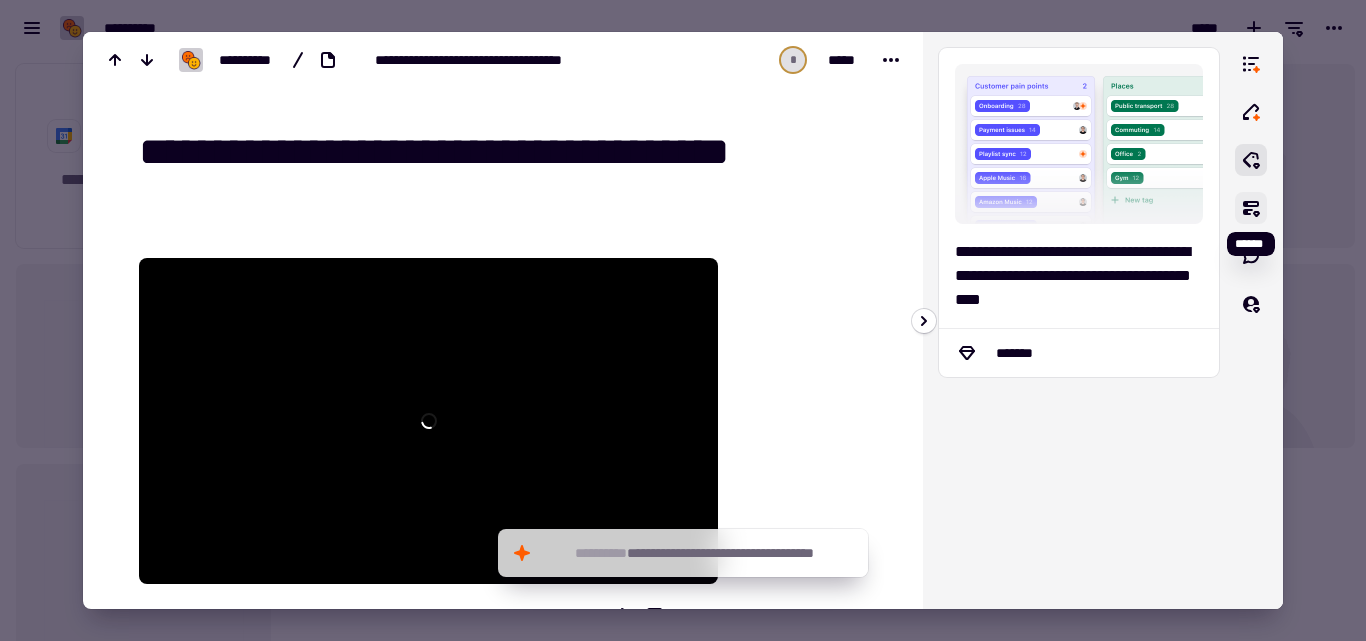 click 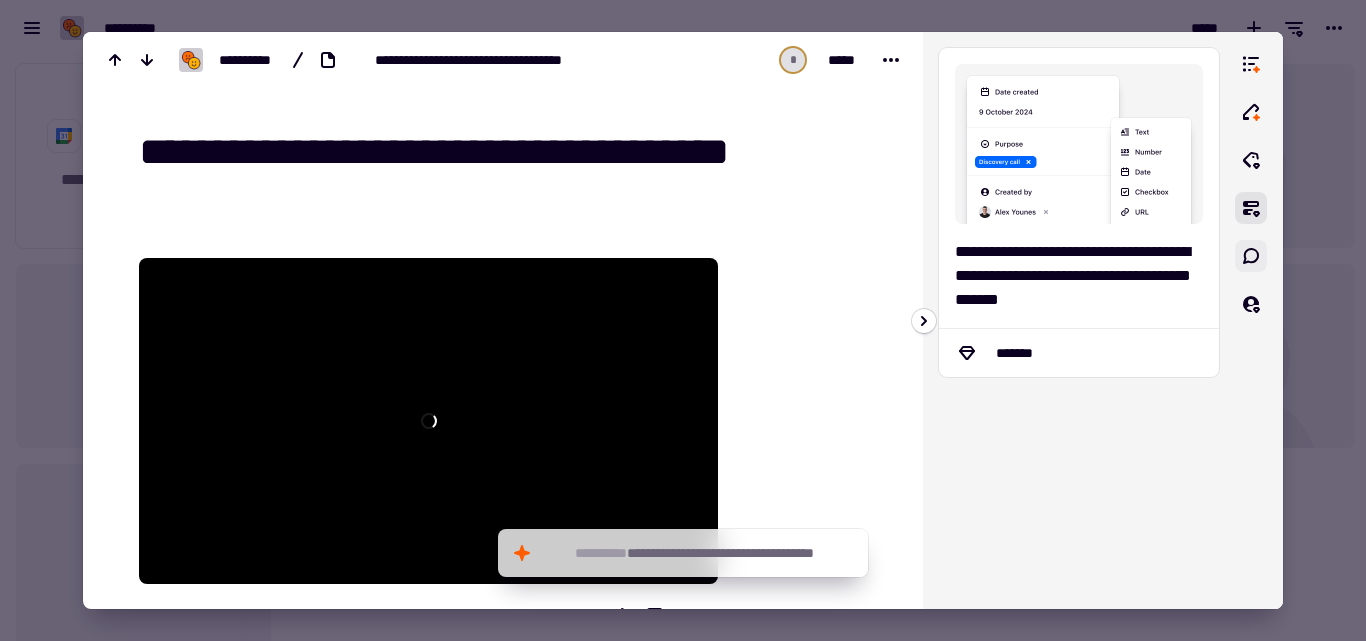 click 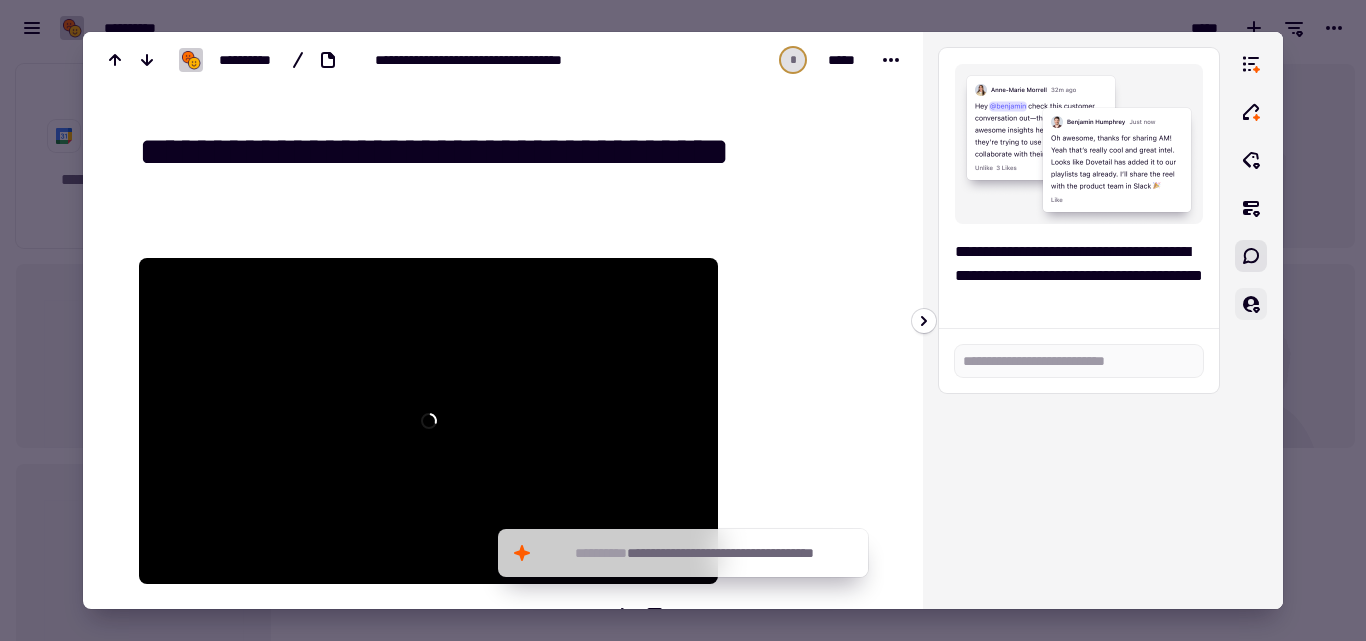 click 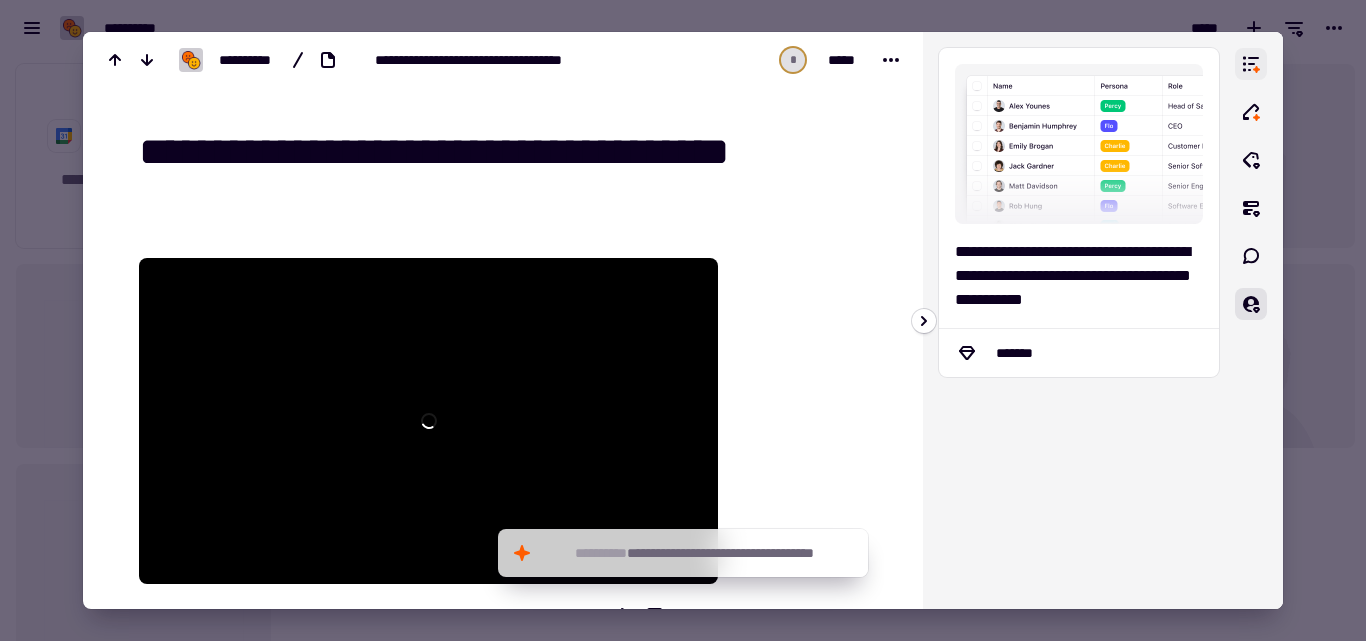 click 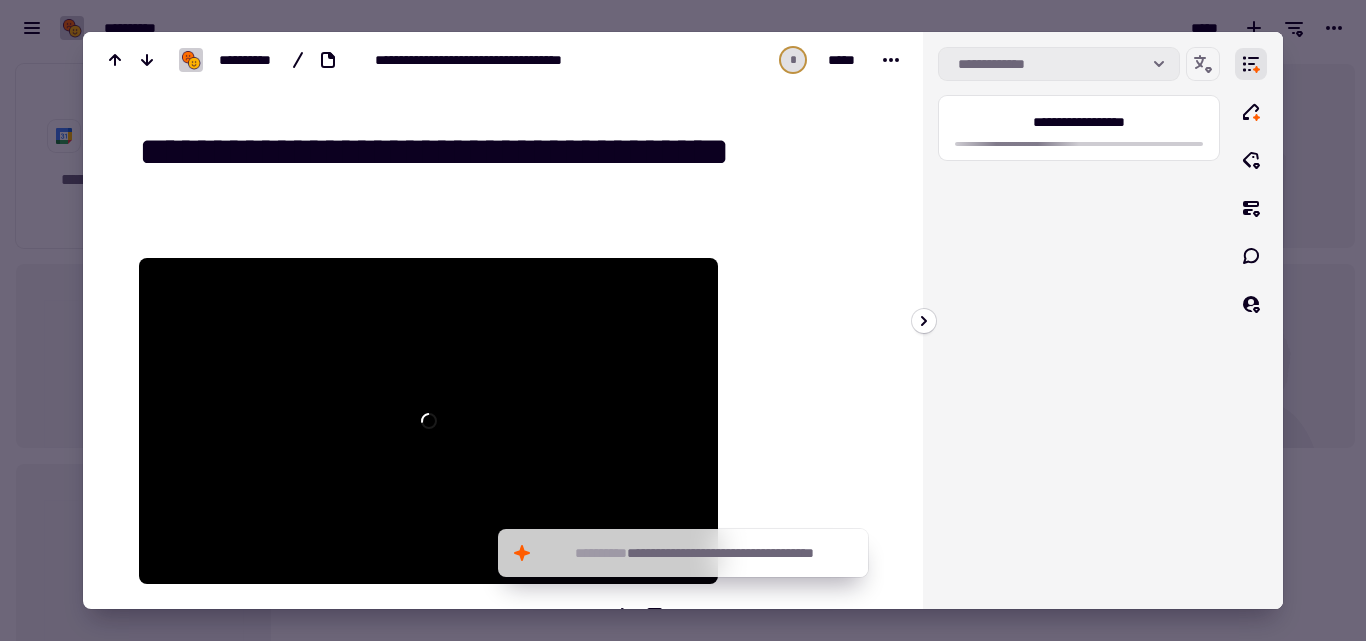 click on "**********" 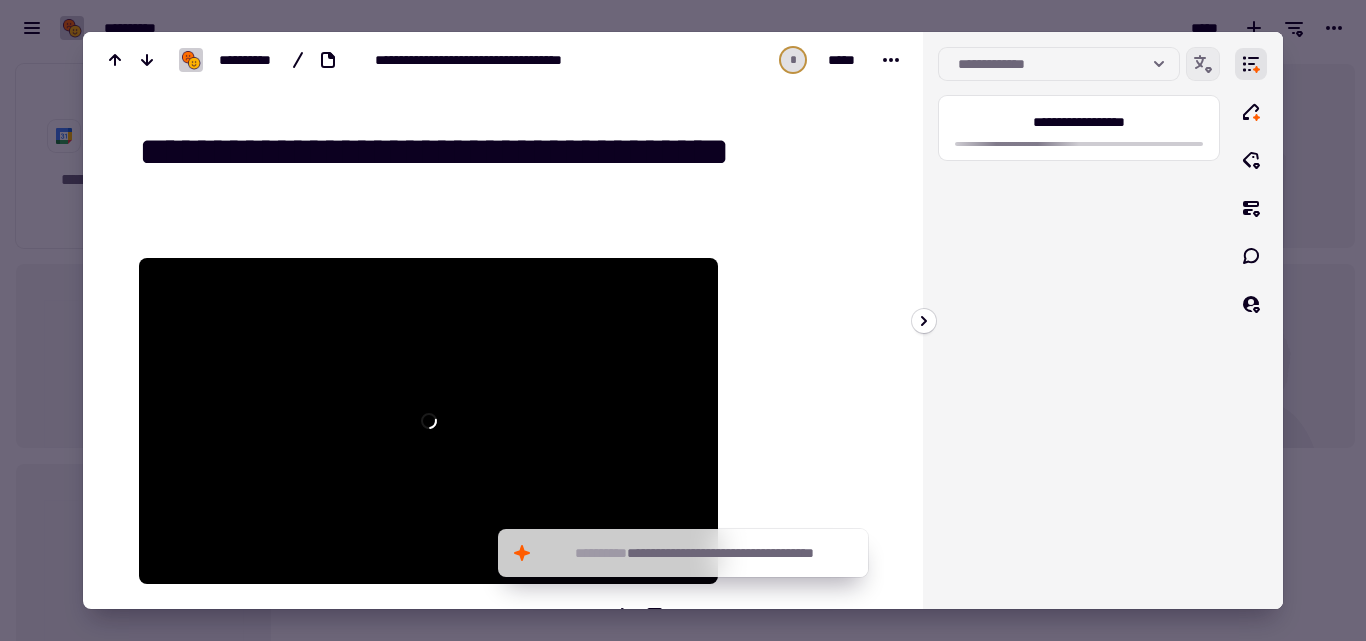 click 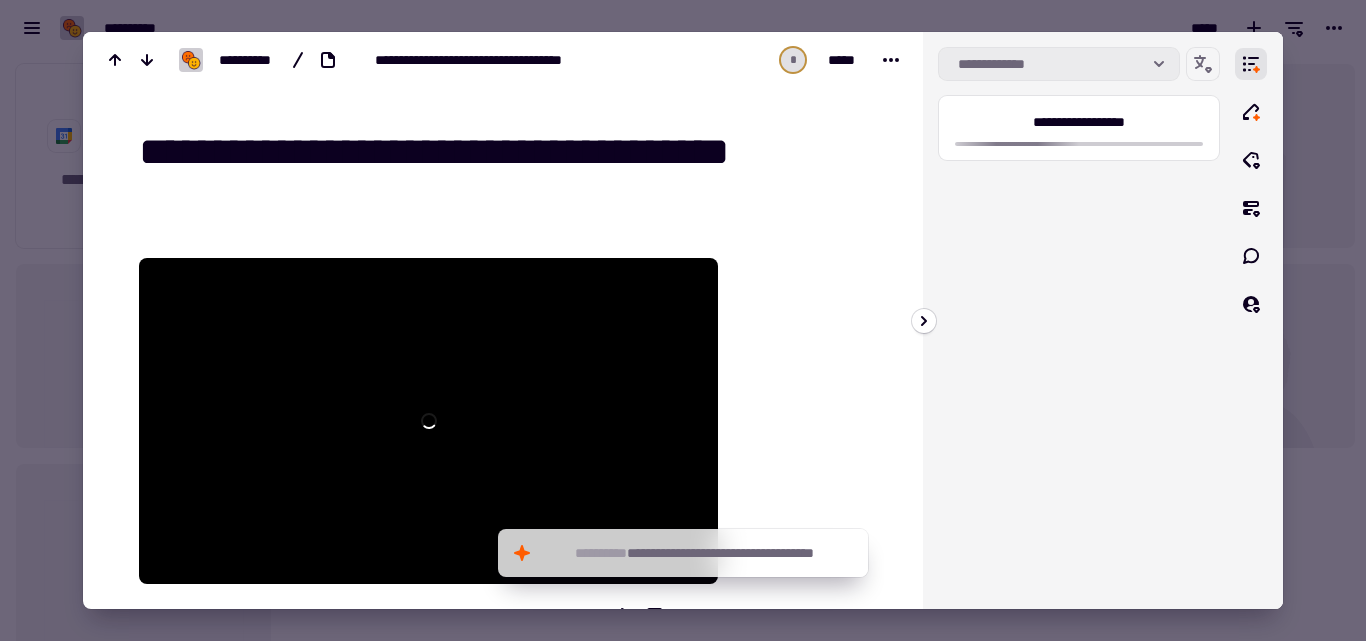click 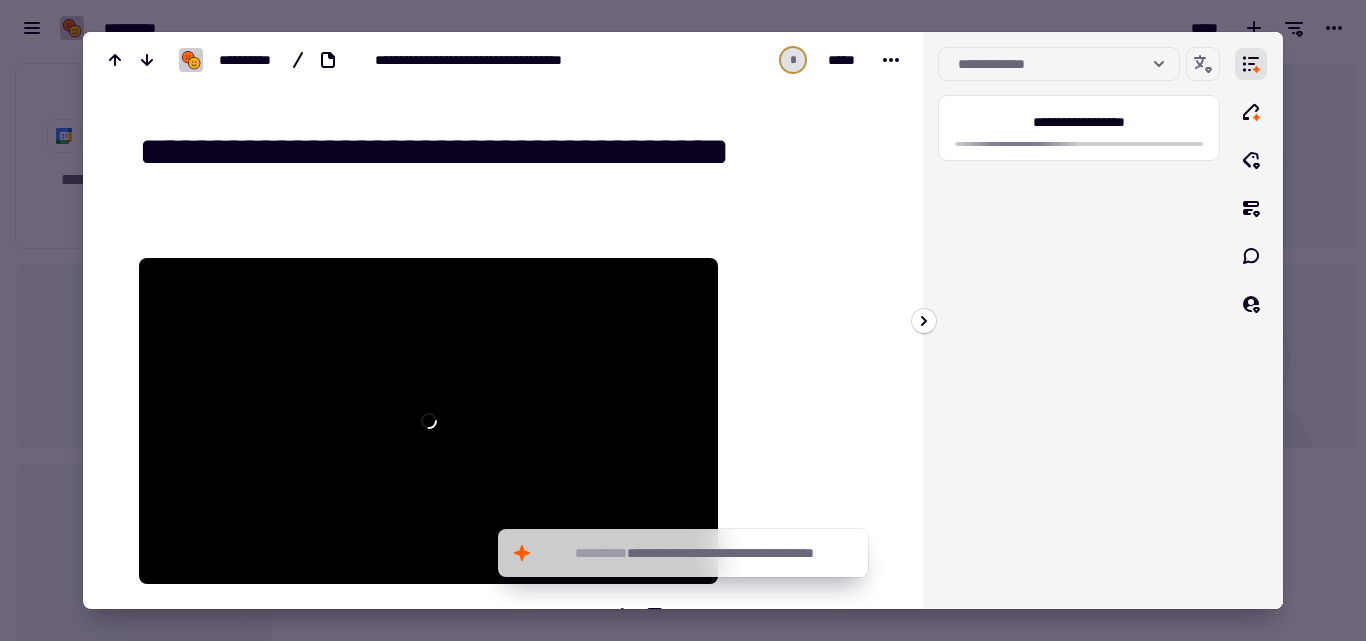 click on "**********" at bounding box center [503, 60] 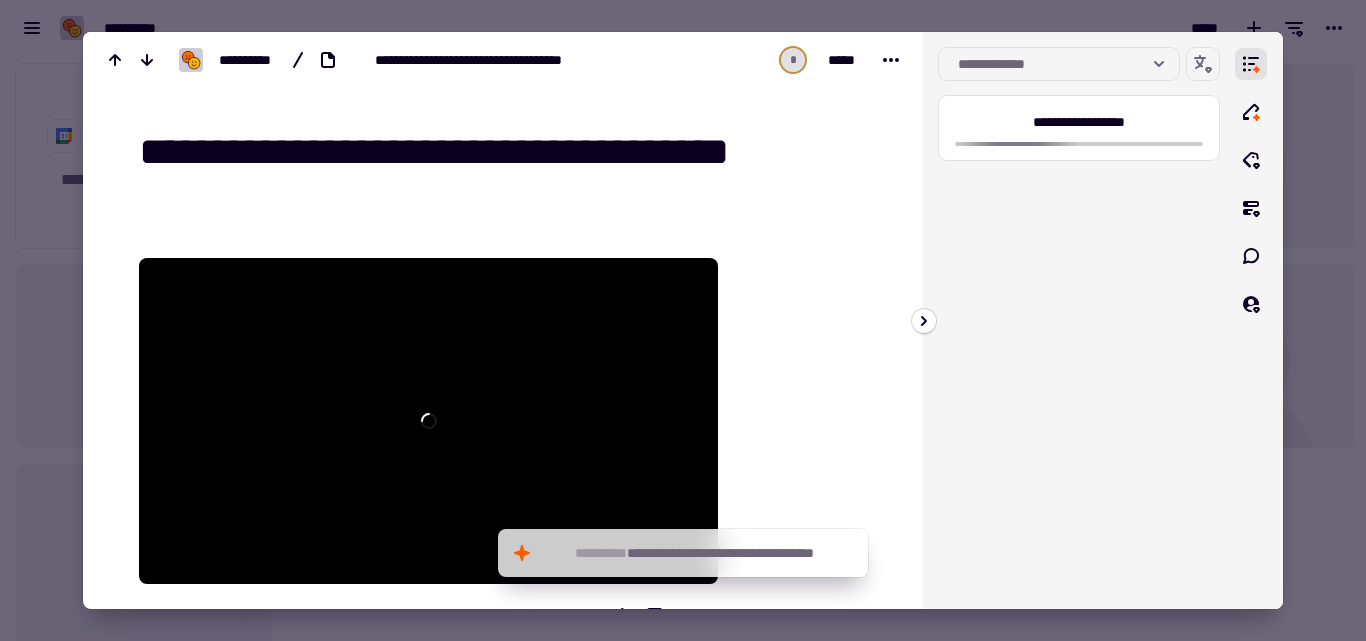 click at bounding box center [683, 320] 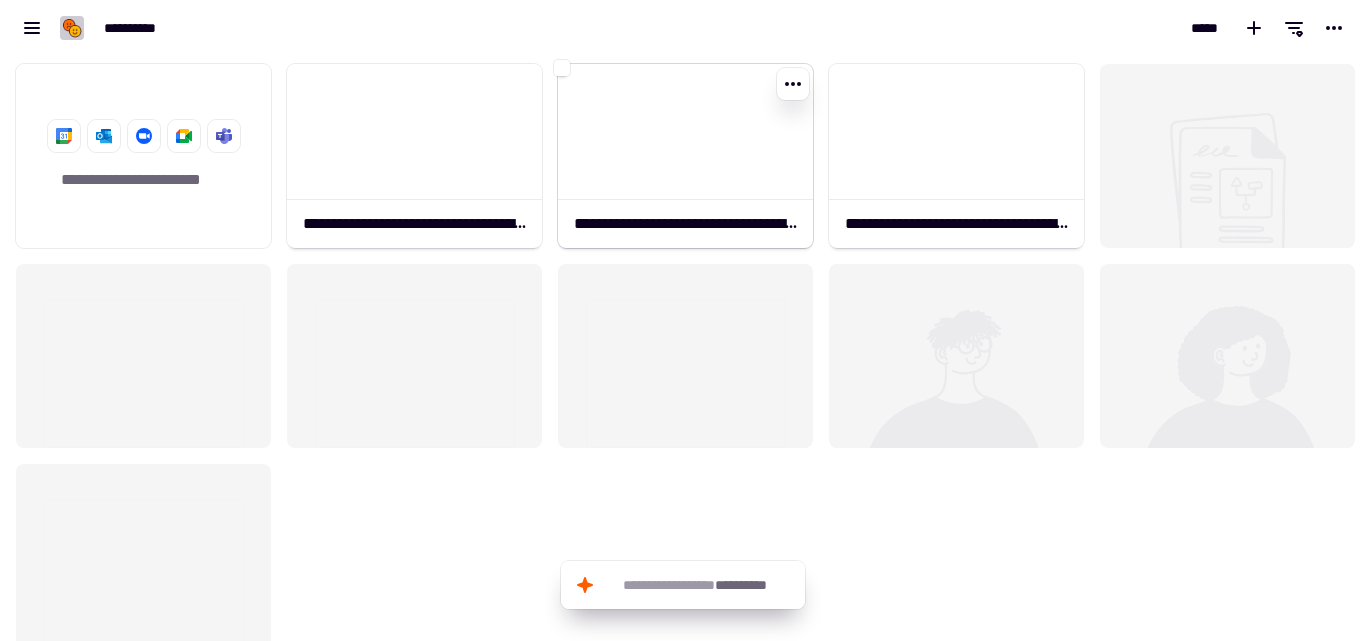 click 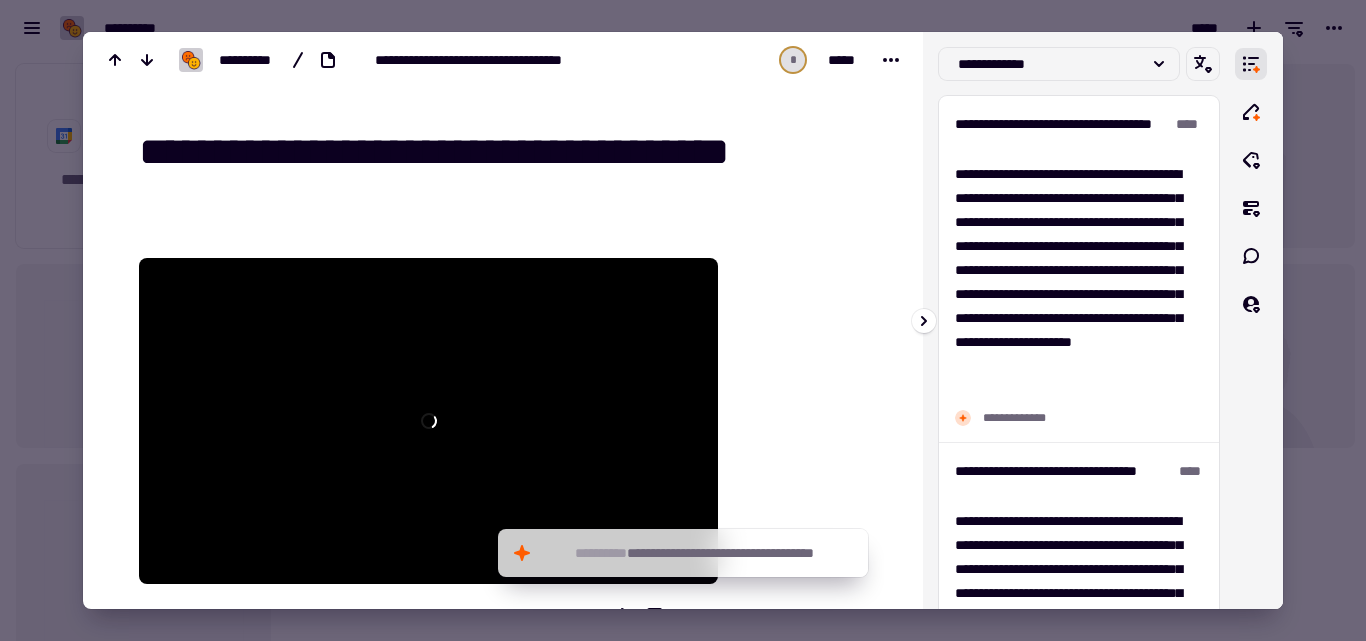 click on "**********" 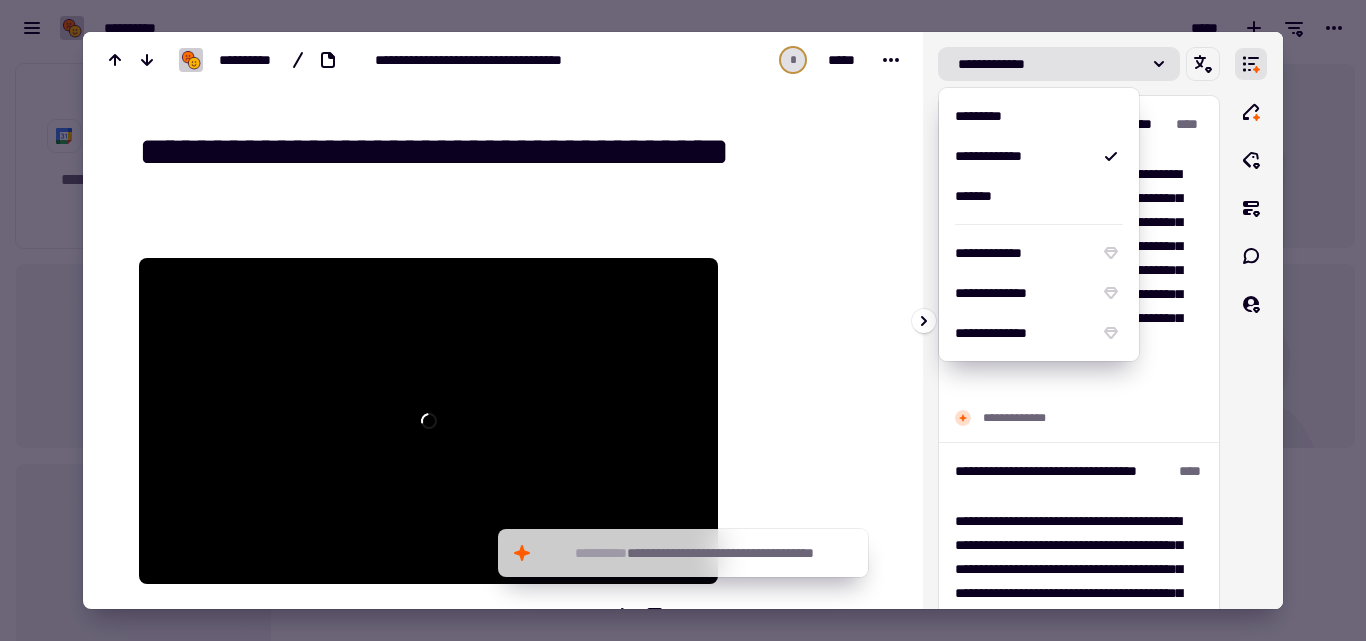 click on "**********" 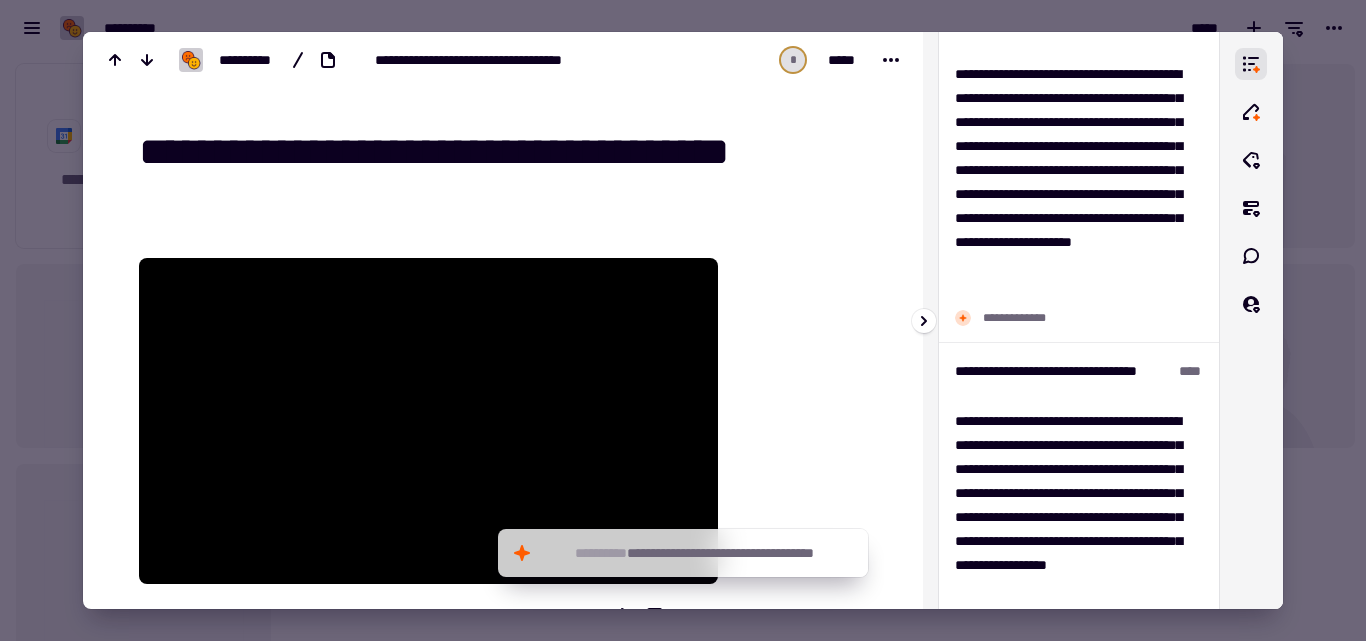 scroll, scrollTop: 0, scrollLeft: 0, axis: both 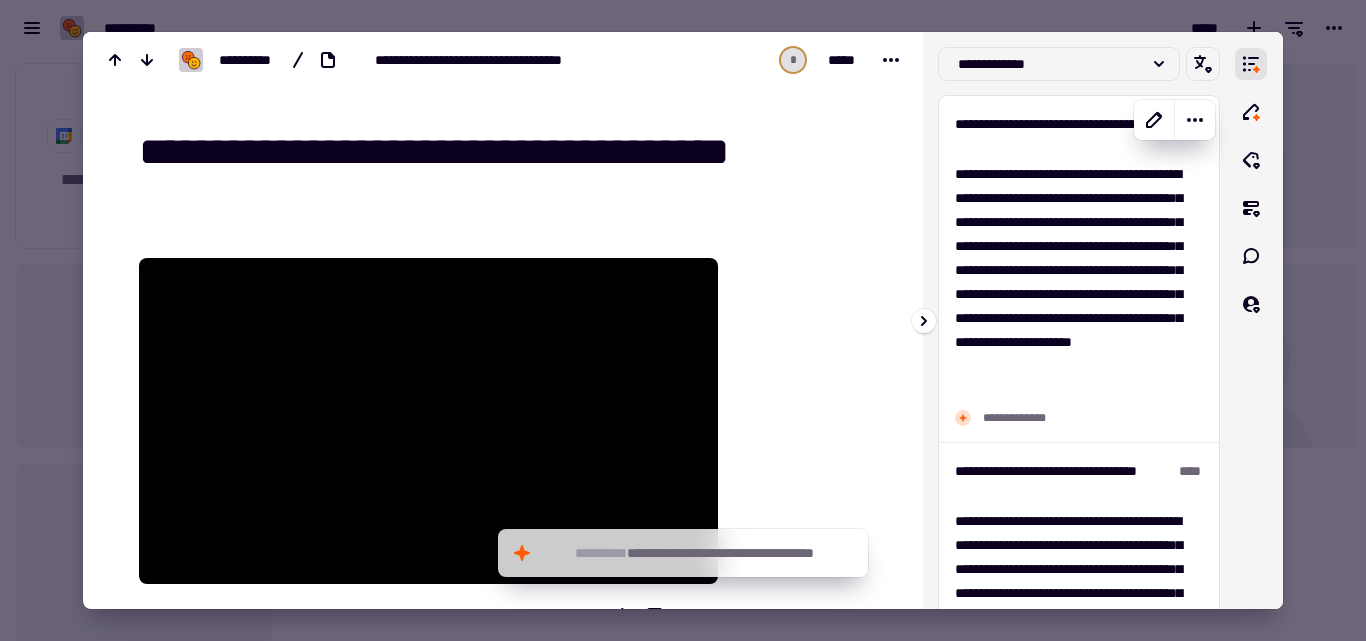 type 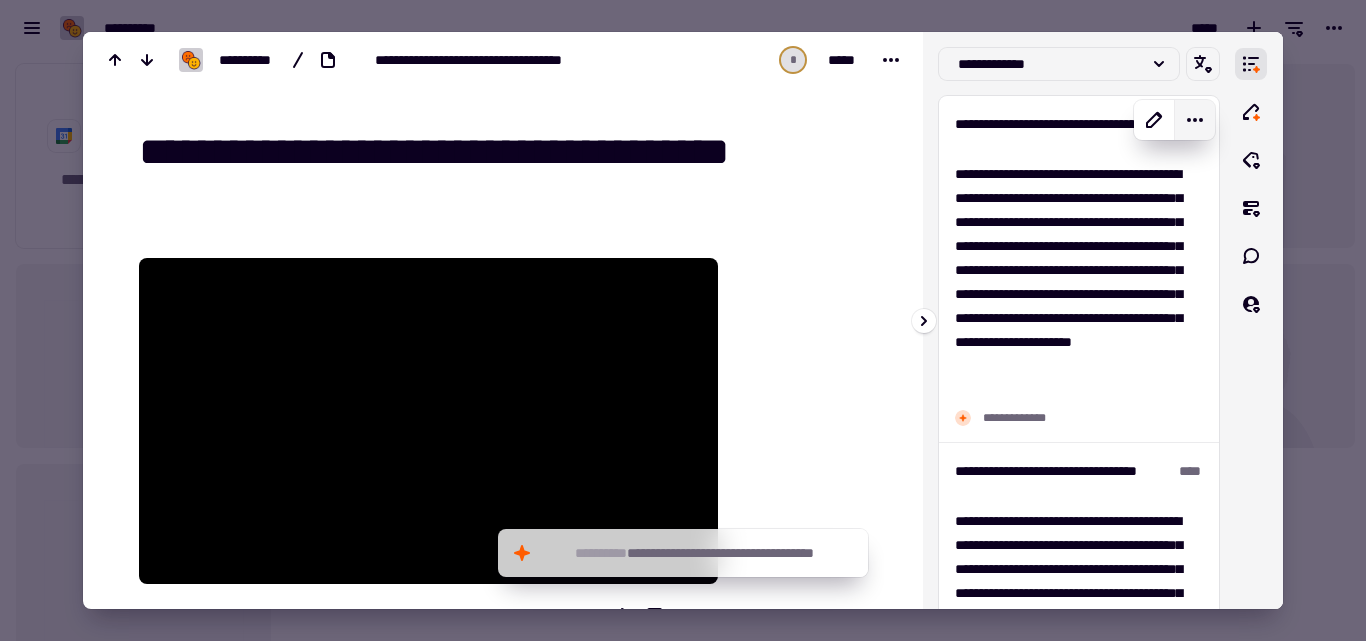 click 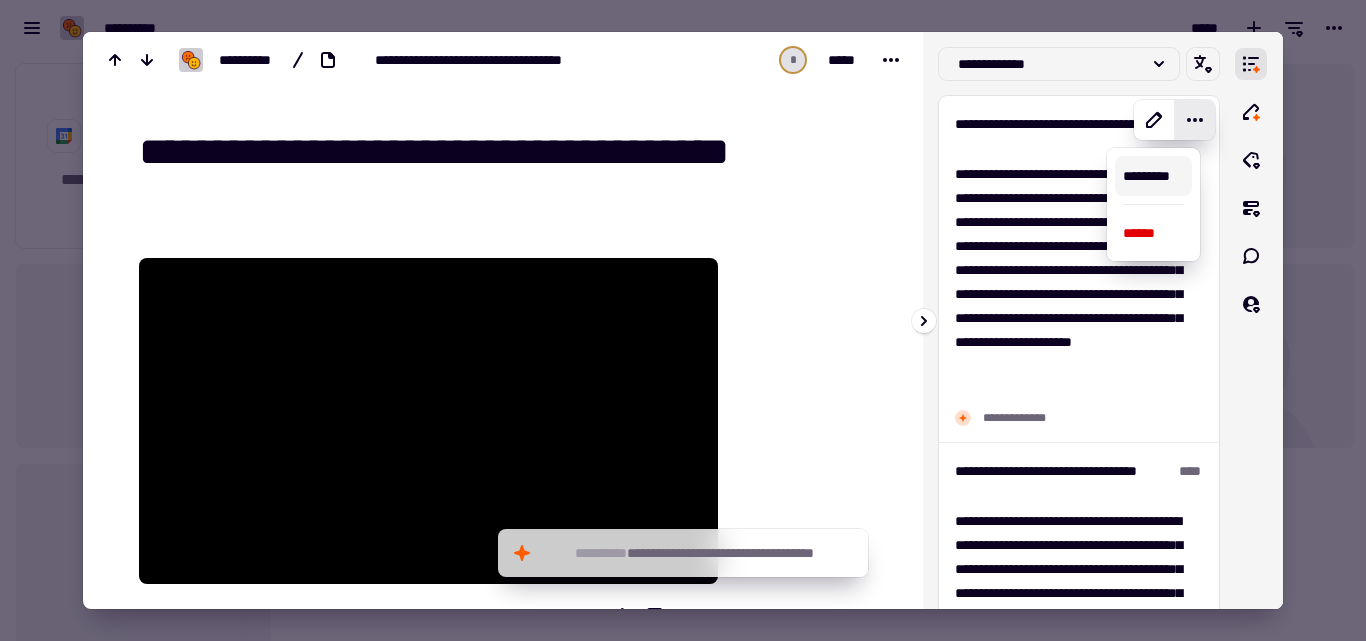 click on "*********" at bounding box center [1153, 176] 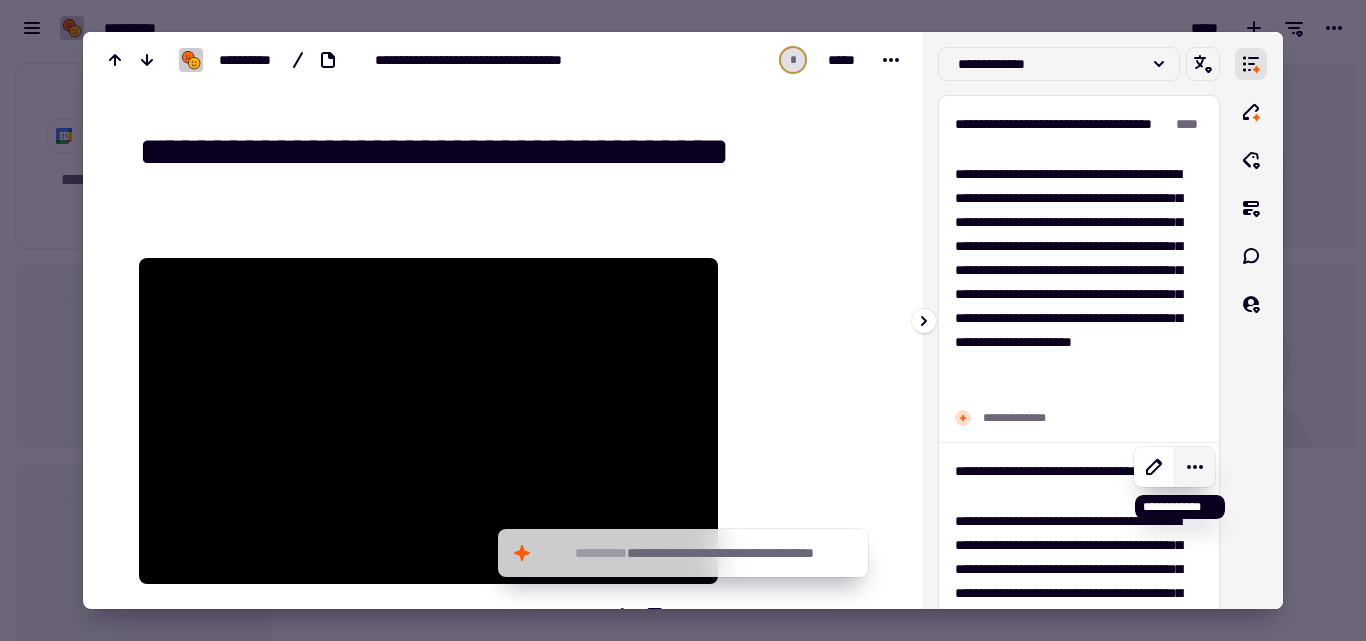 click 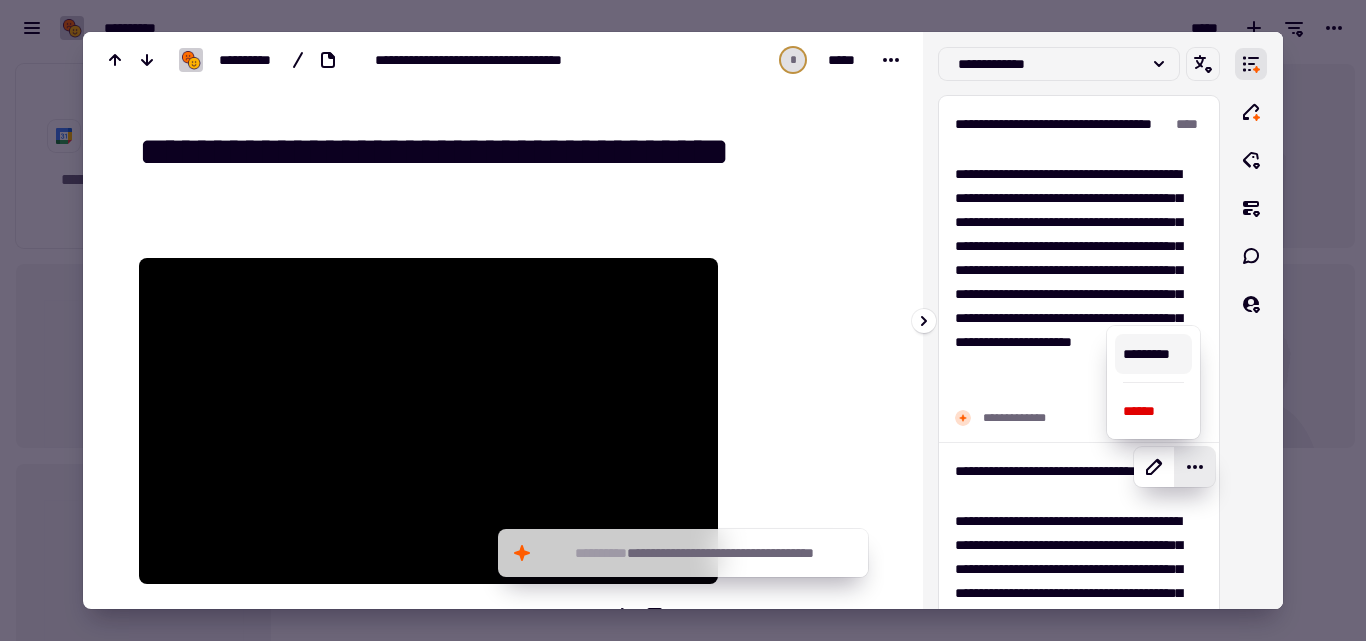 click on "*********" at bounding box center (1153, 354) 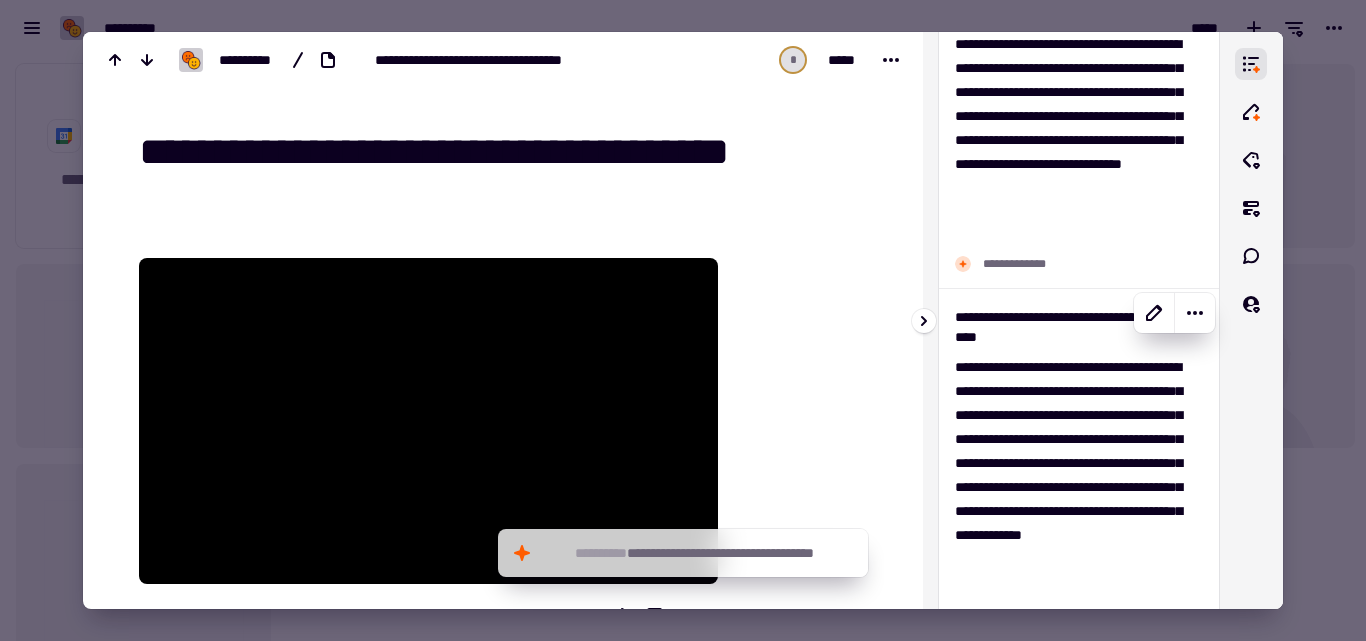 scroll, scrollTop: 700, scrollLeft: 0, axis: vertical 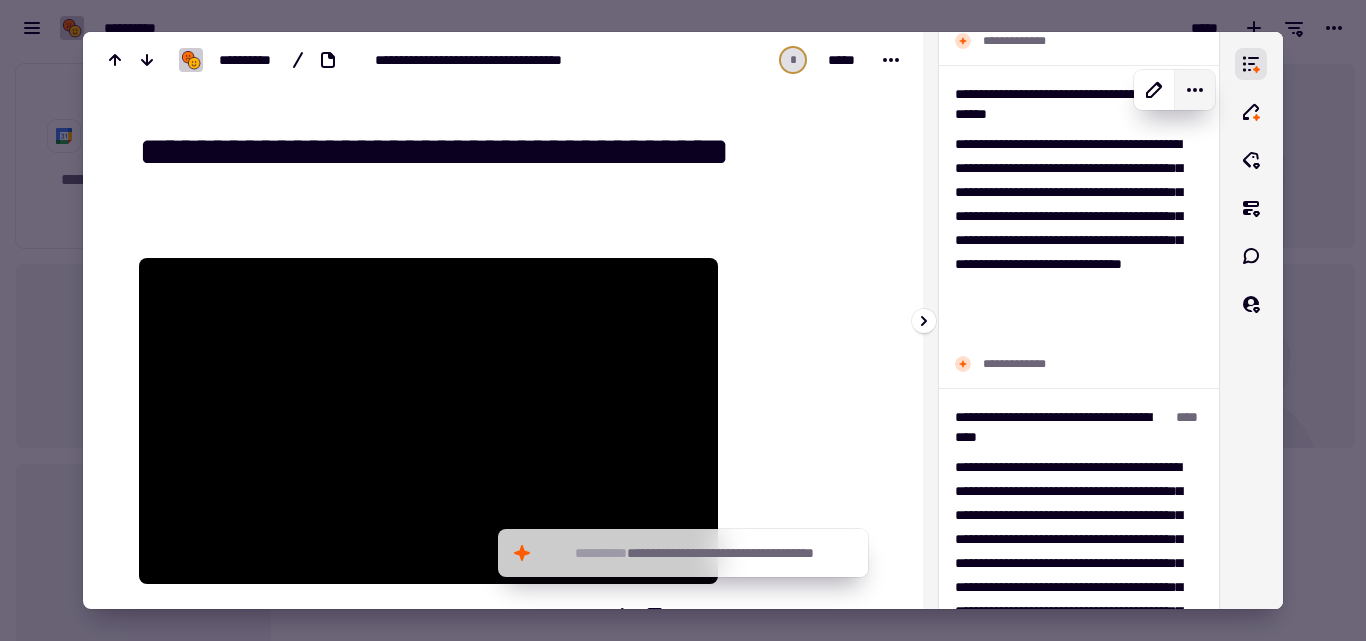click 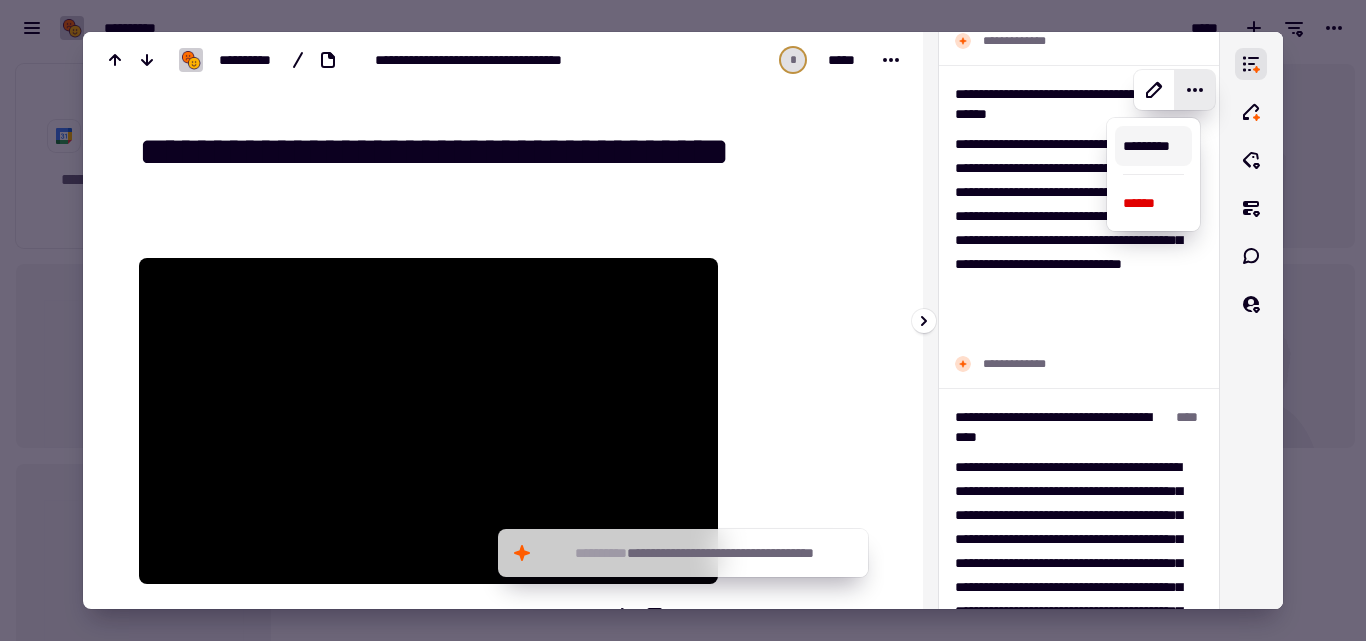 click on "*********" at bounding box center (1153, 146) 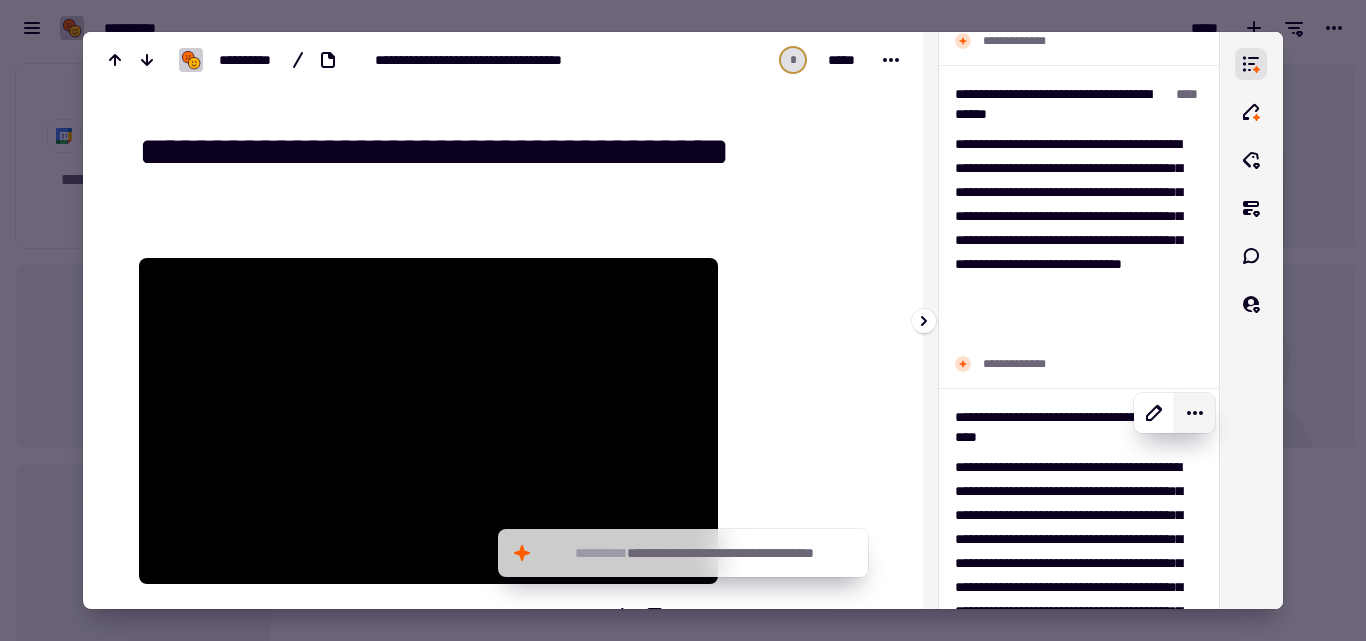click 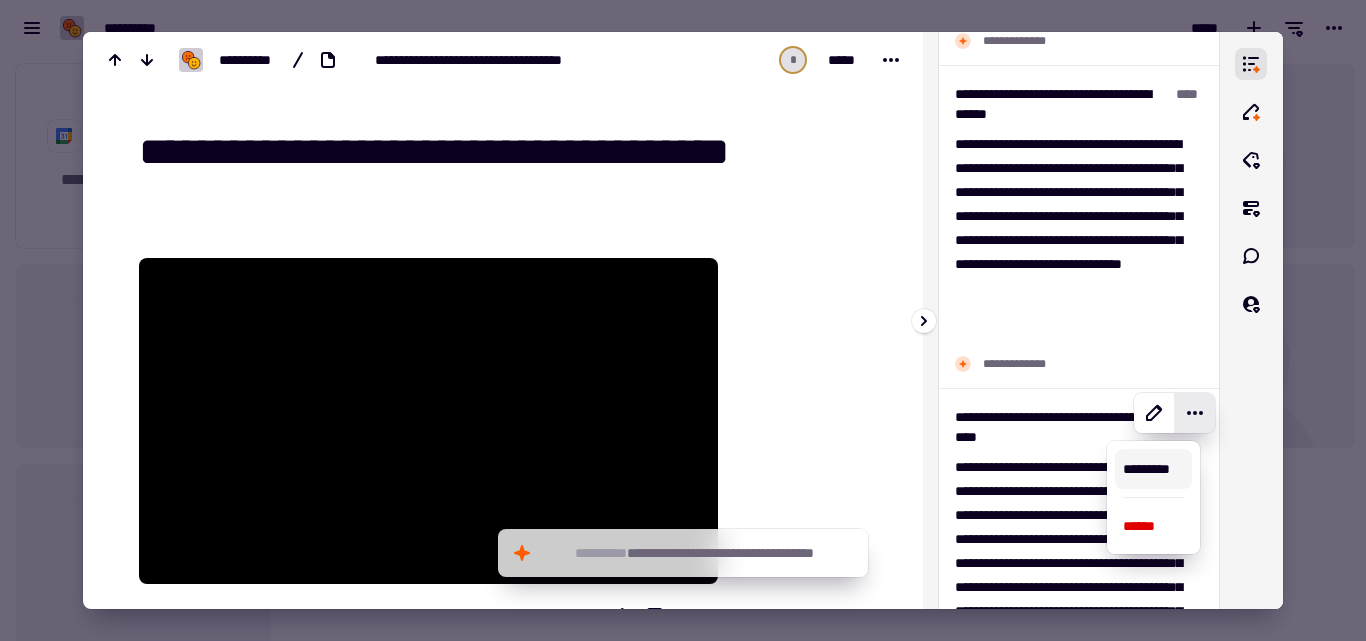 click on "*********" at bounding box center (1153, 469) 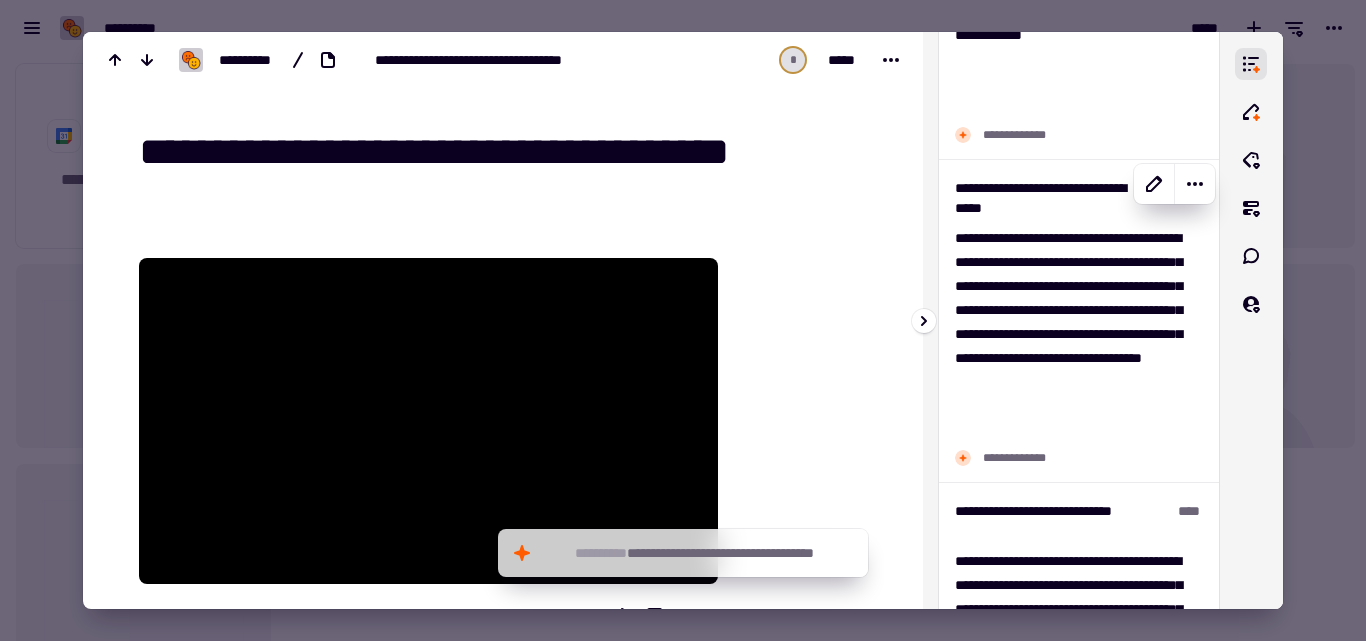 scroll, scrollTop: 1400, scrollLeft: 0, axis: vertical 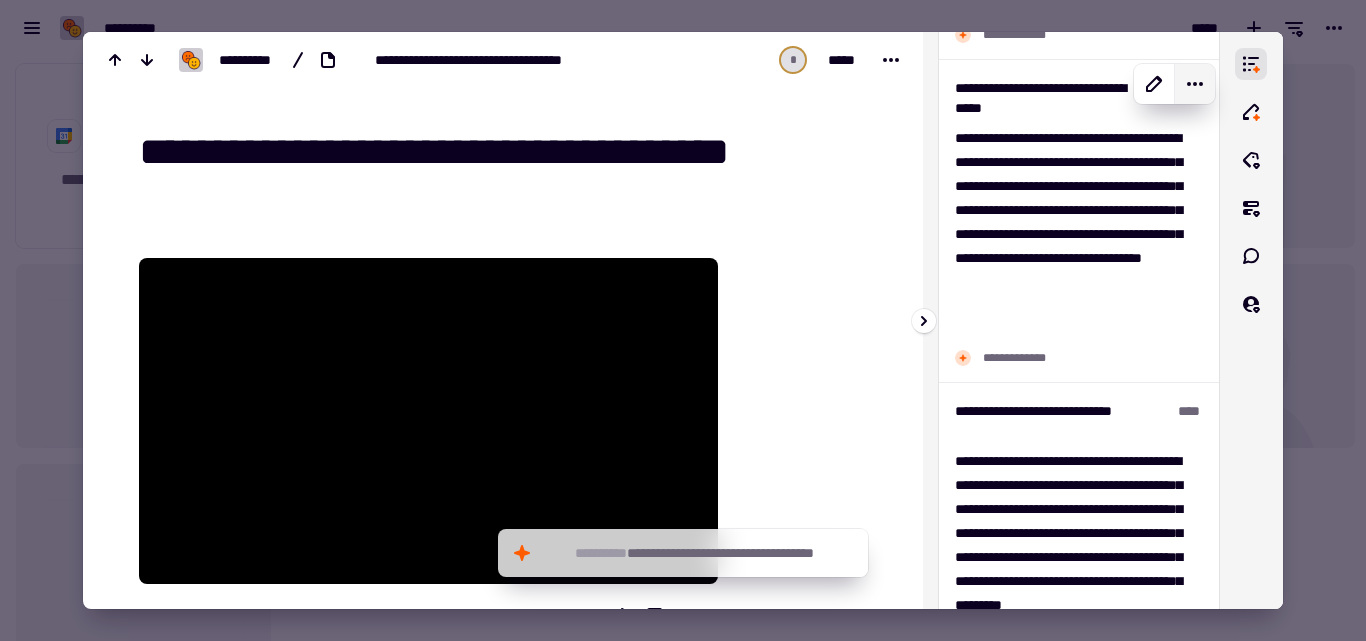 click 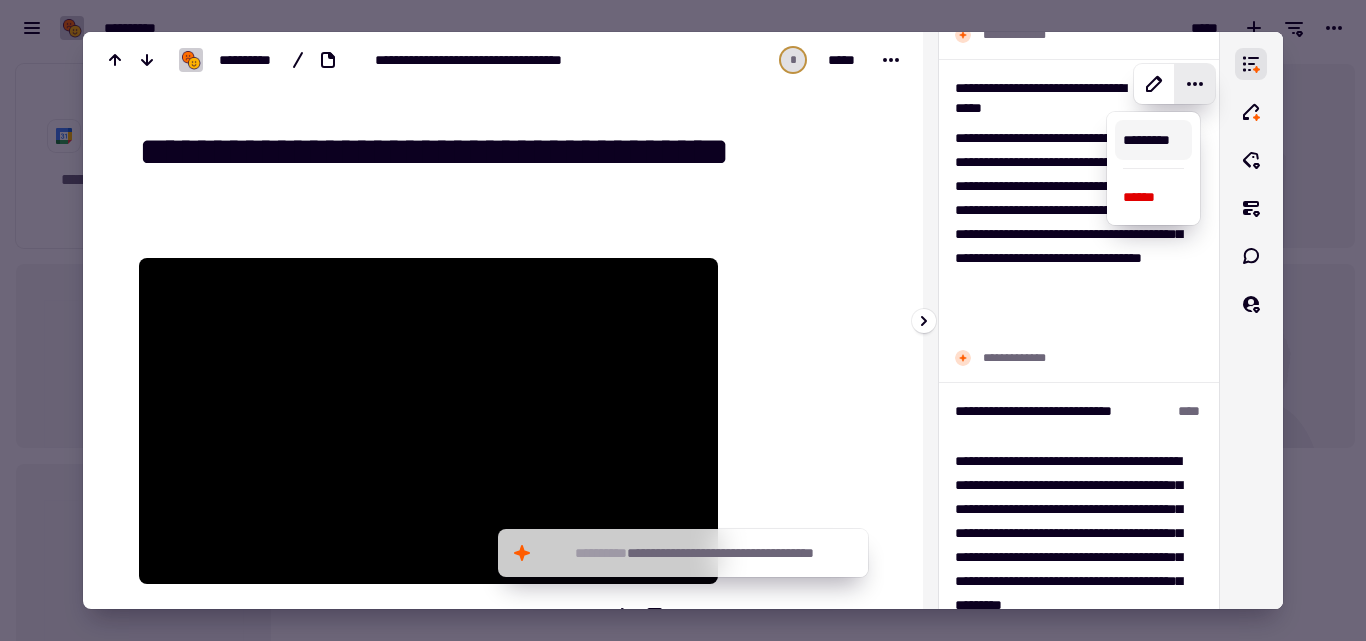 click on "*********" at bounding box center (1153, 140) 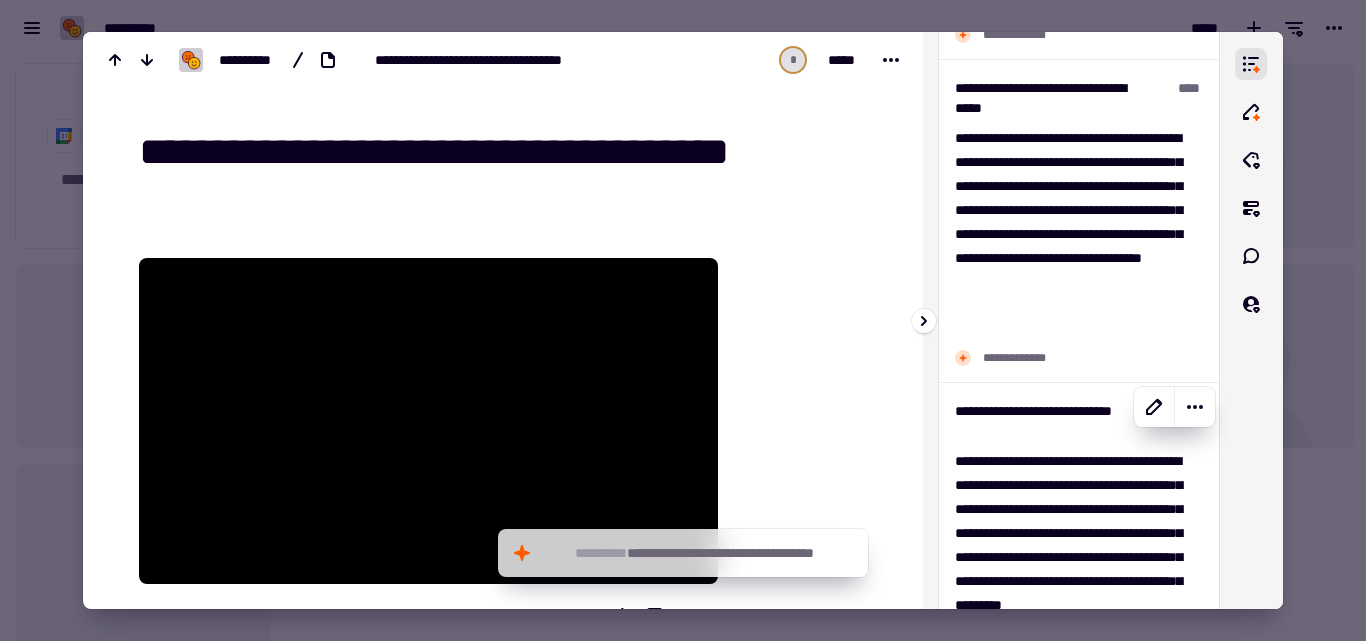 click on "**********" at bounding box center [1079, 543] 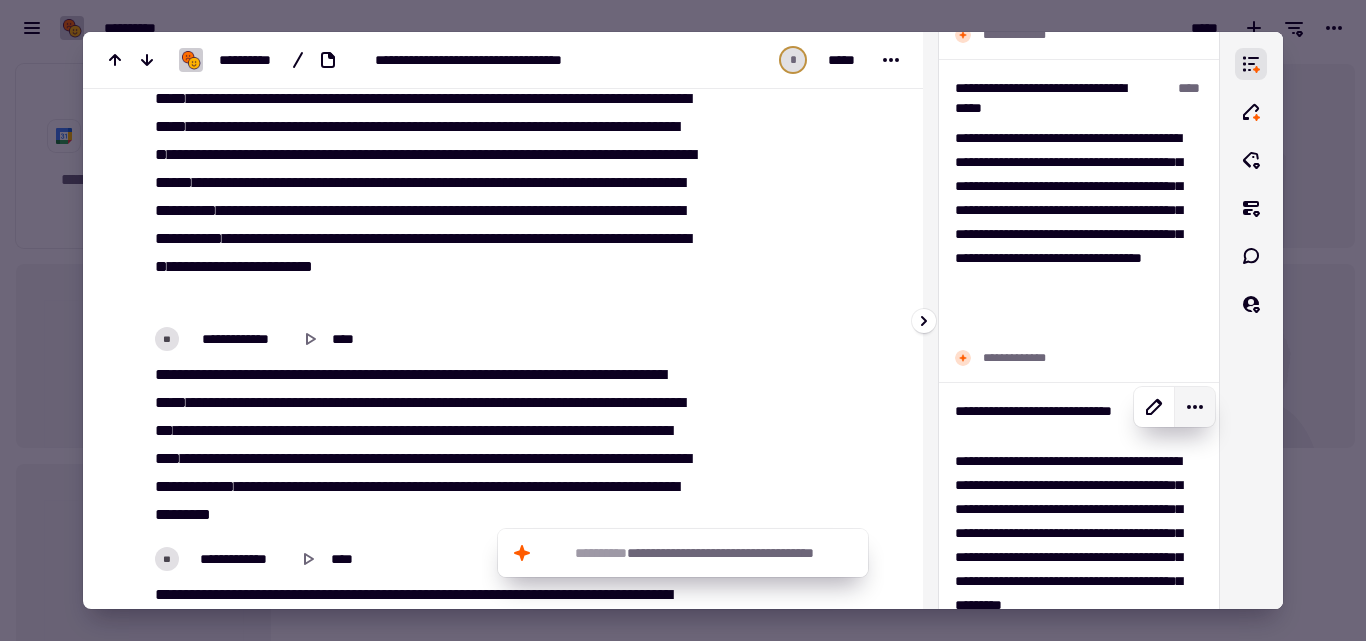 click 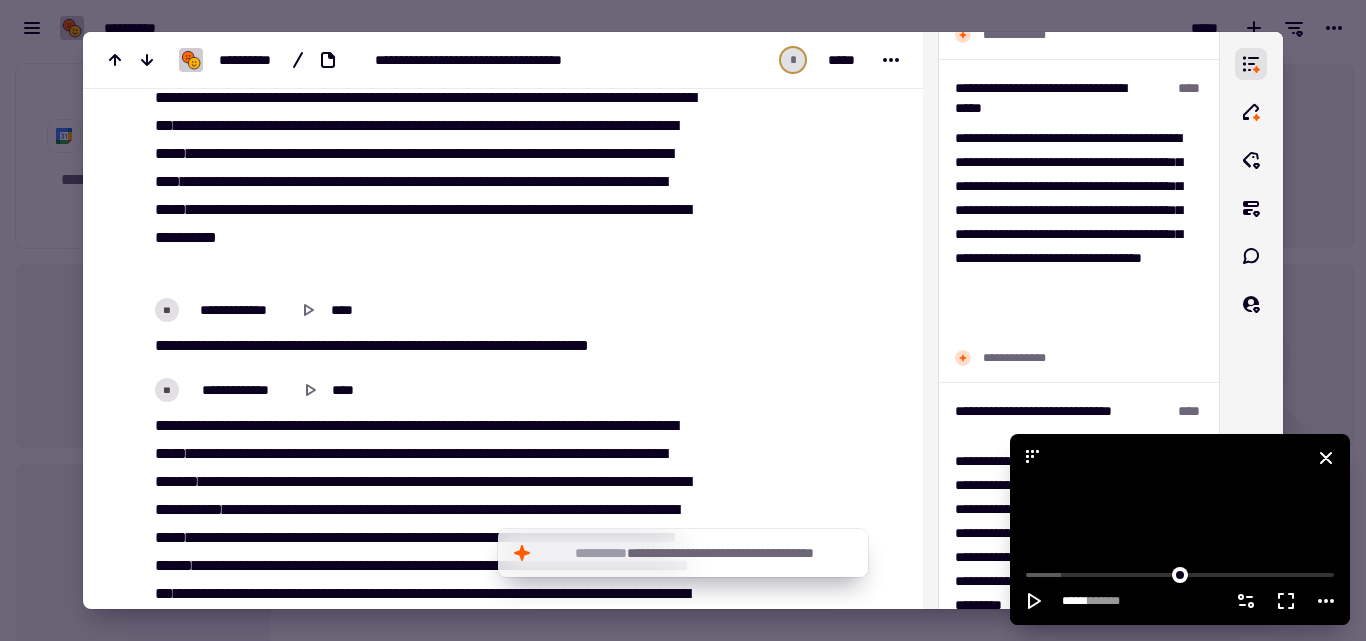click at bounding box center (1180, 529) 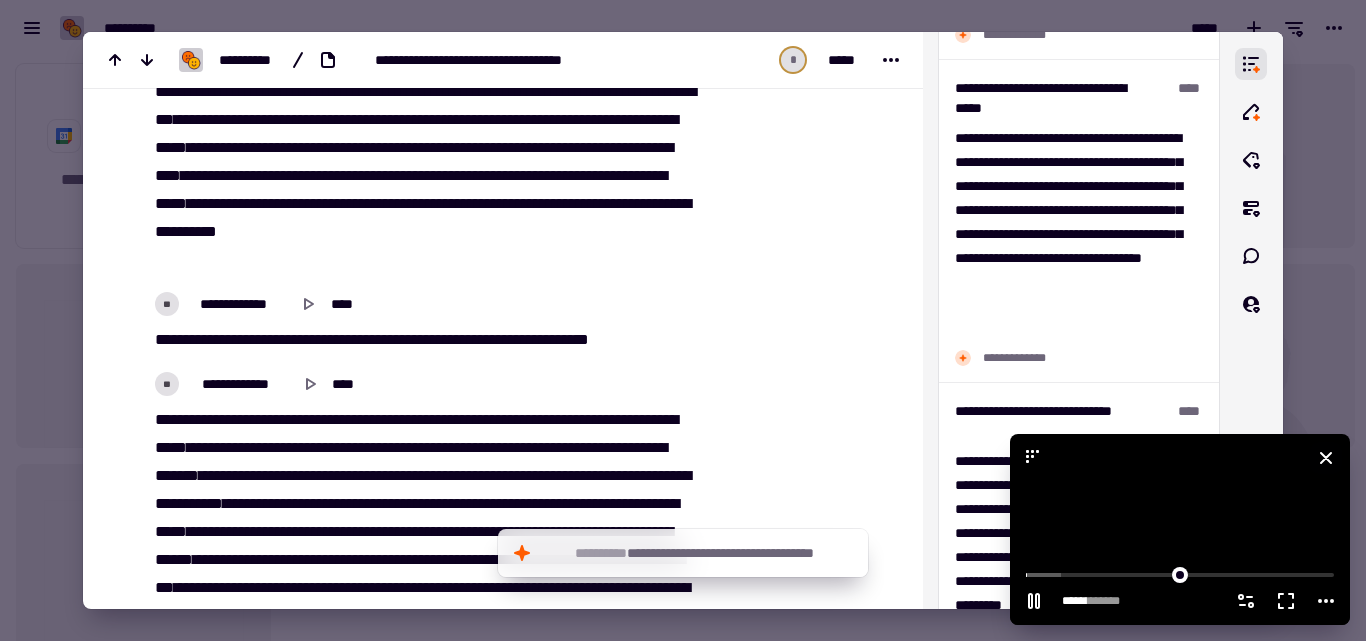 type on "****" 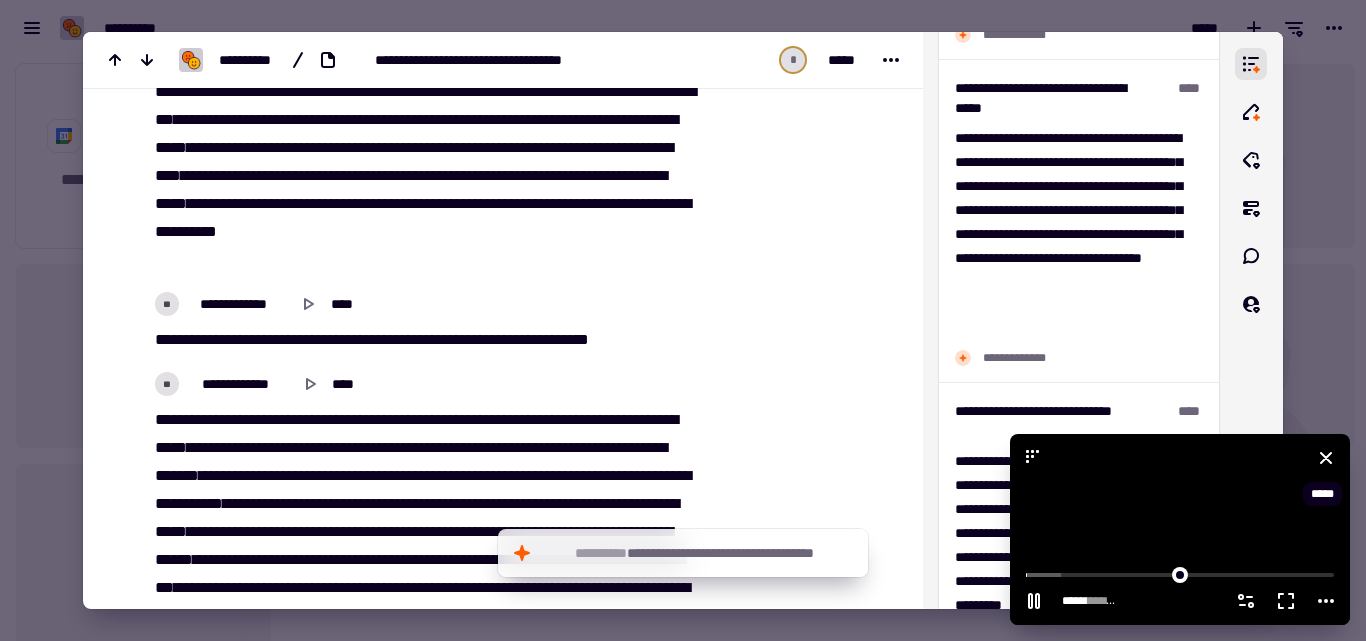 click 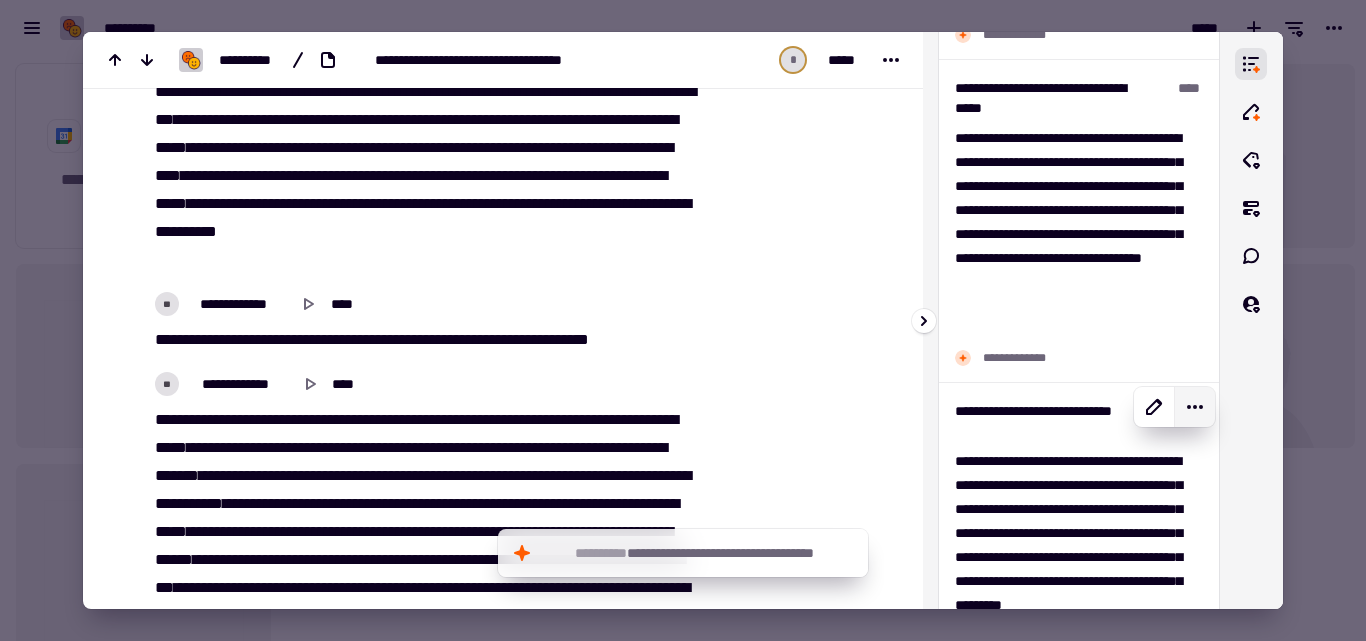 click 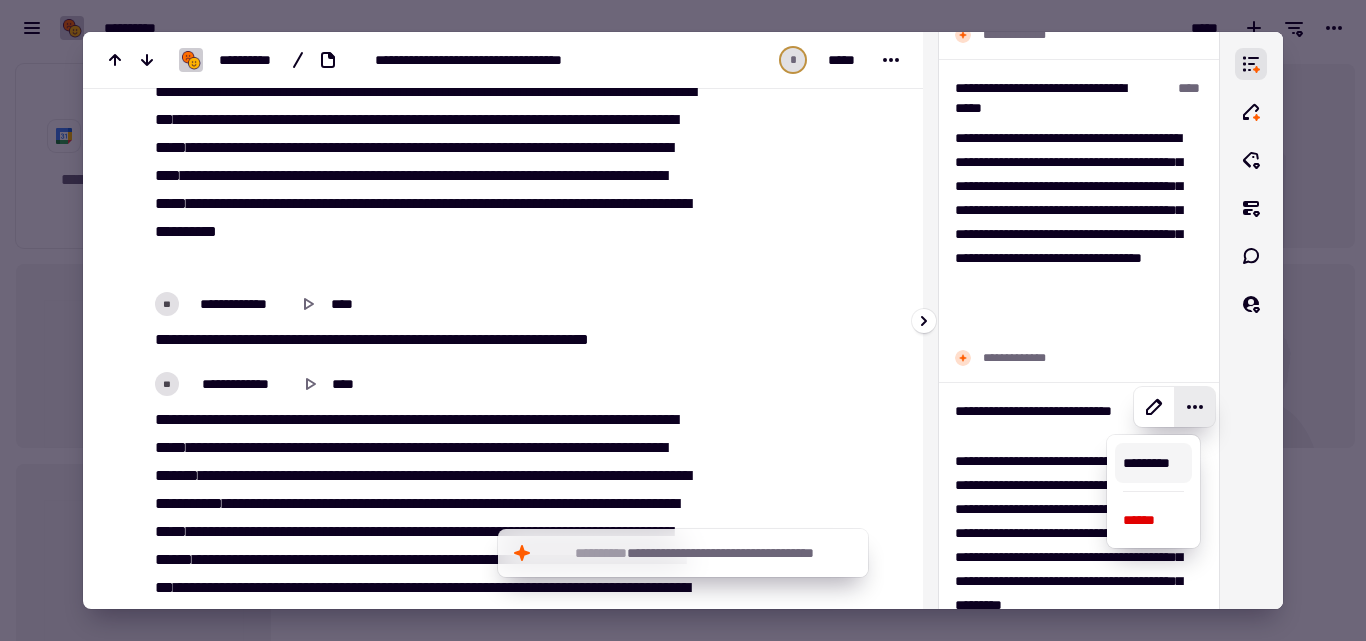 click on "*********" at bounding box center [1153, 463] 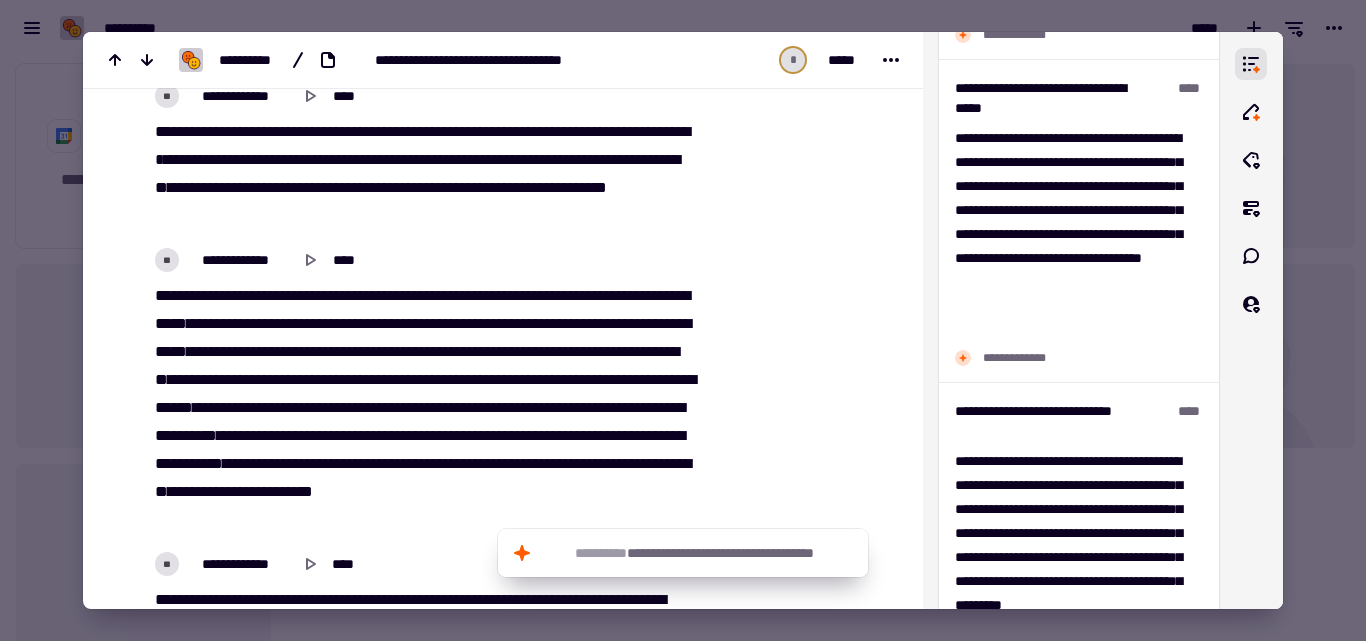 scroll, scrollTop: 0, scrollLeft: 0, axis: both 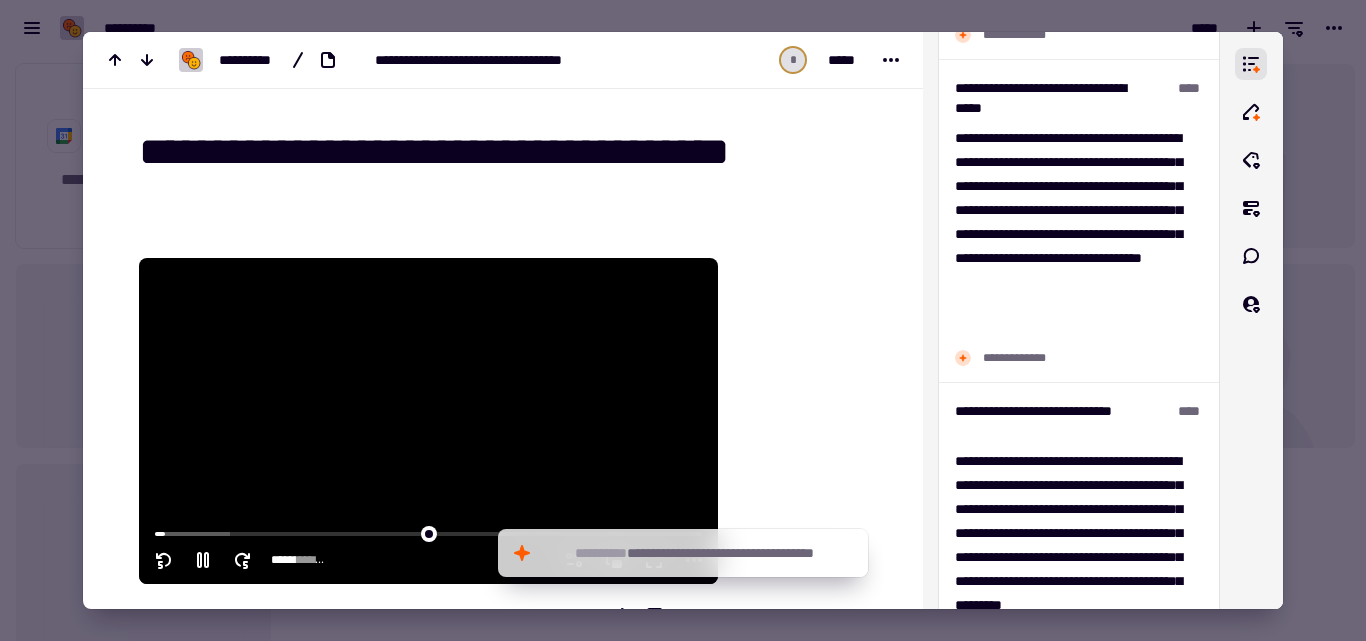 click at bounding box center (428, 421) 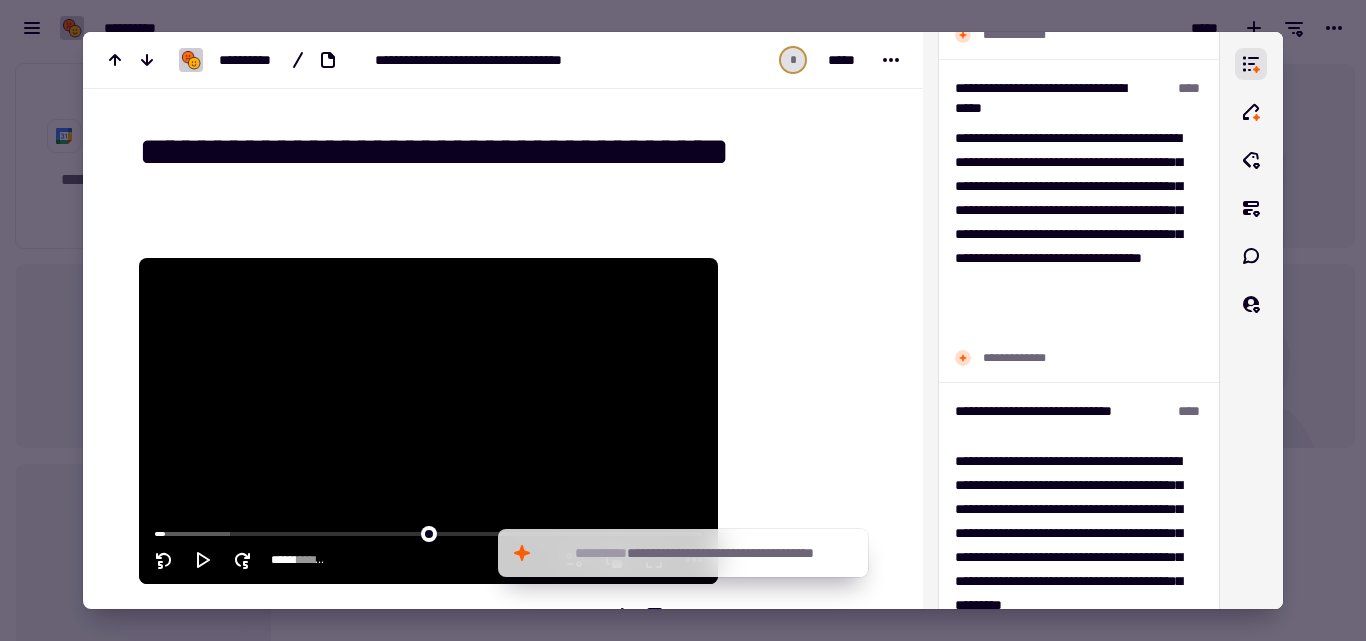 type on "*****" 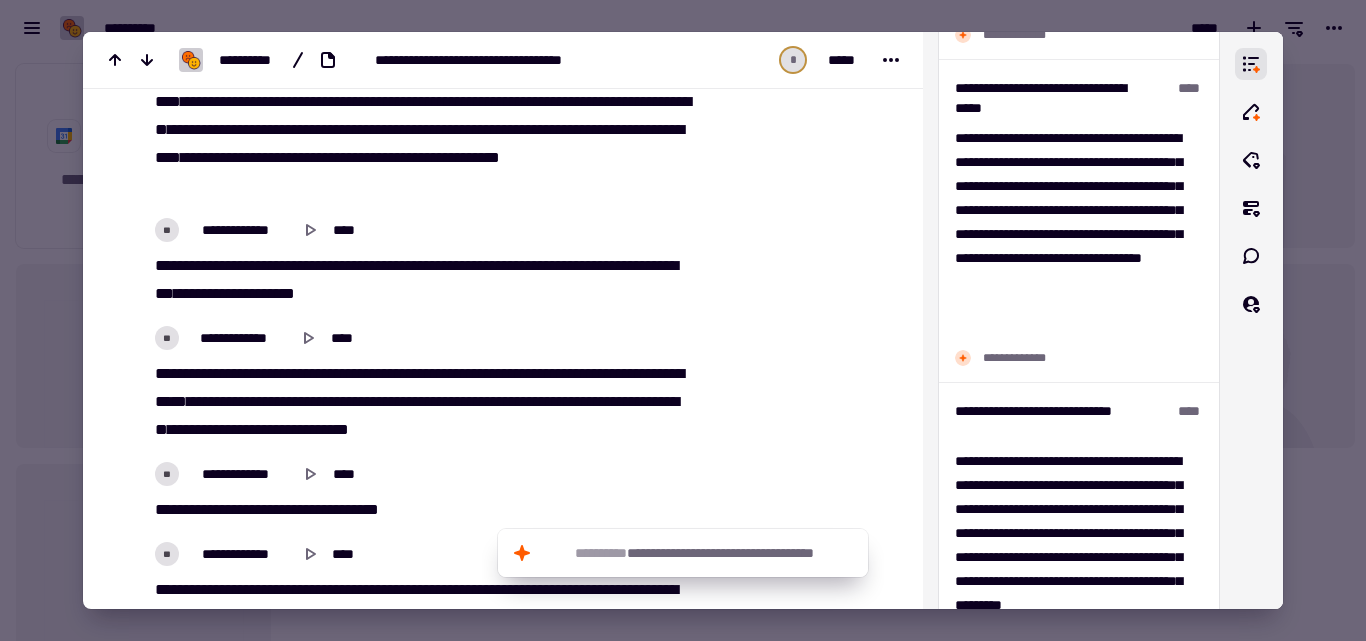 scroll, scrollTop: 5500, scrollLeft: 0, axis: vertical 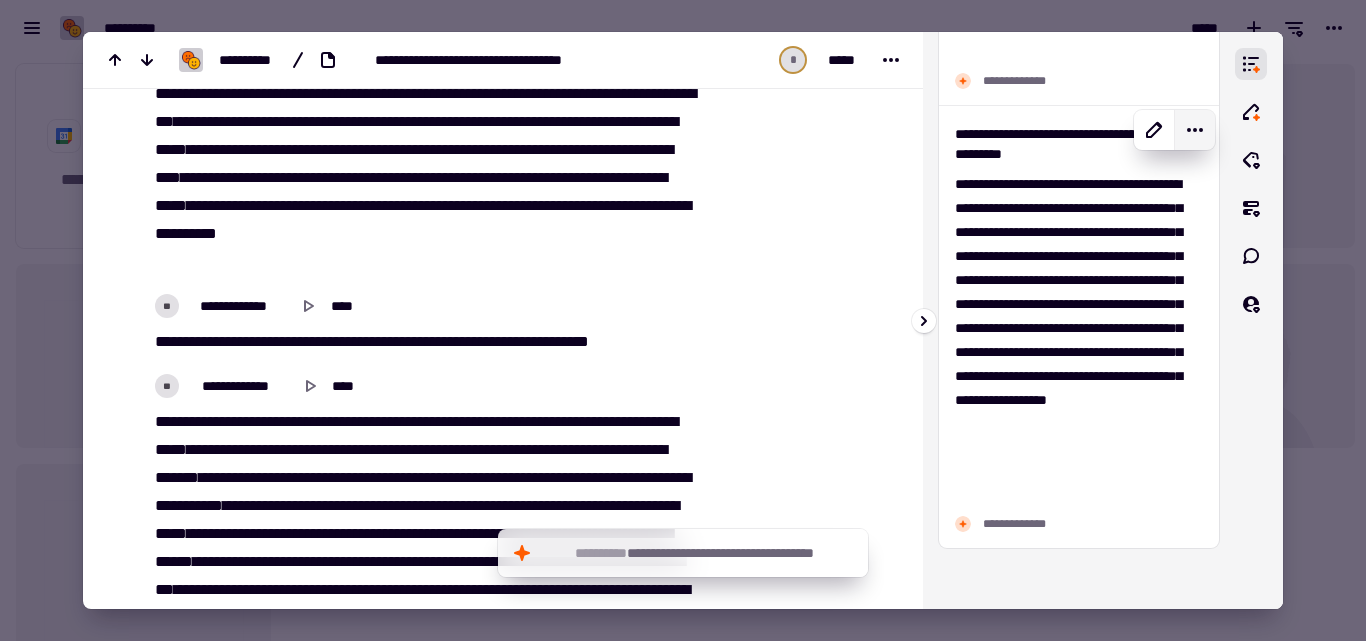 click 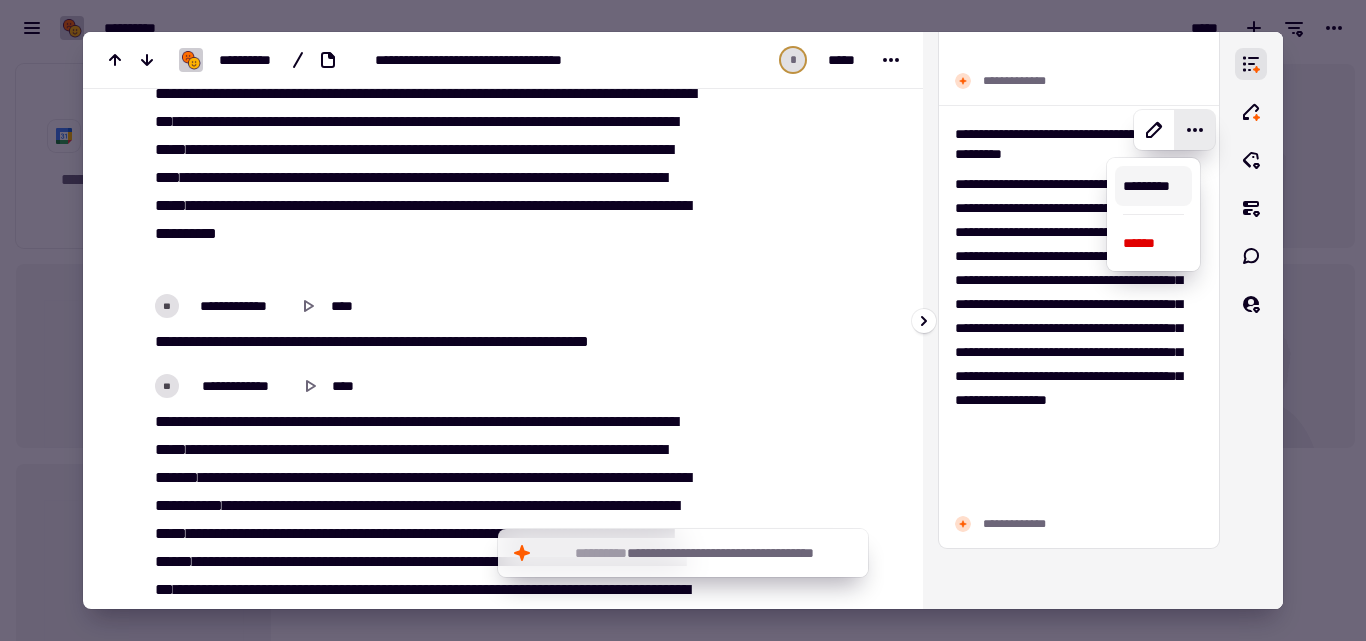 click on "*********" at bounding box center [1153, 186] 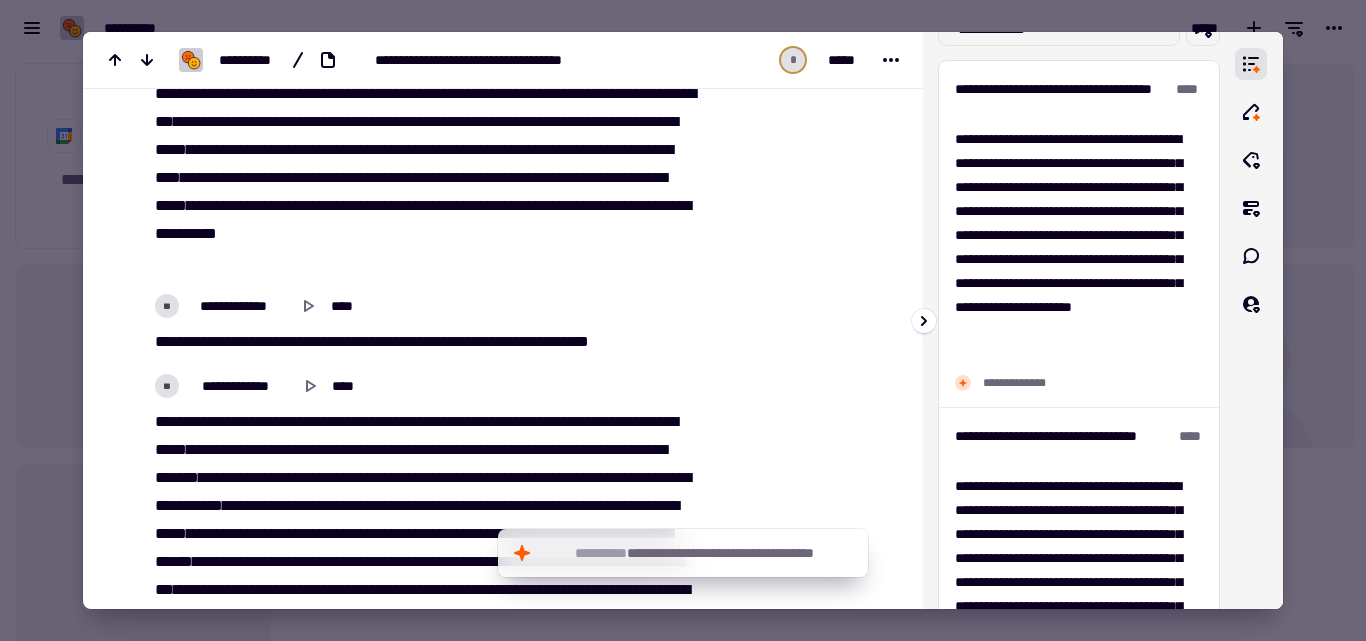 scroll, scrollTop: 0, scrollLeft: 0, axis: both 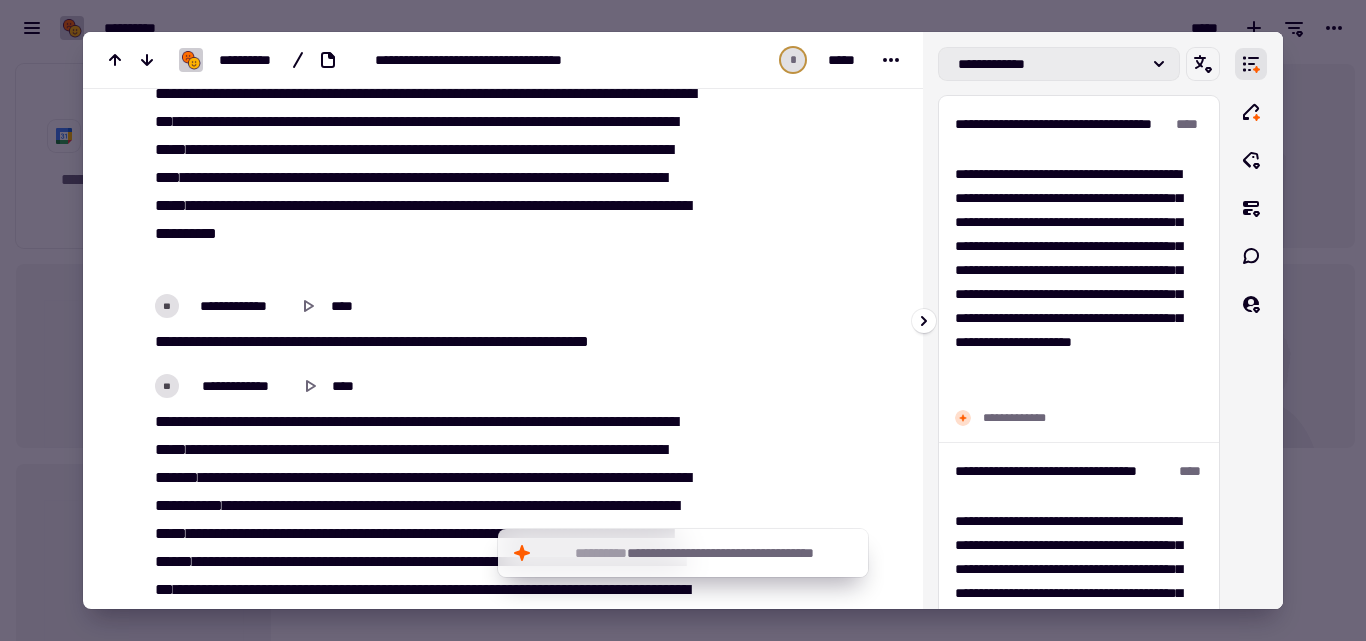 click on "**********" 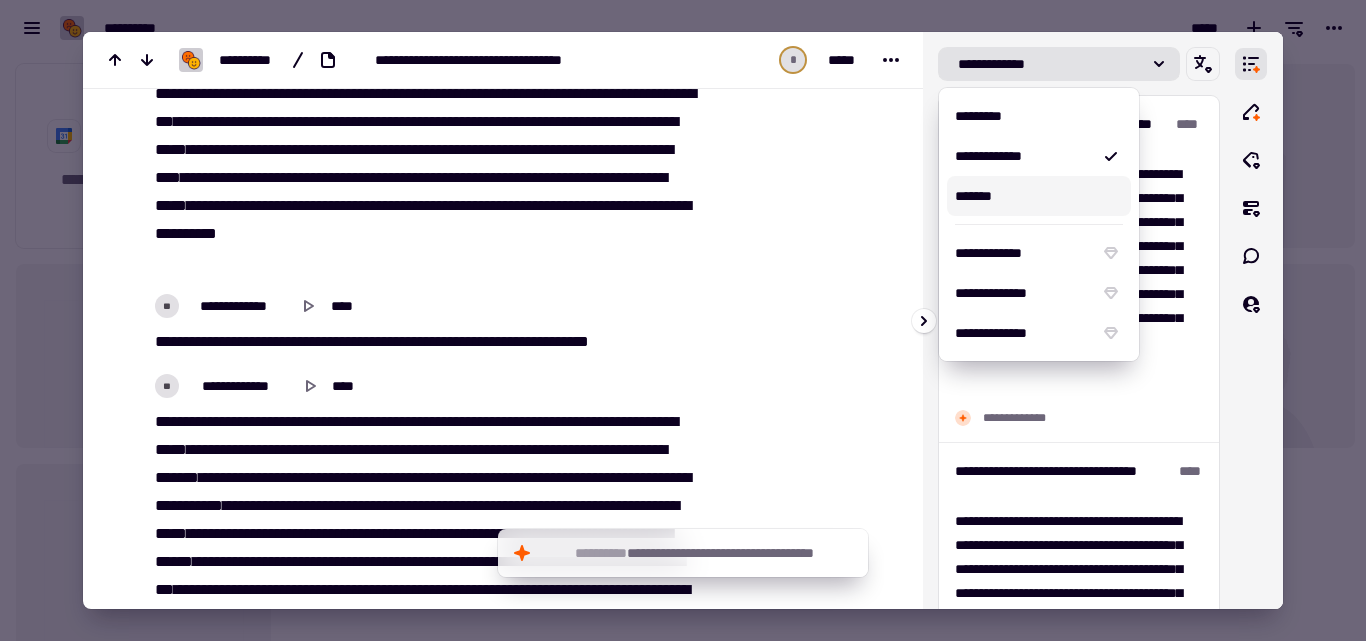 click on "*******" at bounding box center [1039, 196] 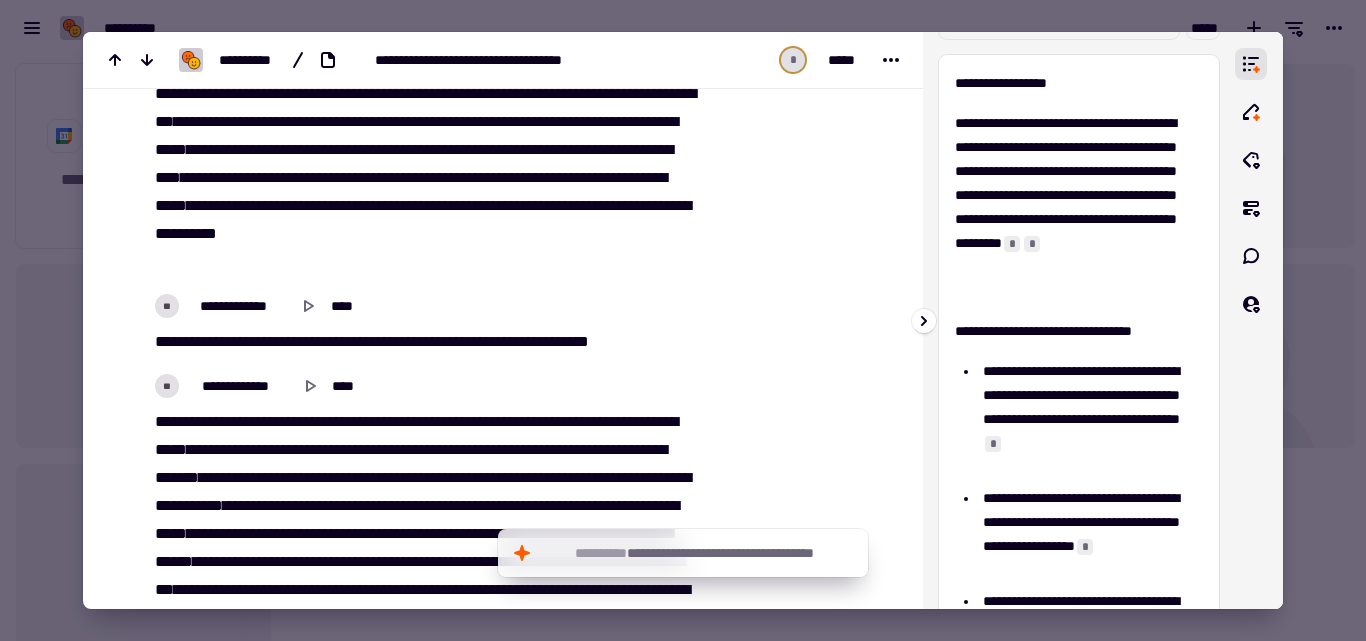 scroll, scrollTop: 0, scrollLeft: 0, axis: both 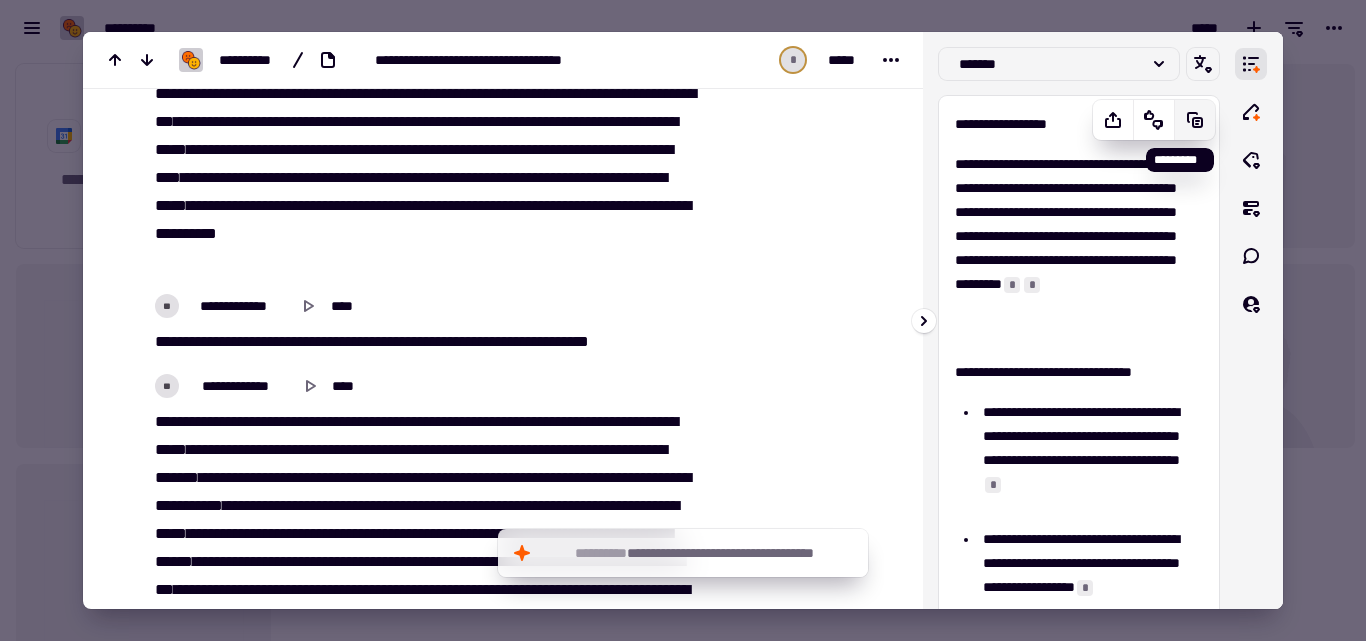 click 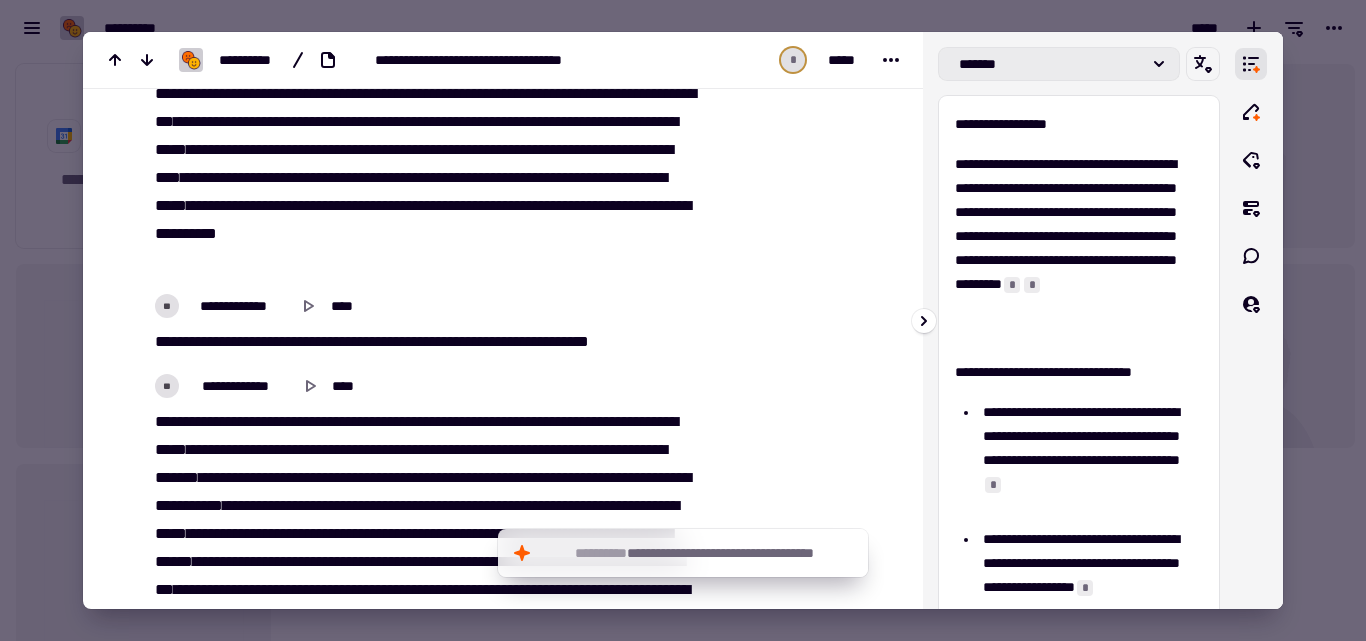 click on "*******" 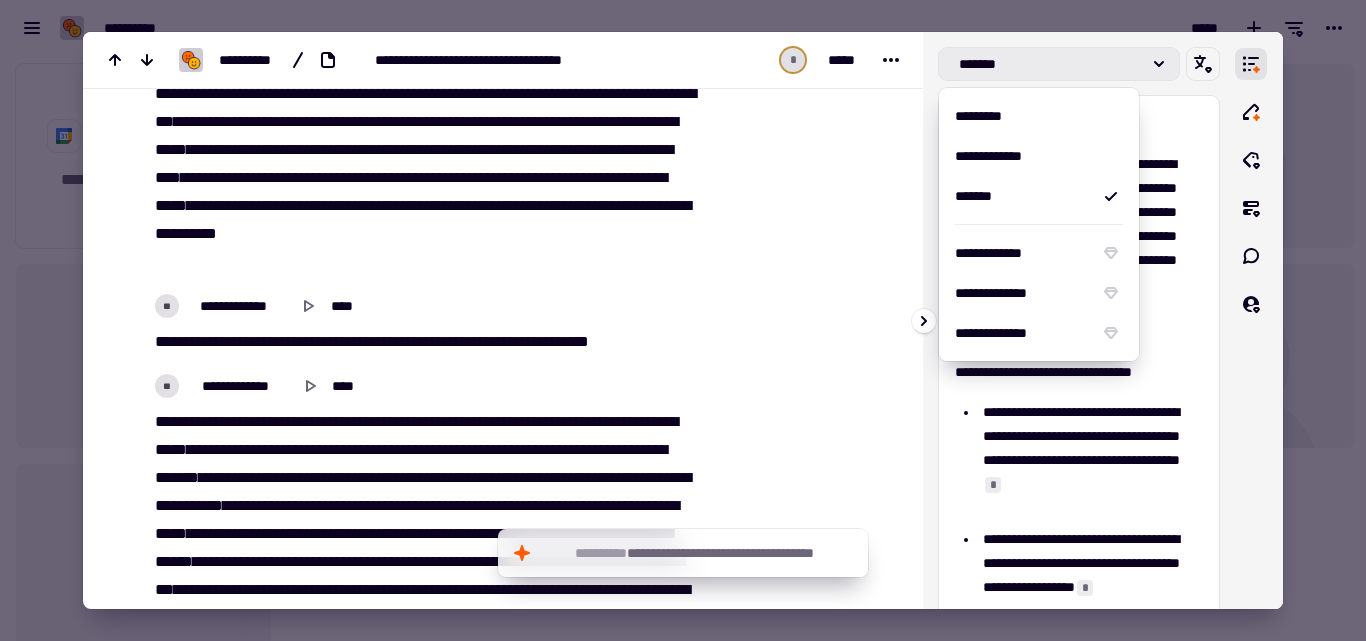 click on "*******" 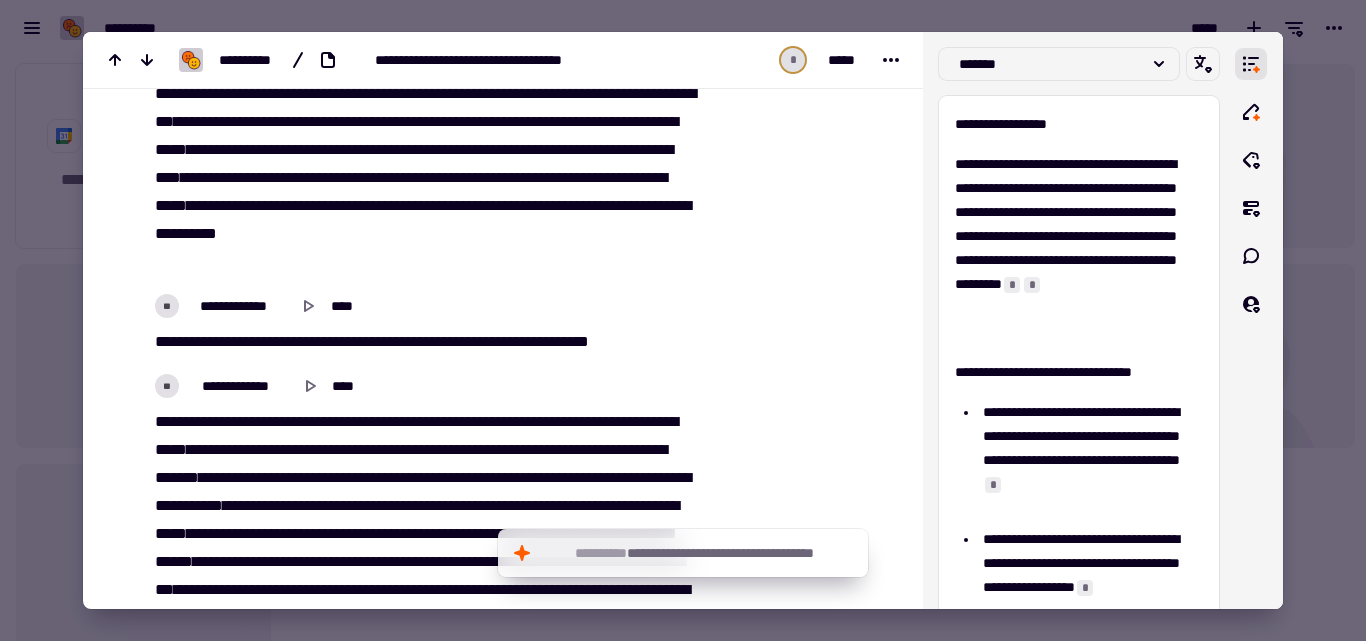 click at bounding box center (683, 320) 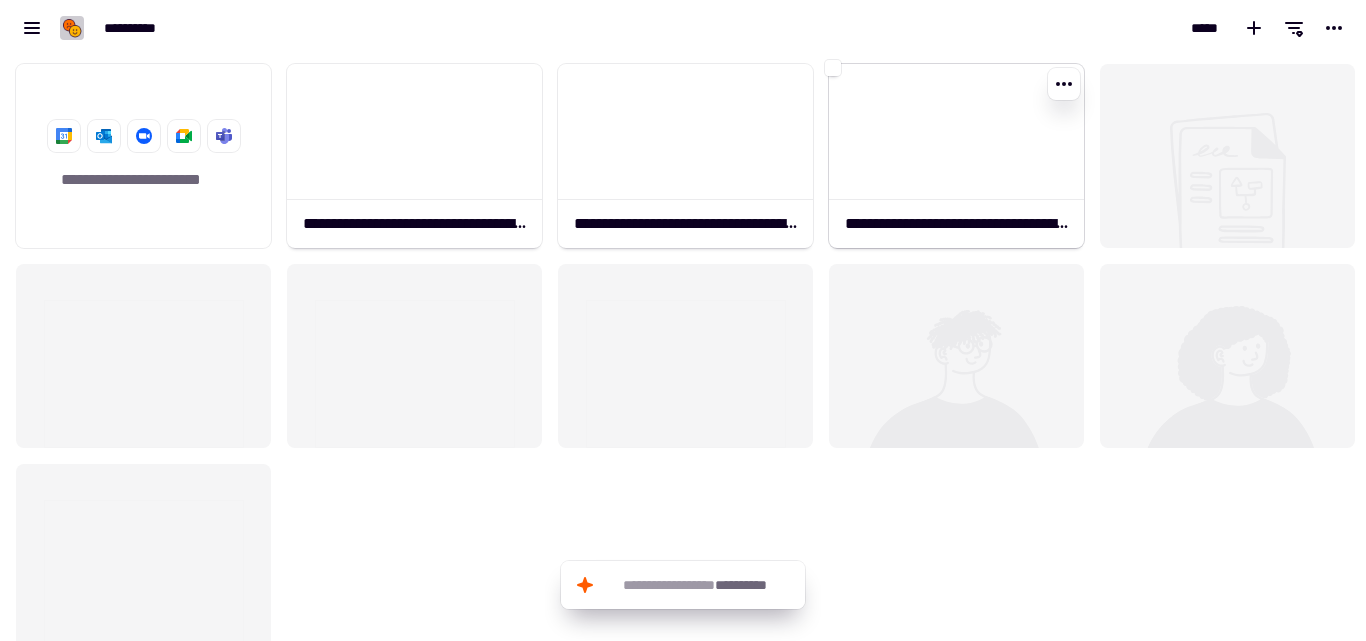click 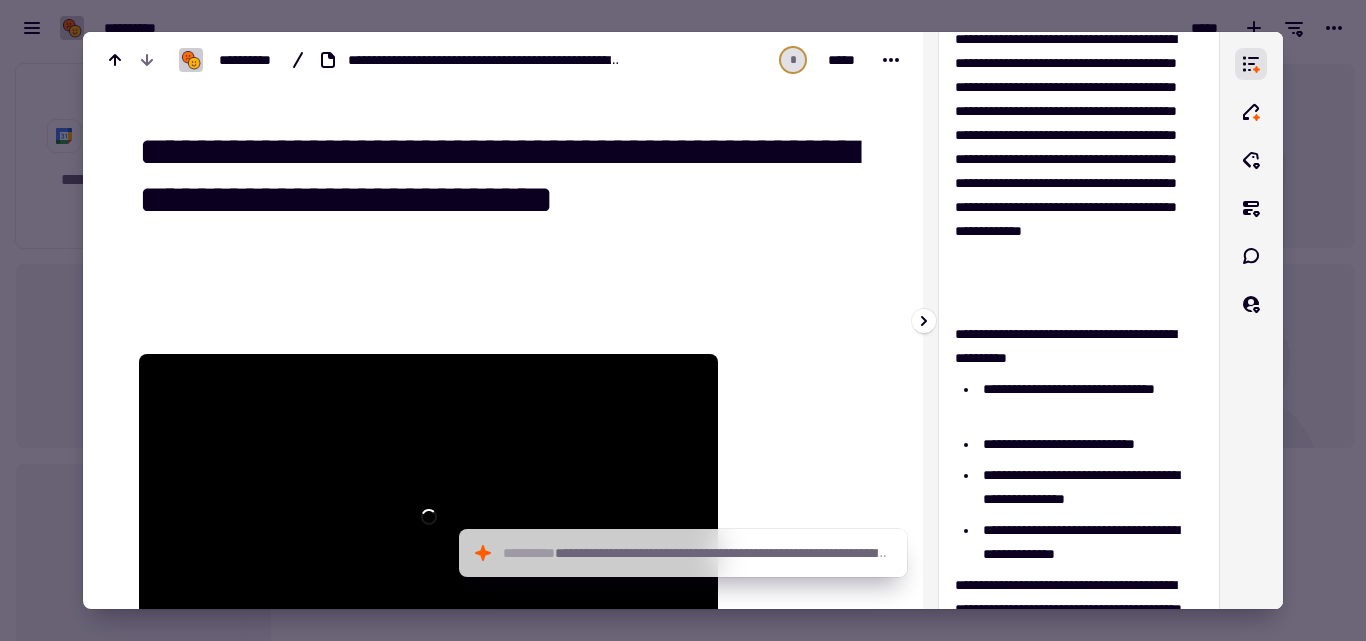 scroll, scrollTop: 0, scrollLeft: 0, axis: both 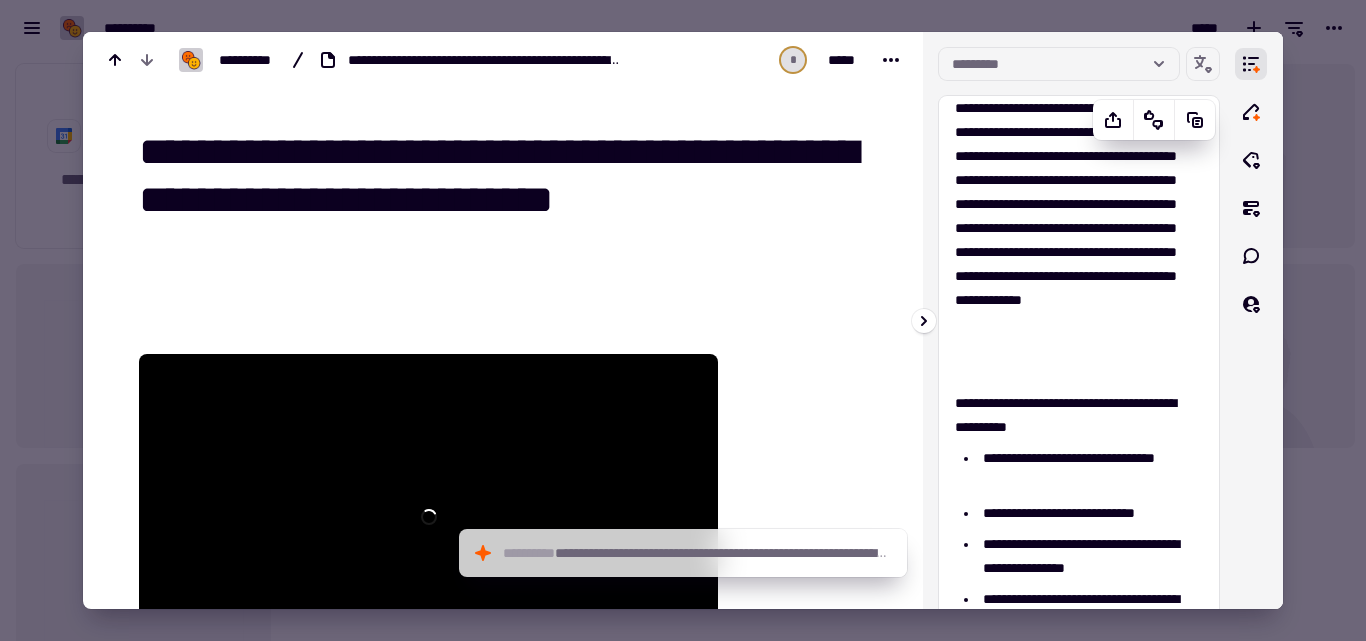 click on "**********" at bounding box center [1071, 240] 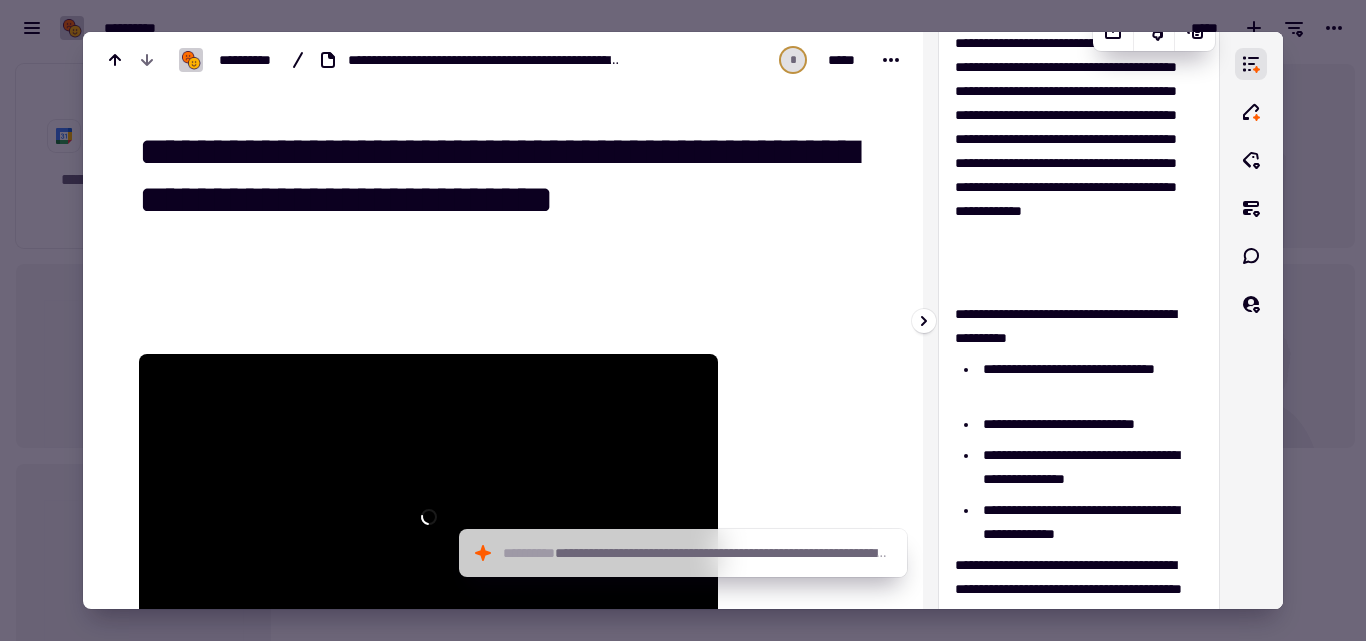scroll, scrollTop: 0, scrollLeft: 0, axis: both 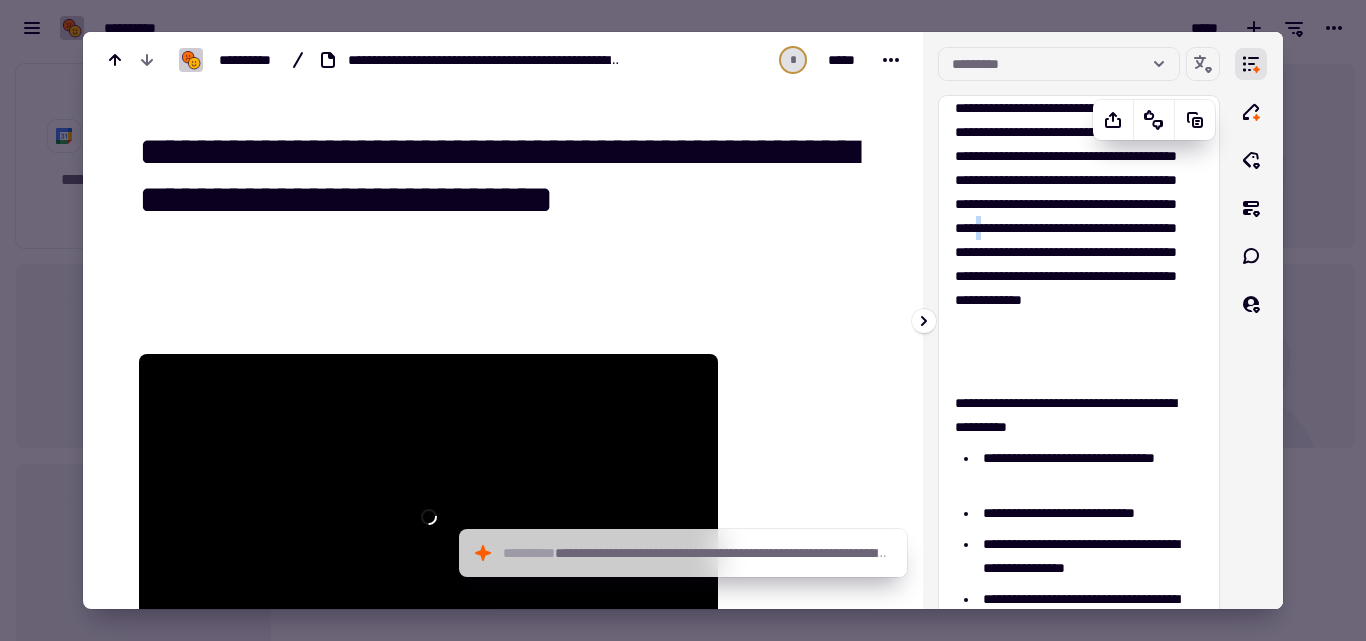 click on "**********" at bounding box center [1071, 240] 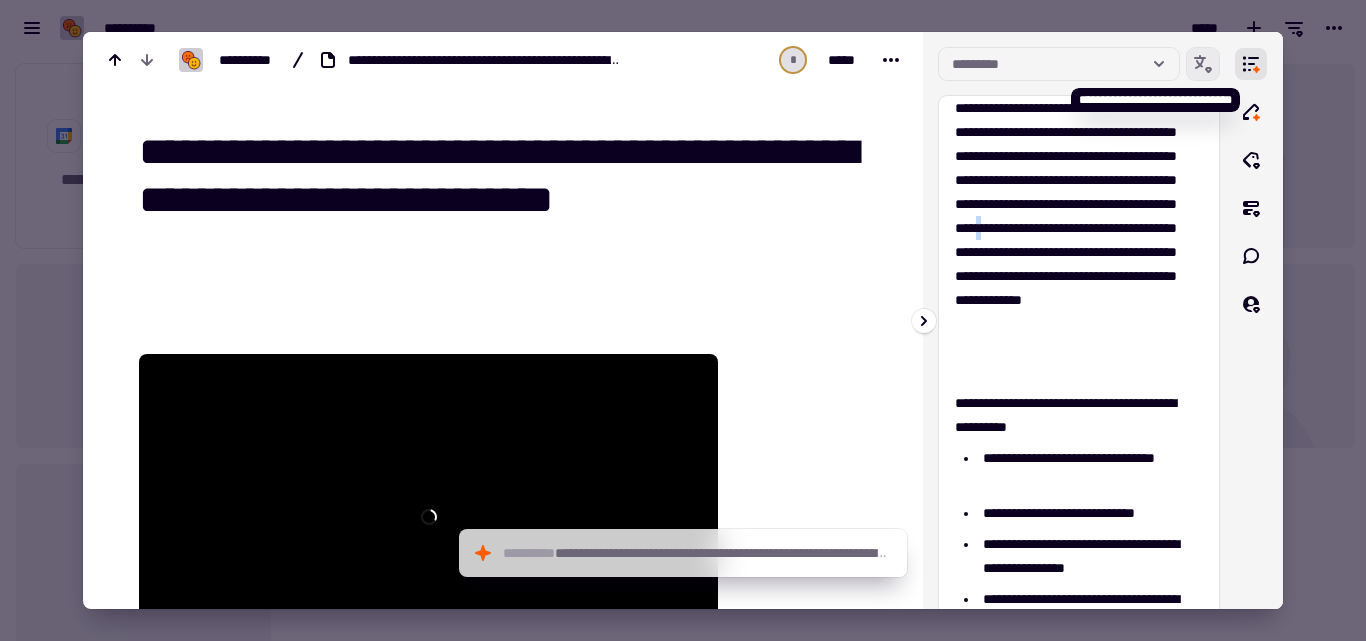 click 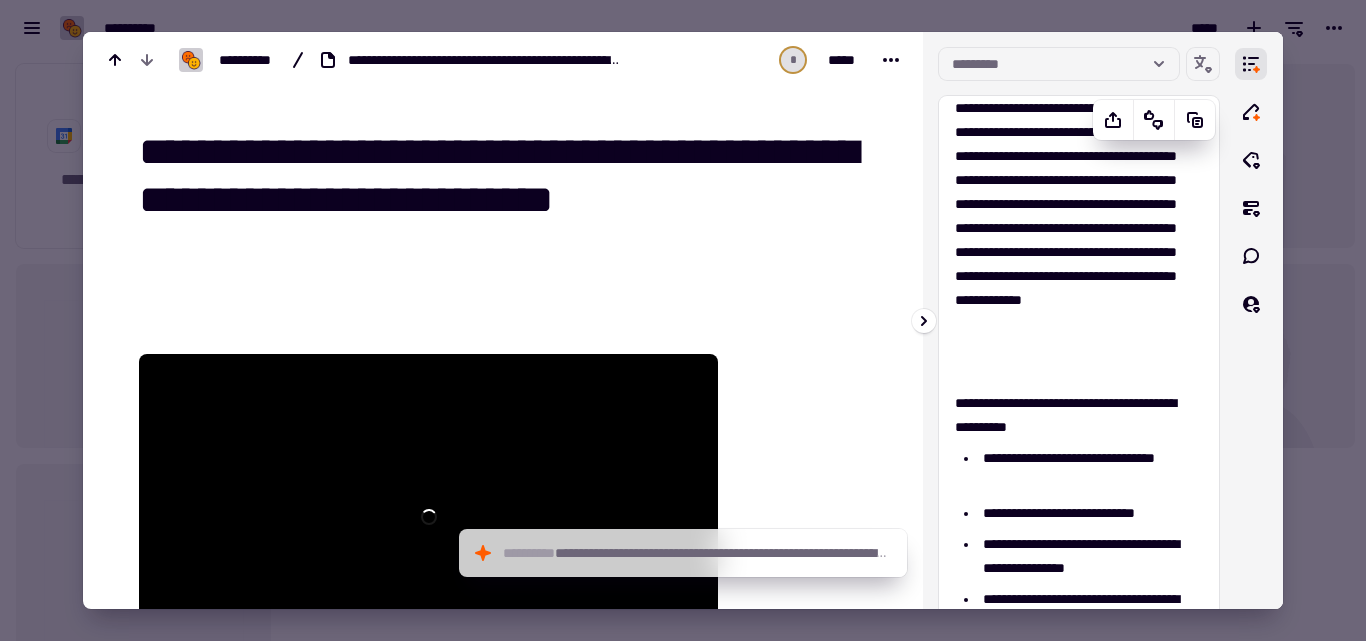 click on "**********" at bounding box center [1079, 413] 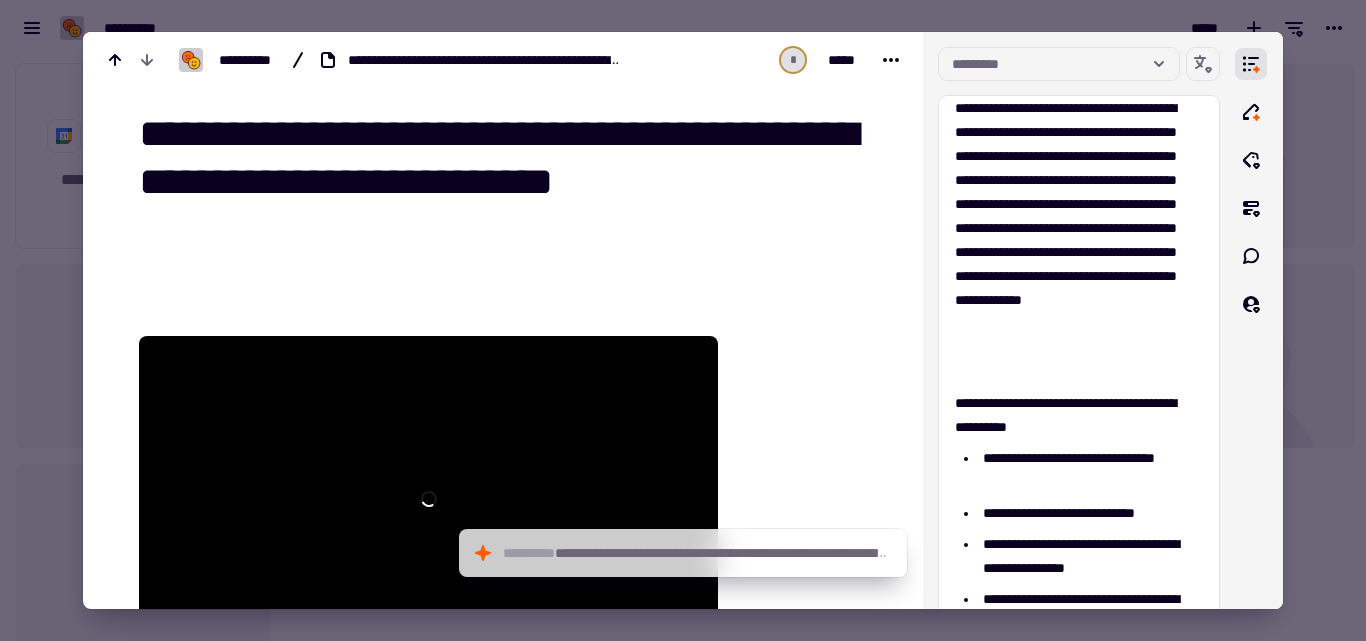 scroll, scrollTop: 0, scrollLeft: 0, axis: both 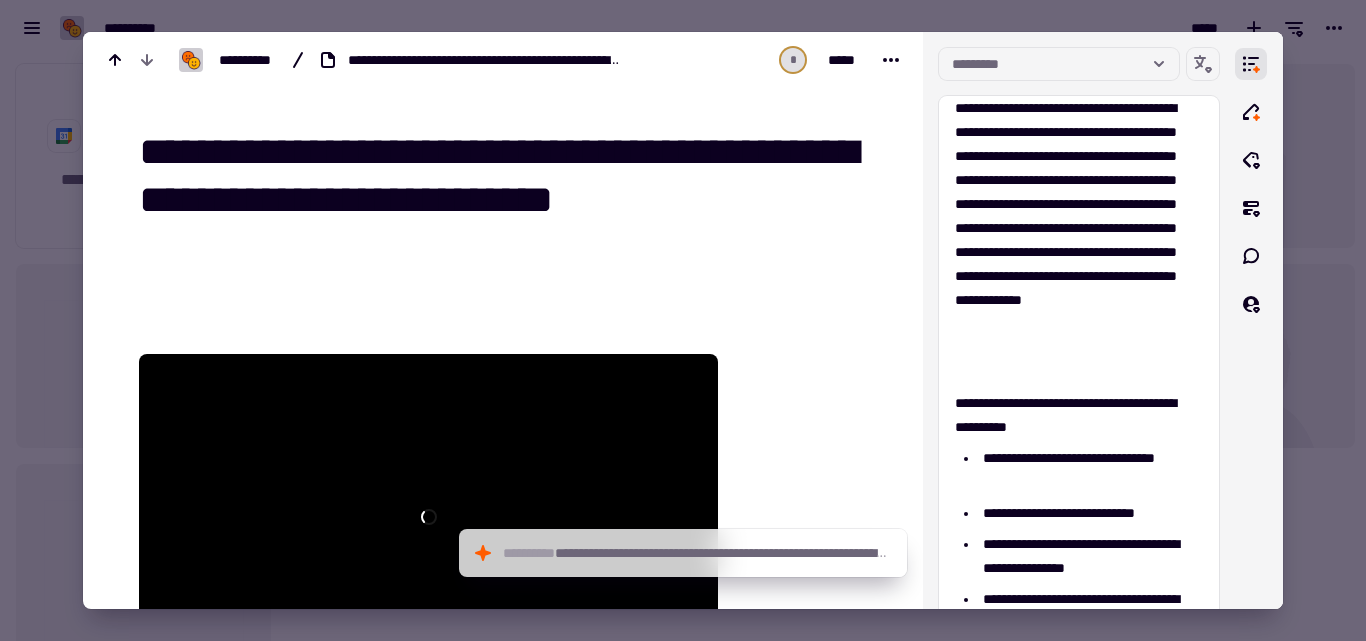 click at bounding box center (683, 320) 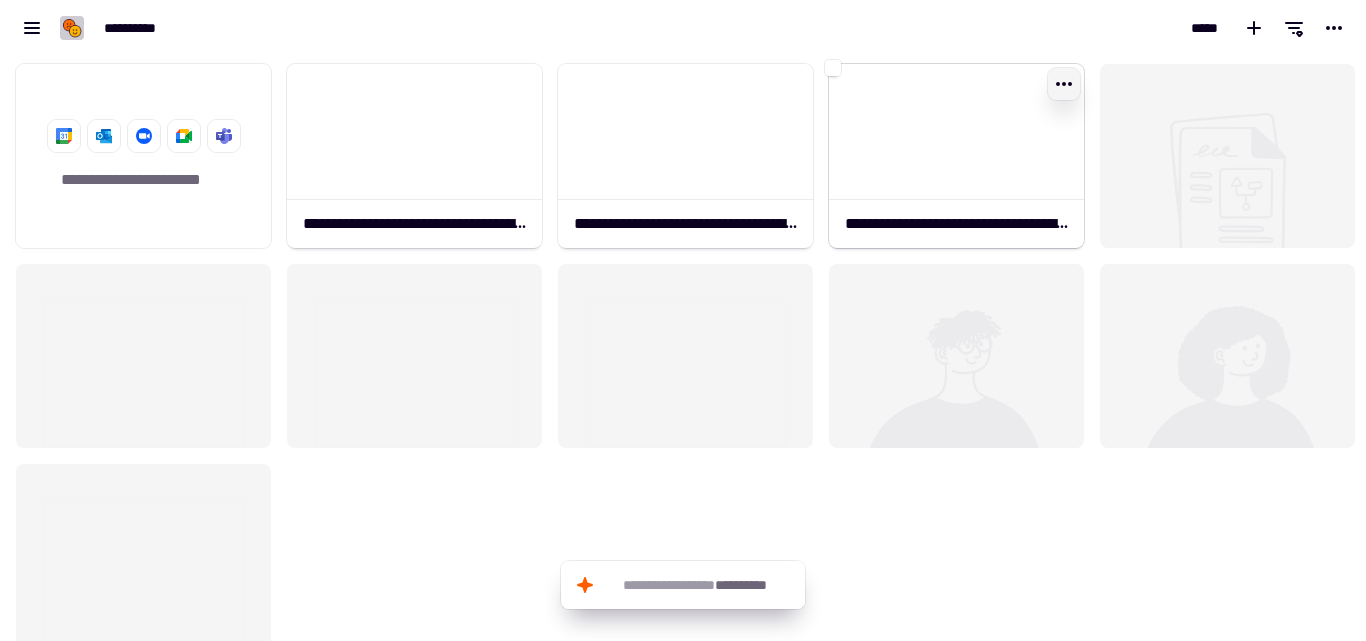 click 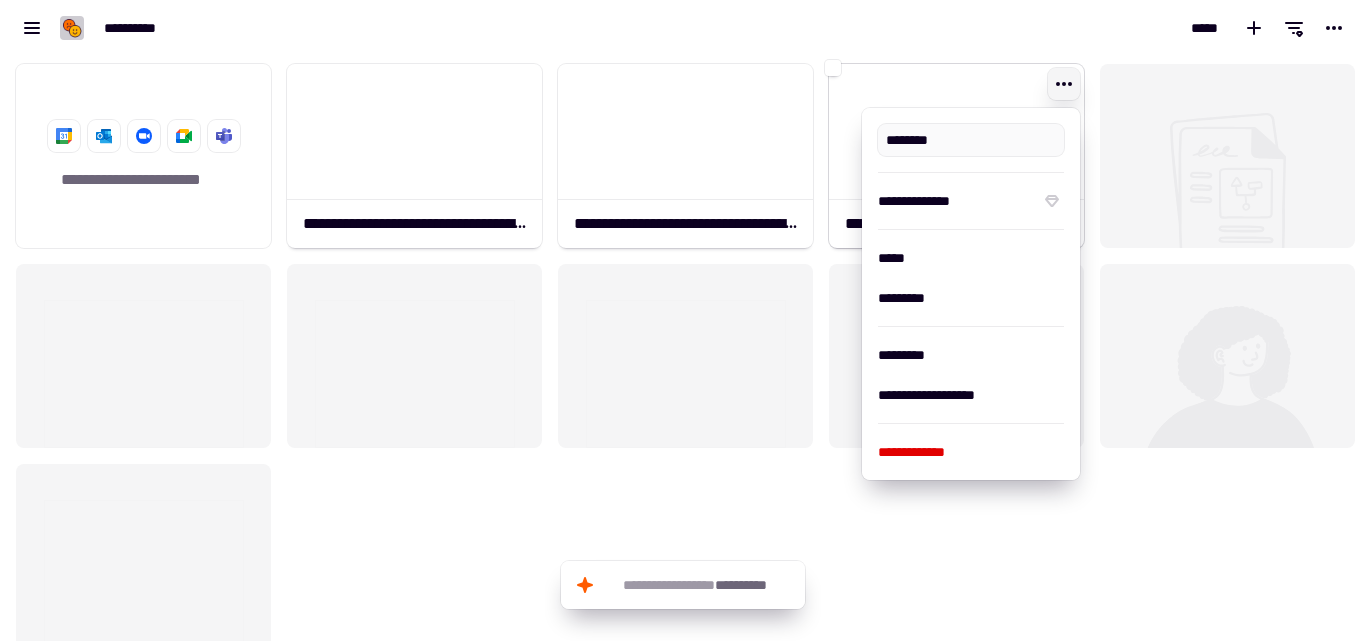 type on "**********" 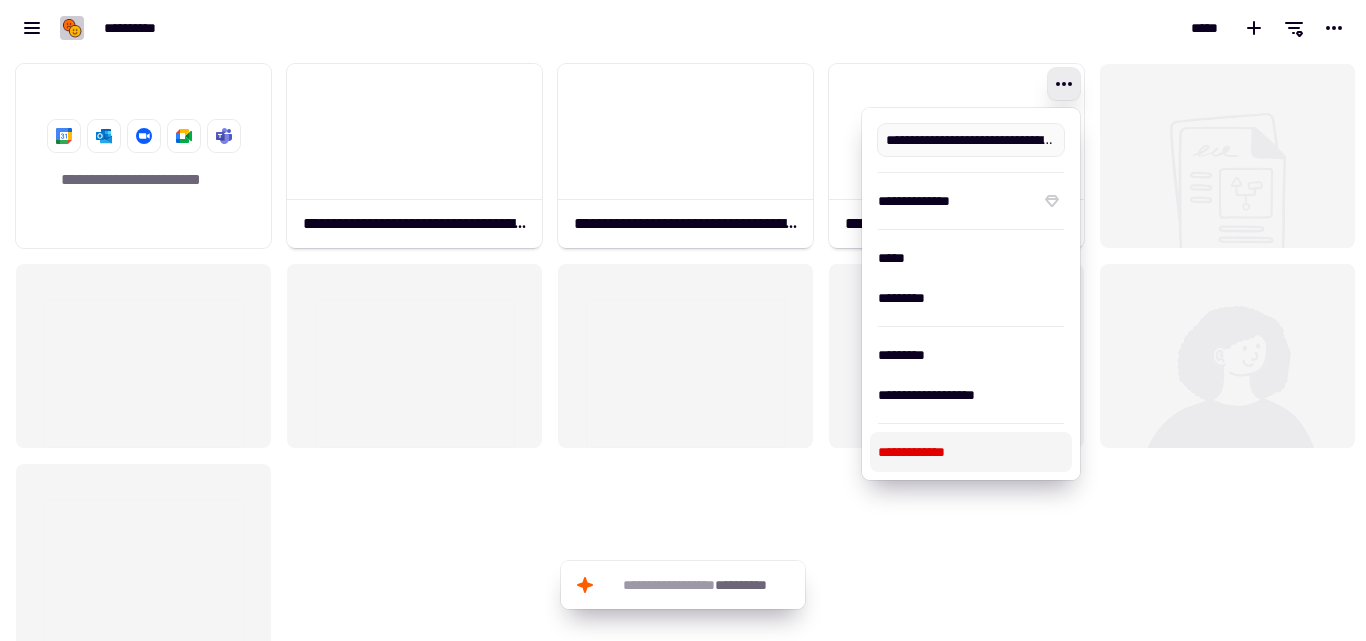 click on "**********" at bounding box center (971, 452) 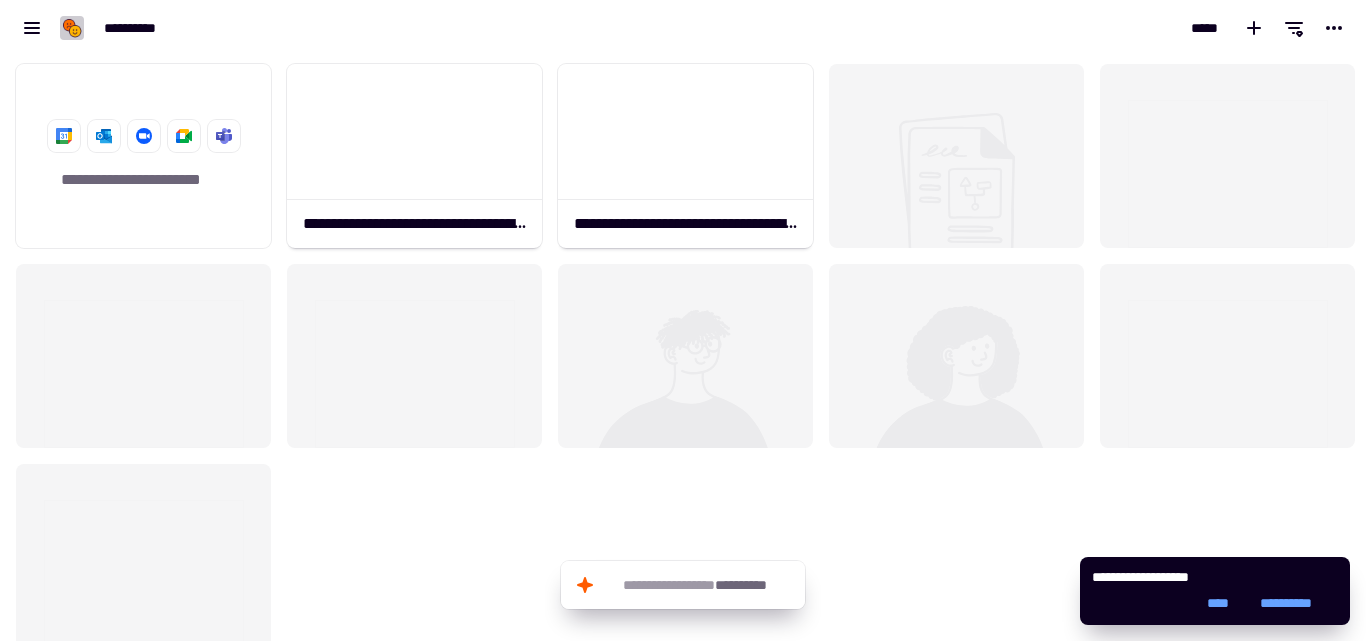click on "**********" 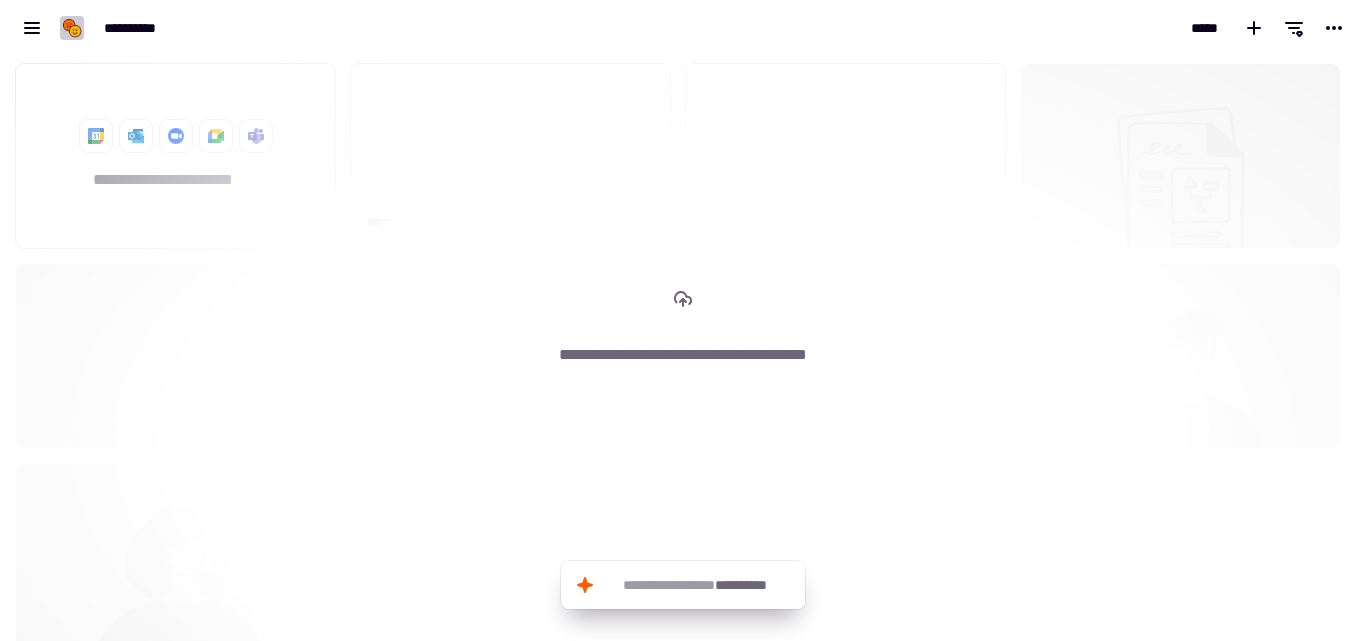 scroll, scrollTop: 570, scrollLeft: 1336, axis: both 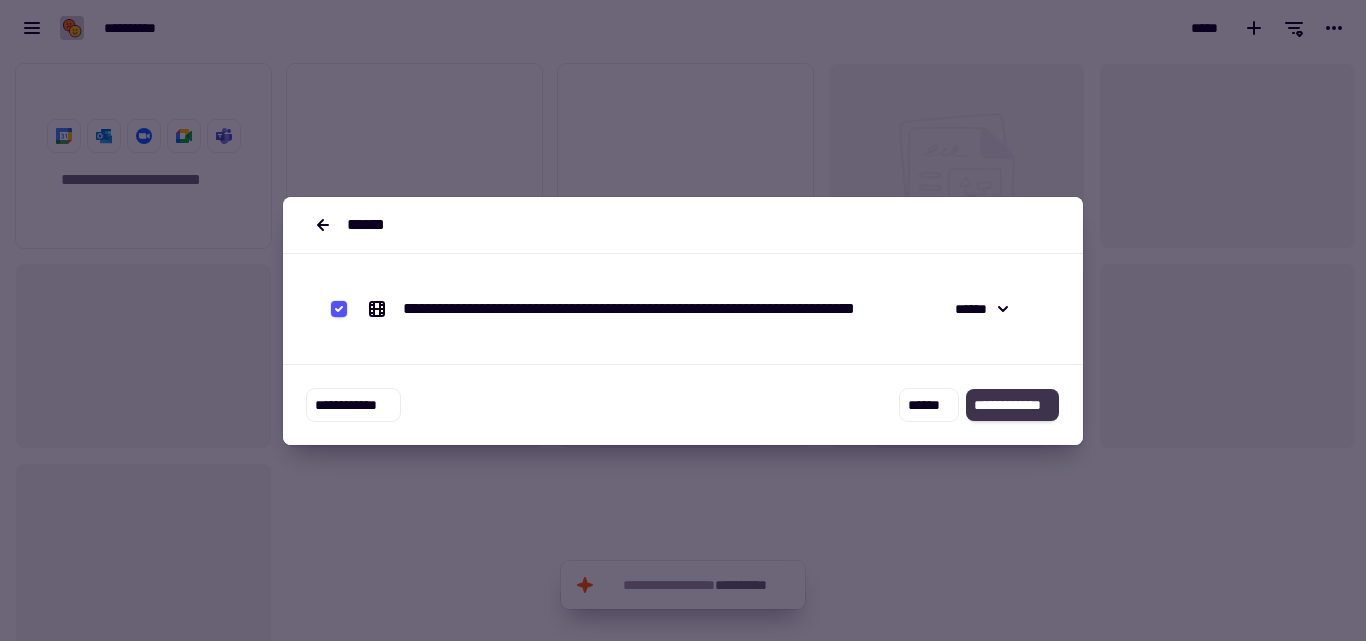 click on "**********" 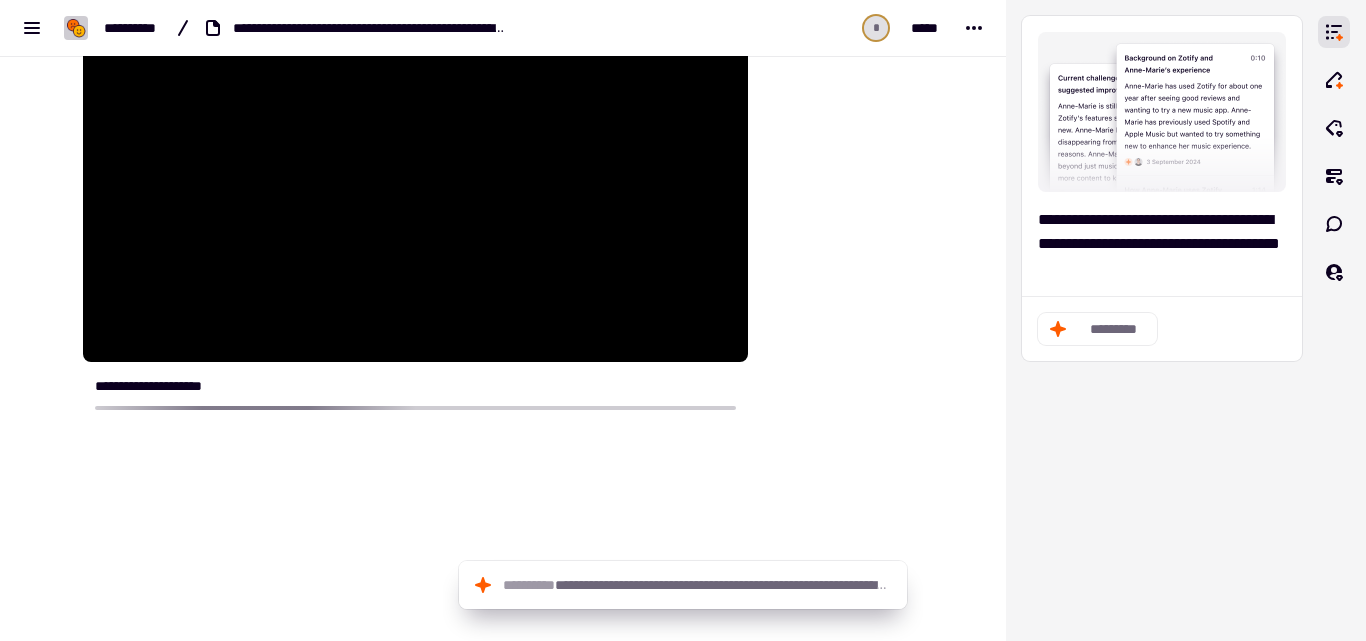 scroll, scrollTop: 250, scrollLeft: 0, axis: vertical 